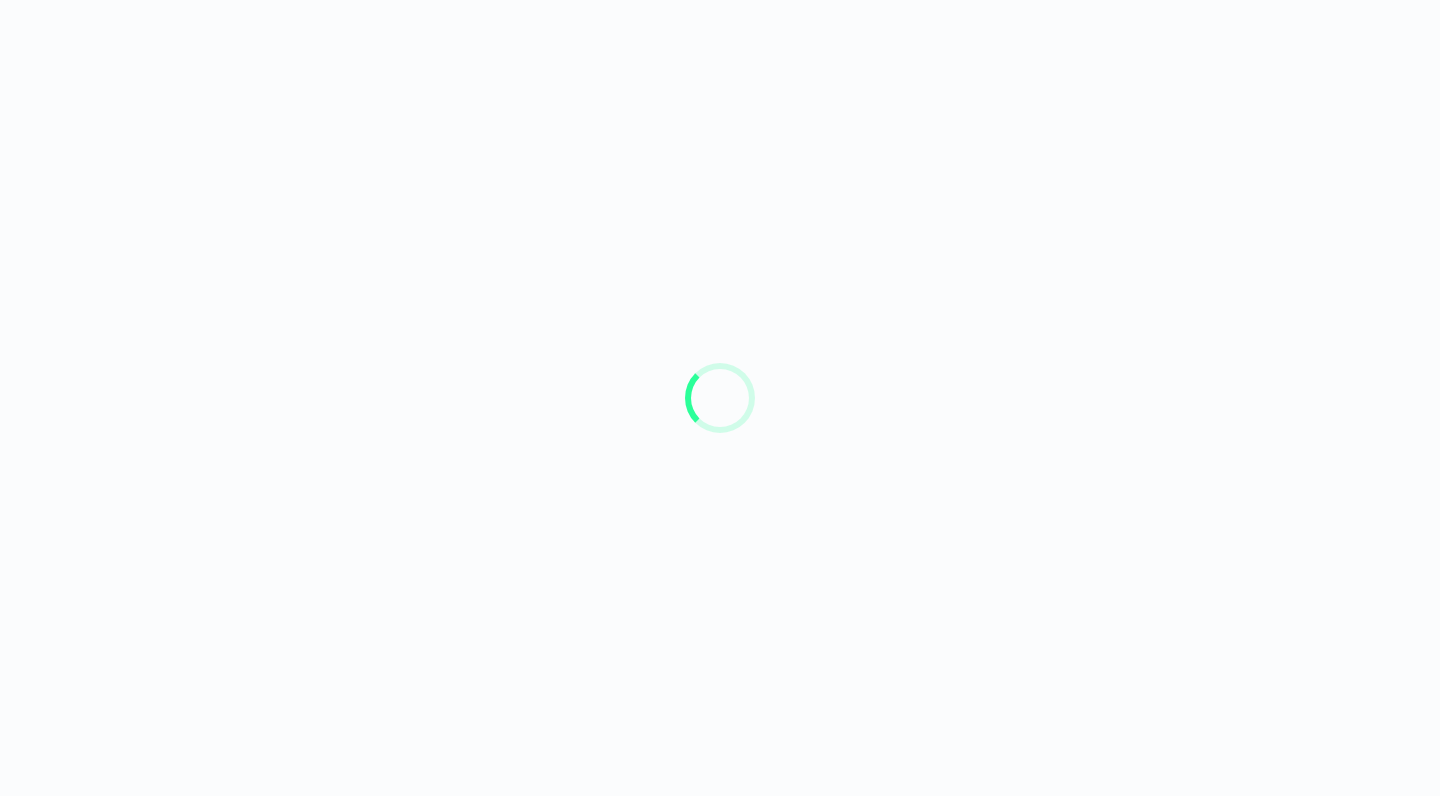 scroll, scrollTop: 0, scrollLeft: 0, axis: both 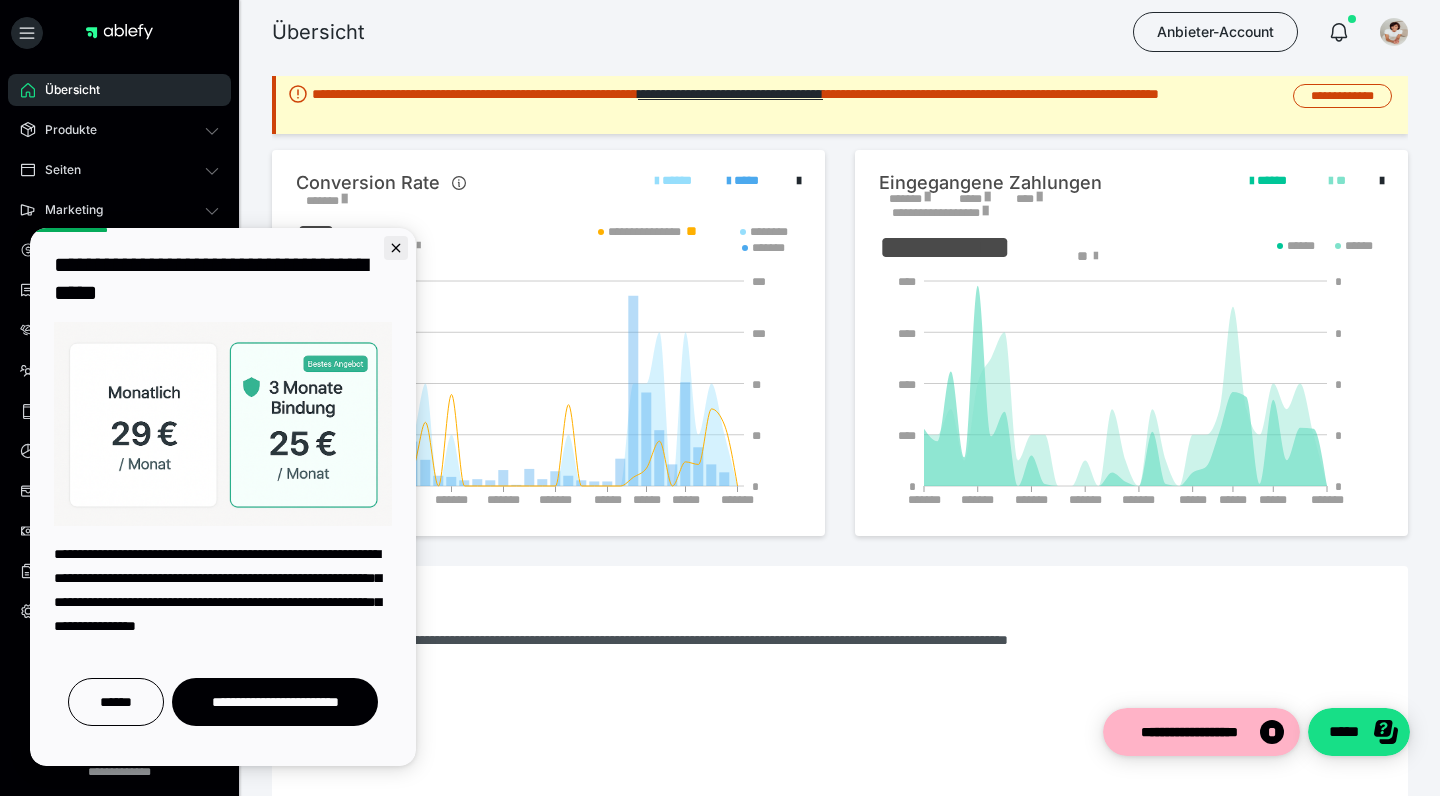 click 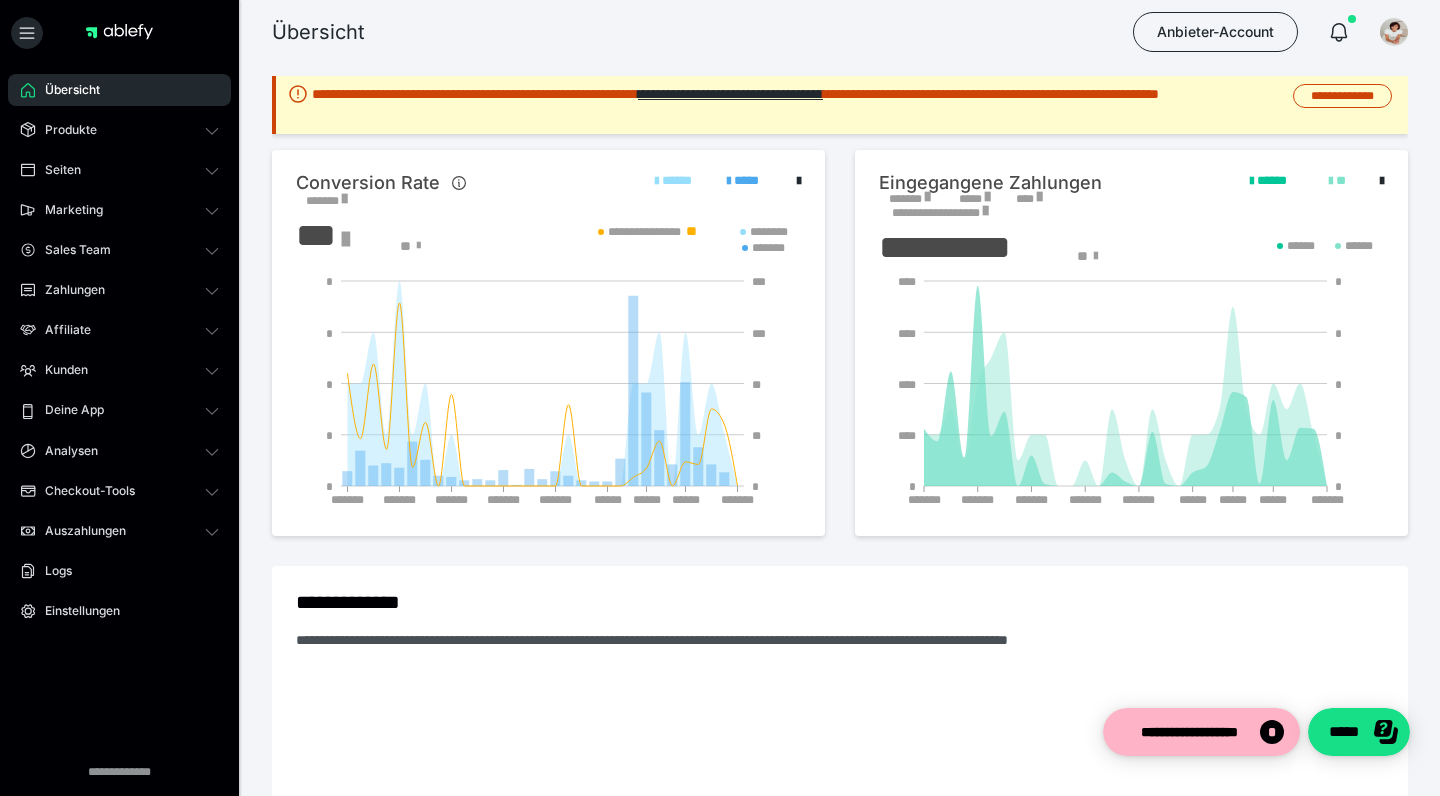 scroll, scrollTop: 0, scrollLeft: 0, axis: both 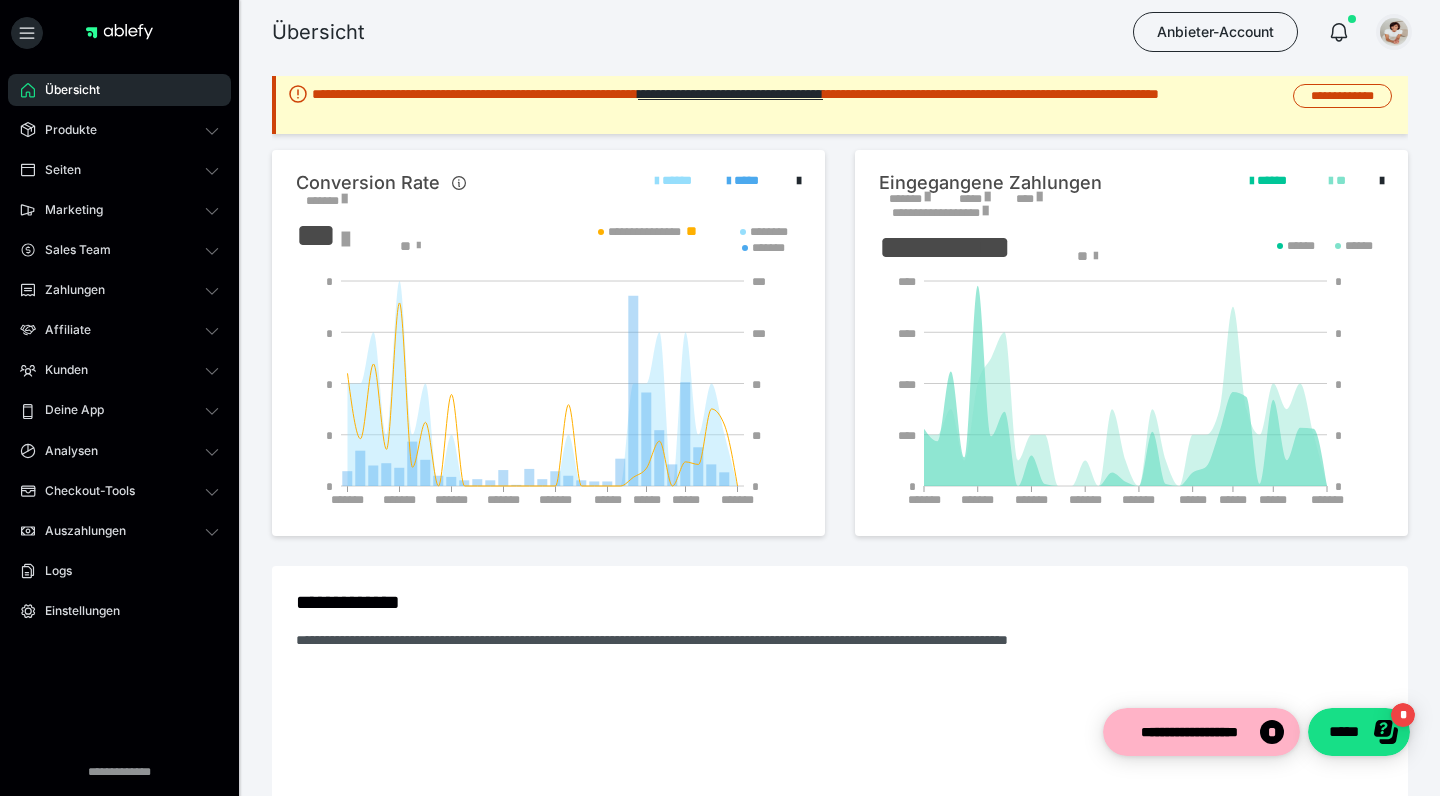 click at bounding box center (1394, 32) 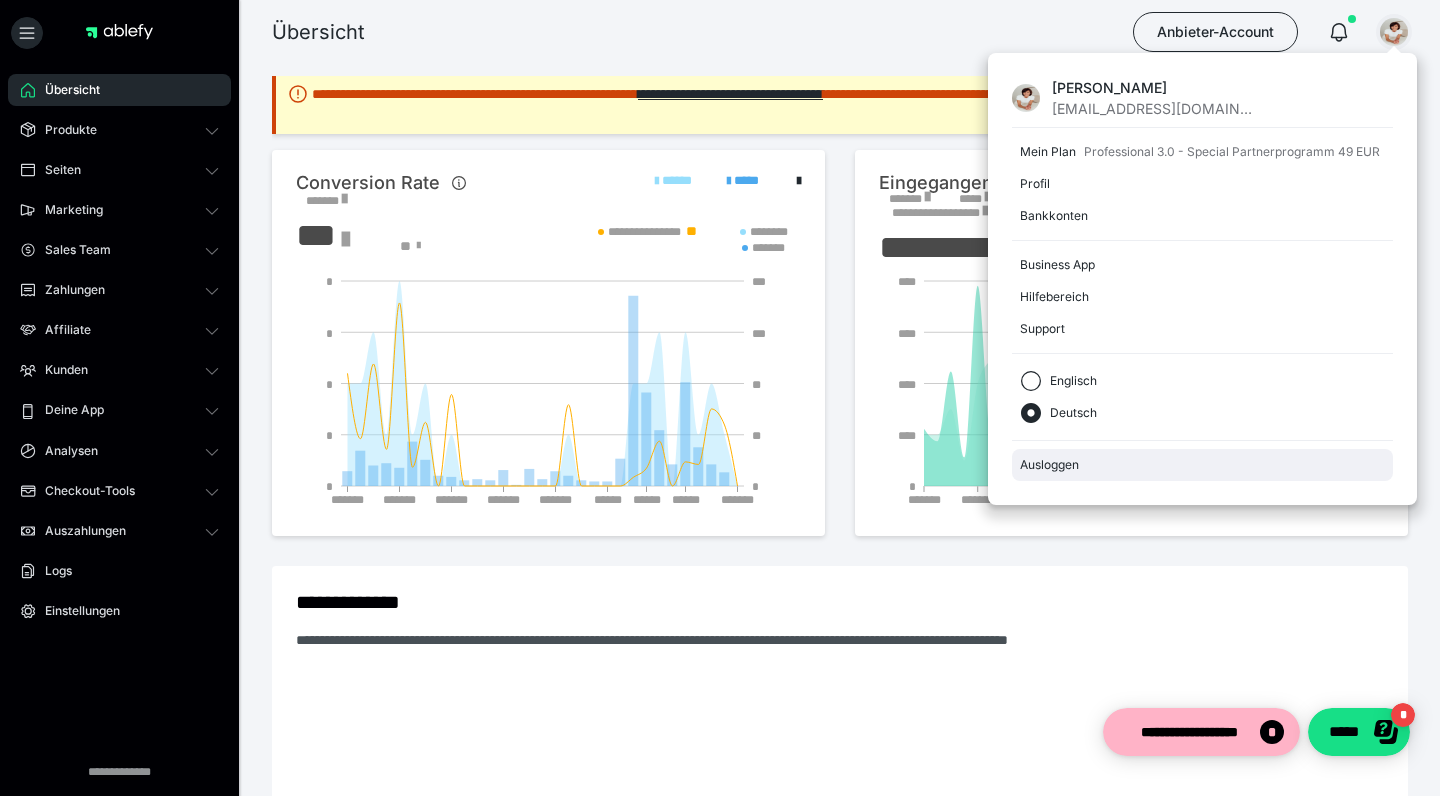 click on "Ausloggen" at bounding box center [1202, 465] 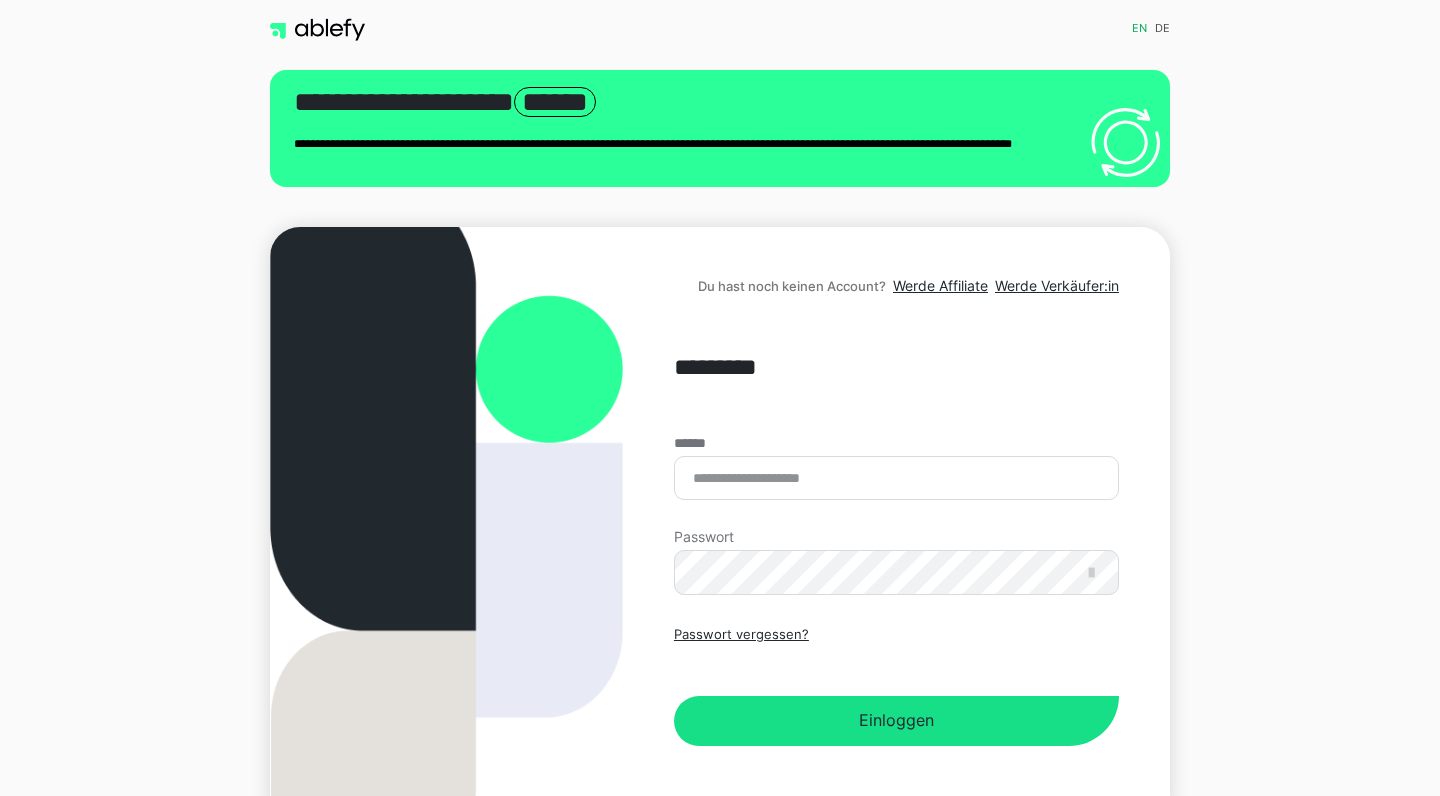 scroll, scrollTop: 0, scrollLeft: 0, axis: both 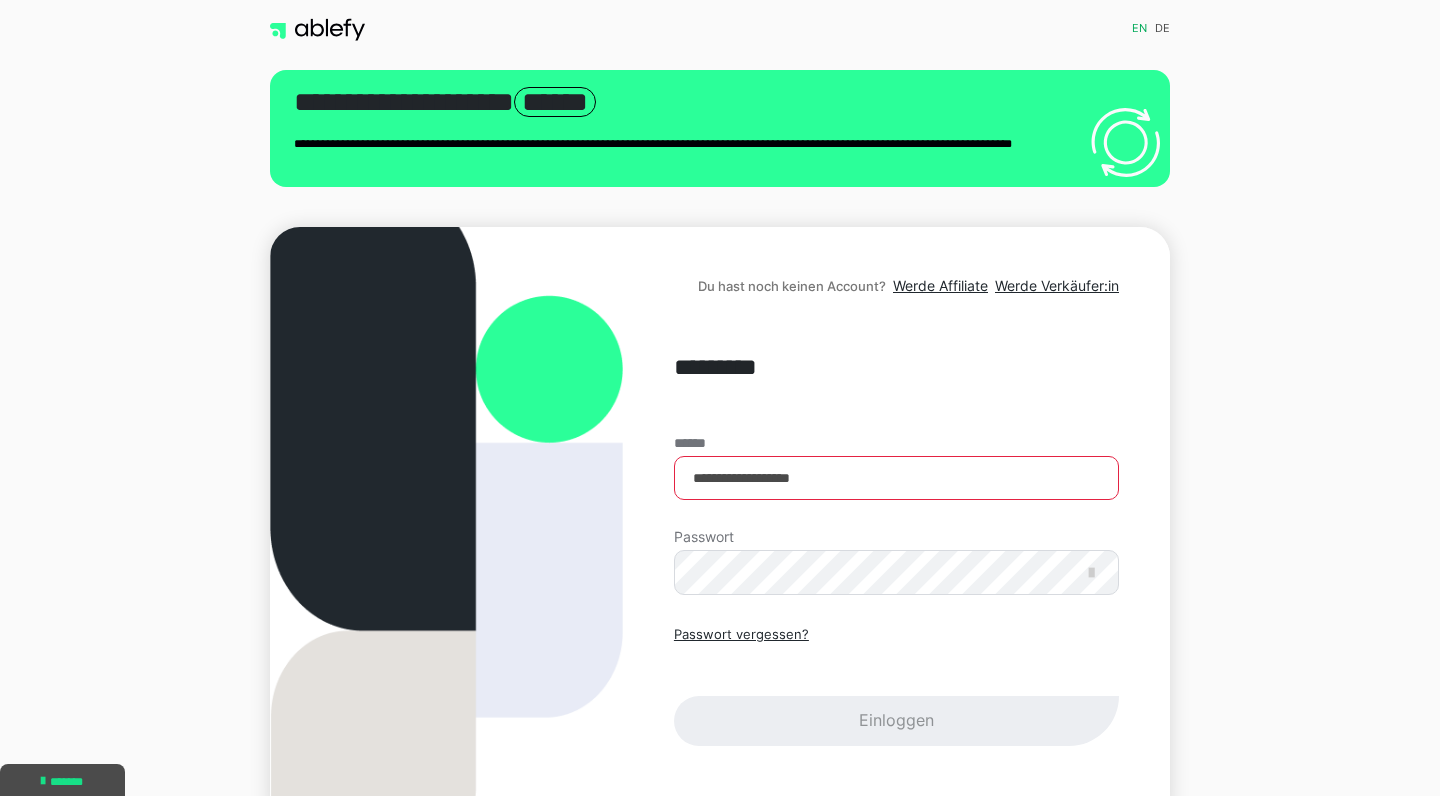 type on "**********" 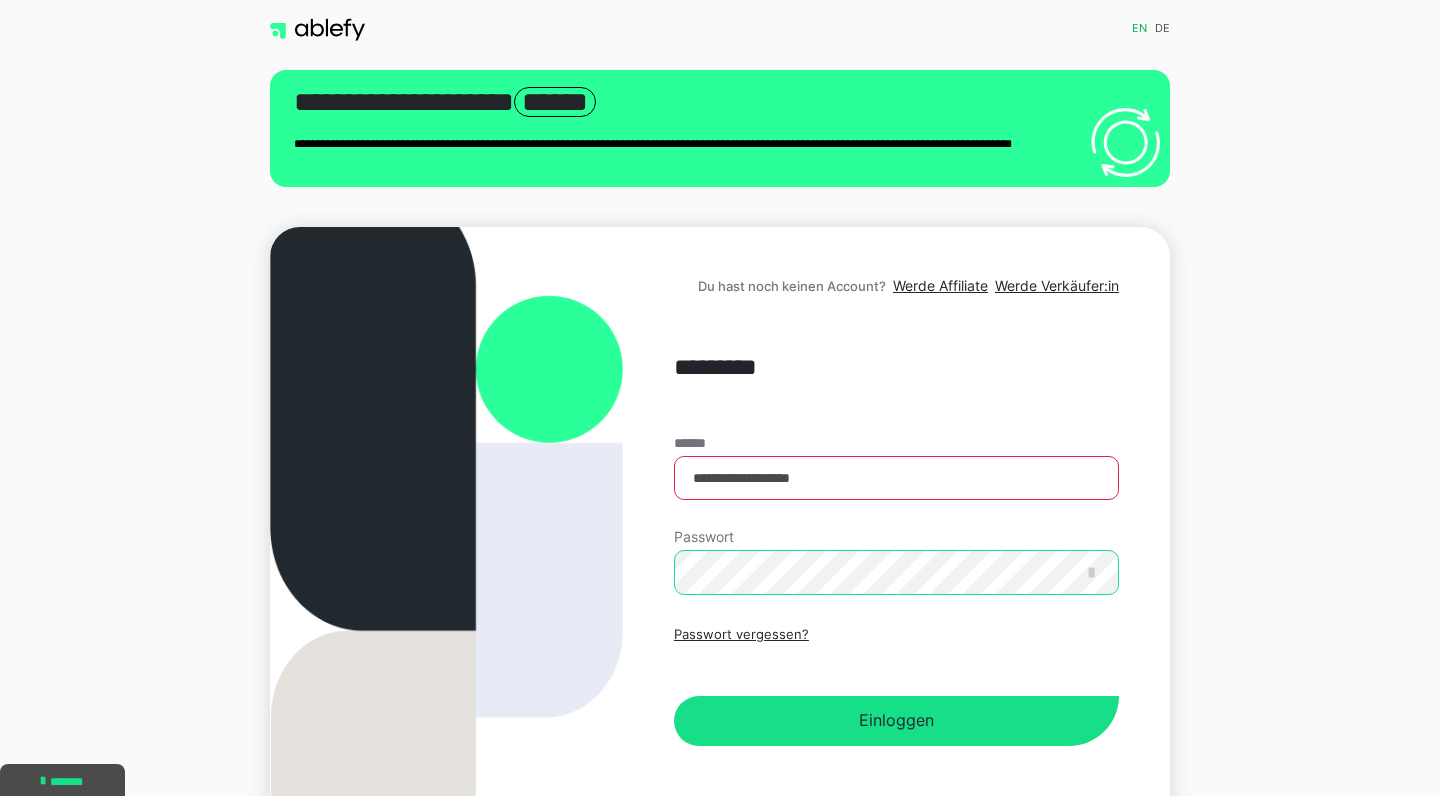 click on "Einloggen" at bounding box center [896, 721] 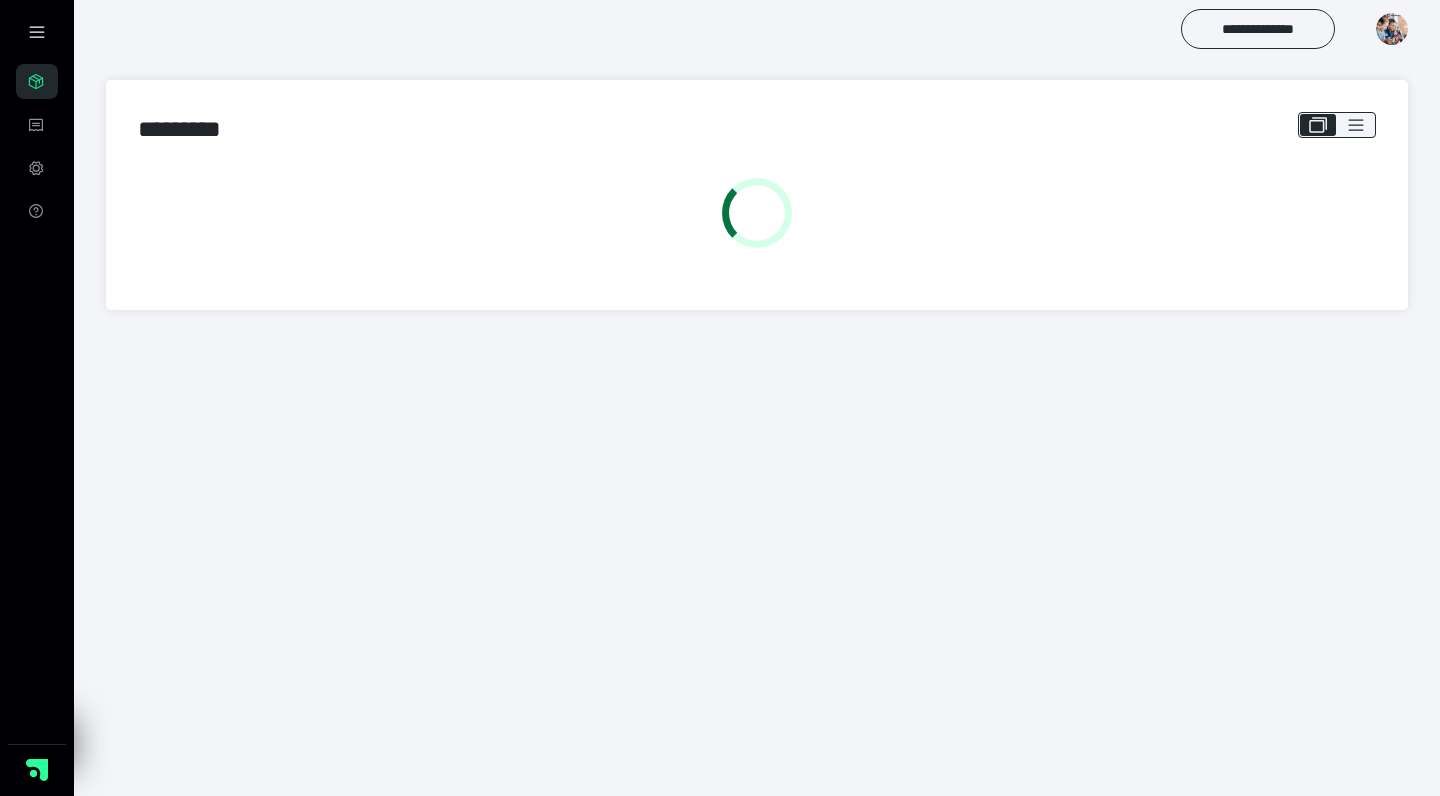 scroll, scrollTop: 0, scrollLeft: 0, axis: both 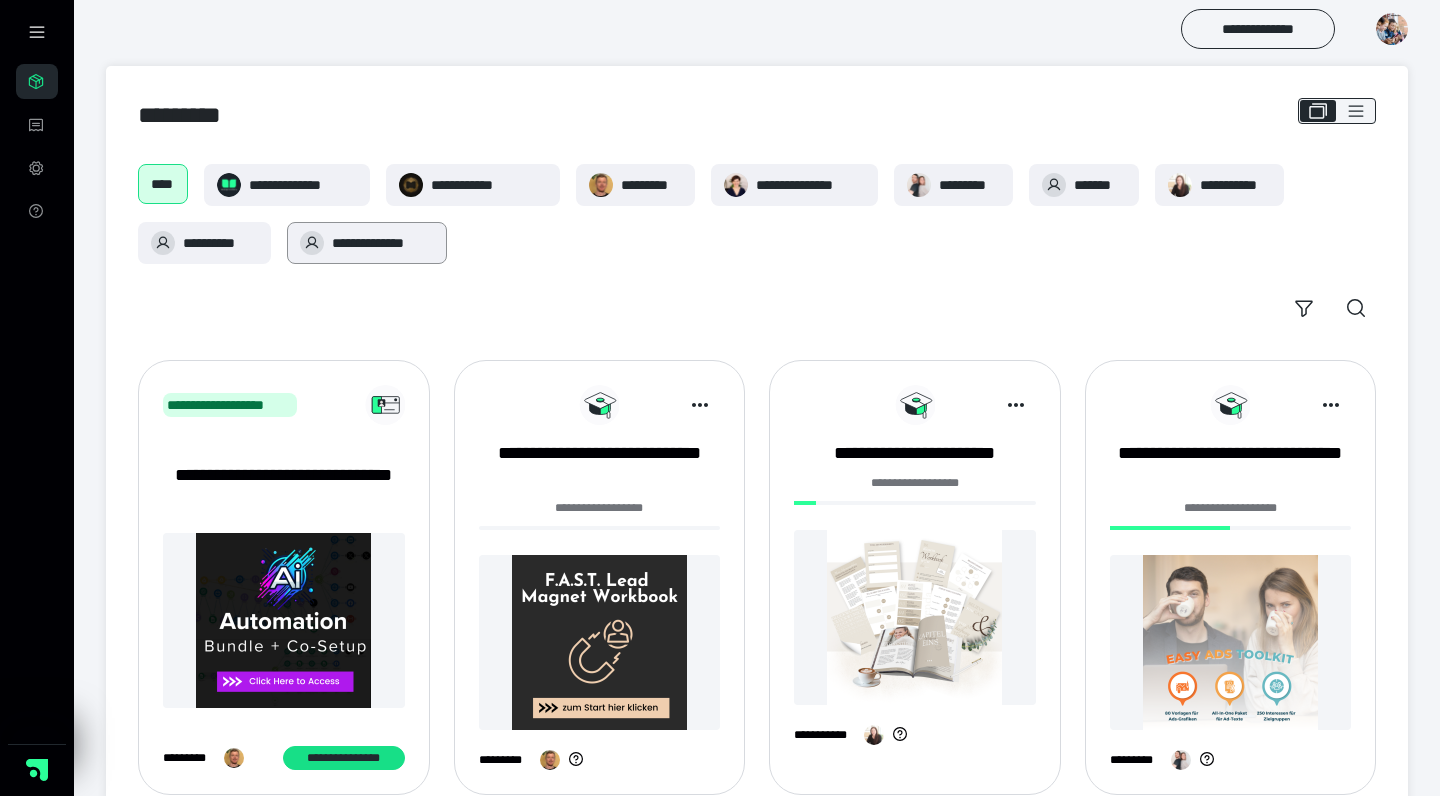 click on "**********" at bounding box center (367, 243) 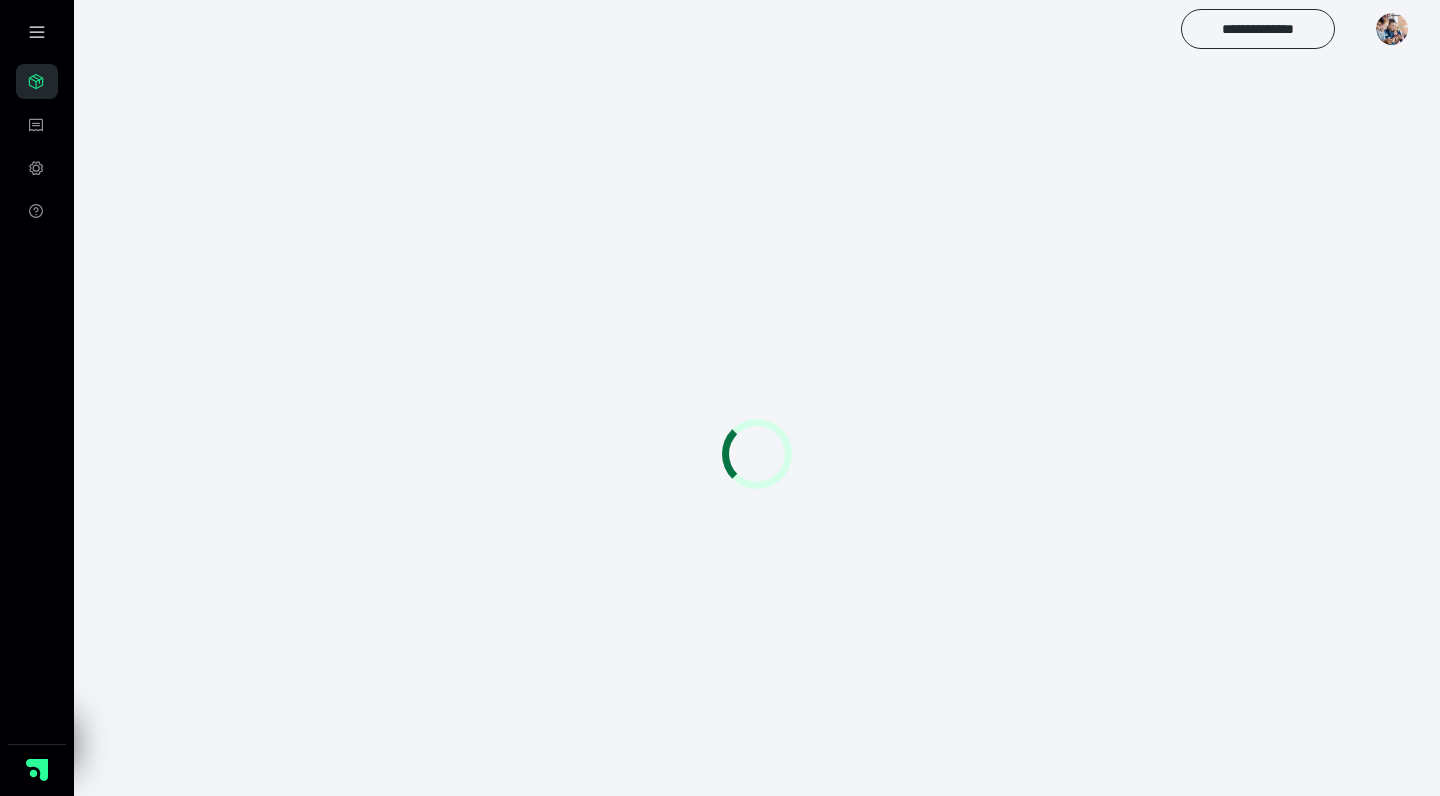 scroll, scrollTop: 0, scrollLeft: 0, axis: both 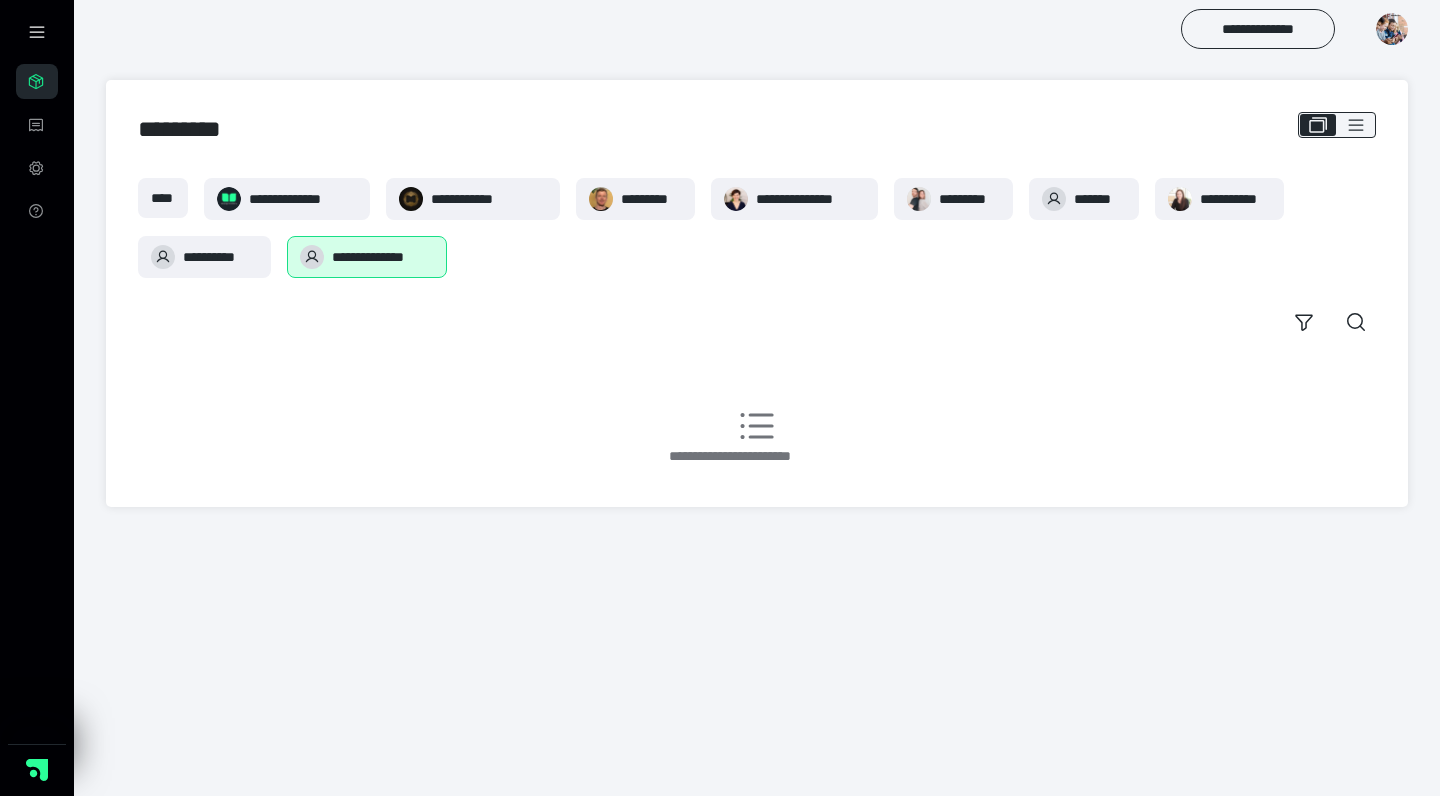 click at bounding box center [1392, 29] 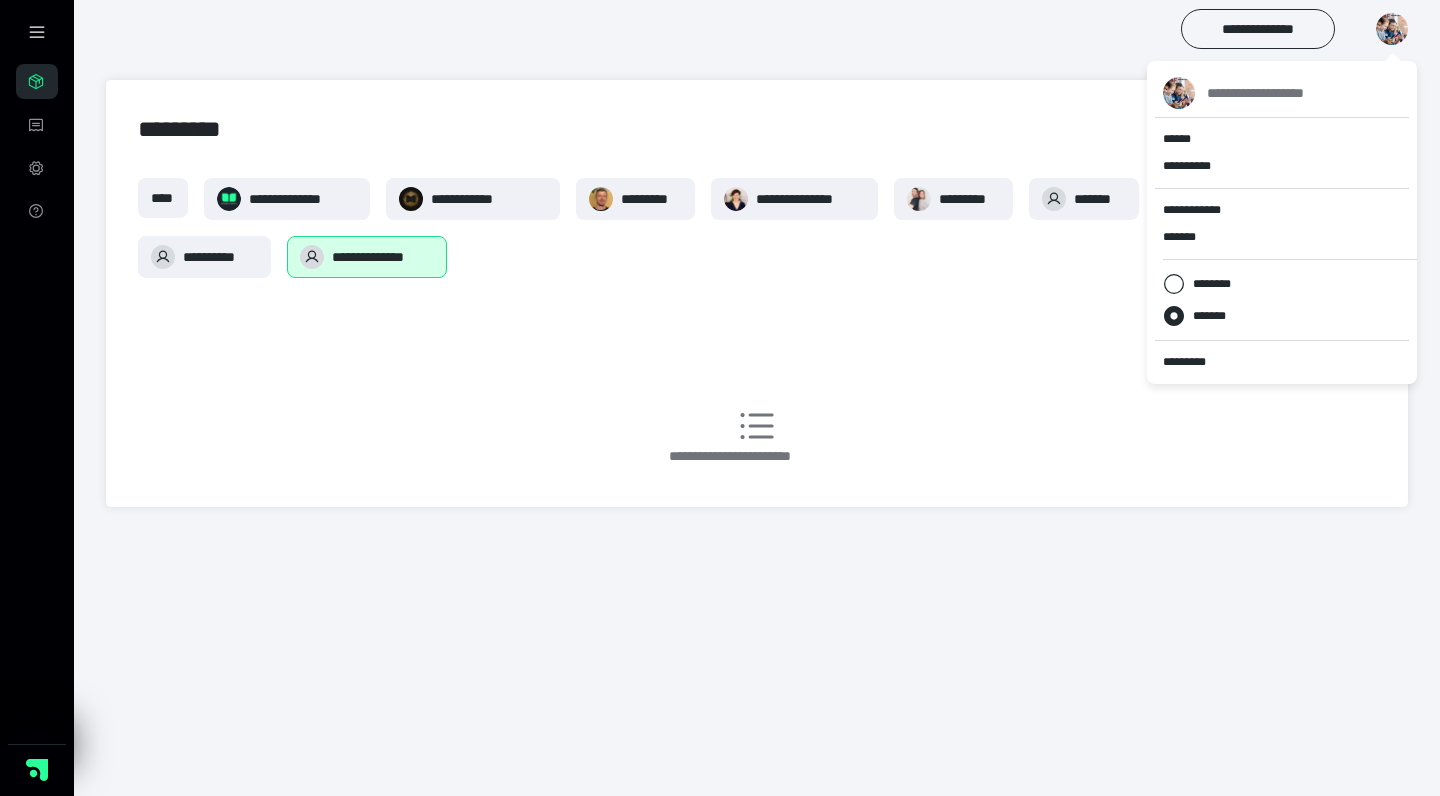 click at bounding box center [1392, 29] 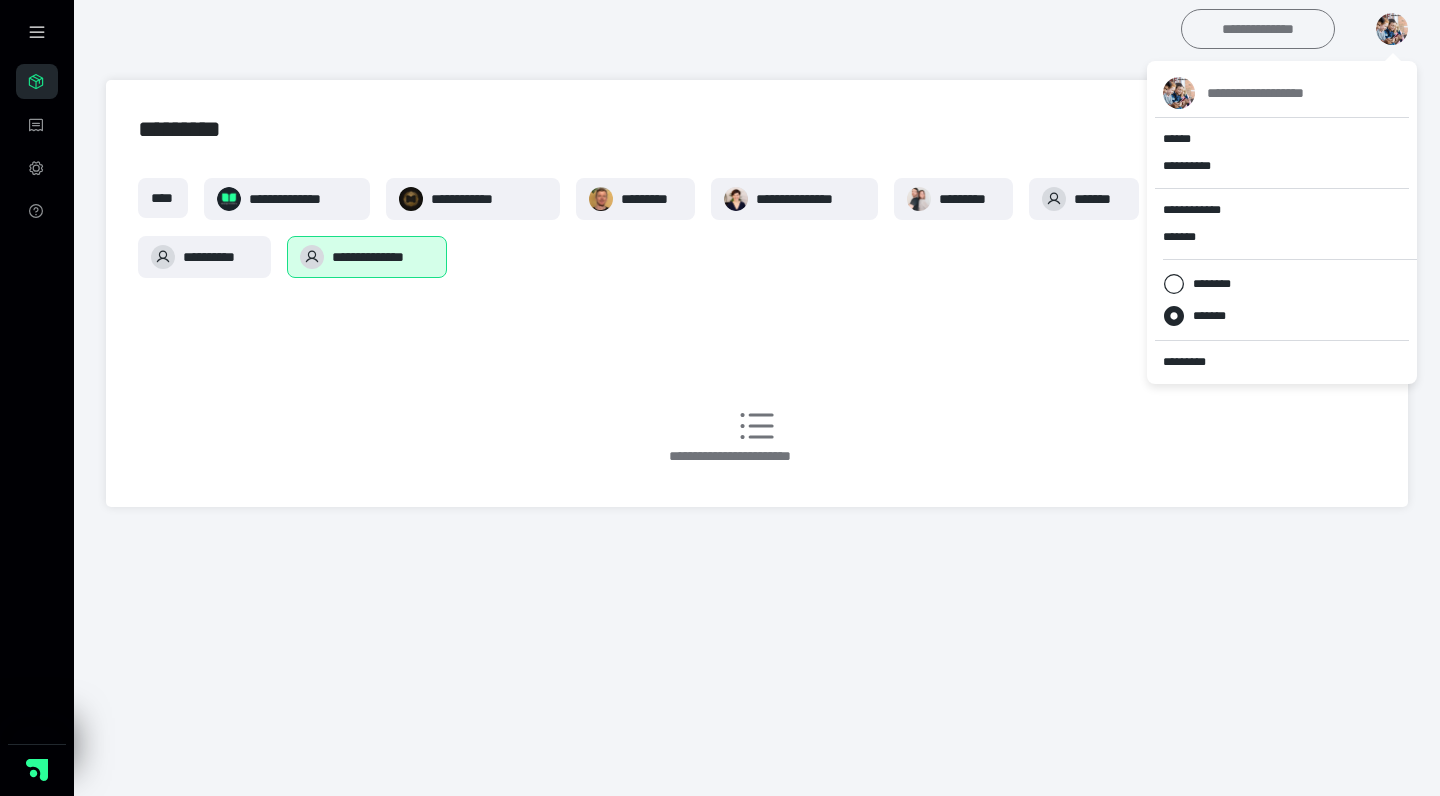 click on "**********" at bounding box center (1258, 29) 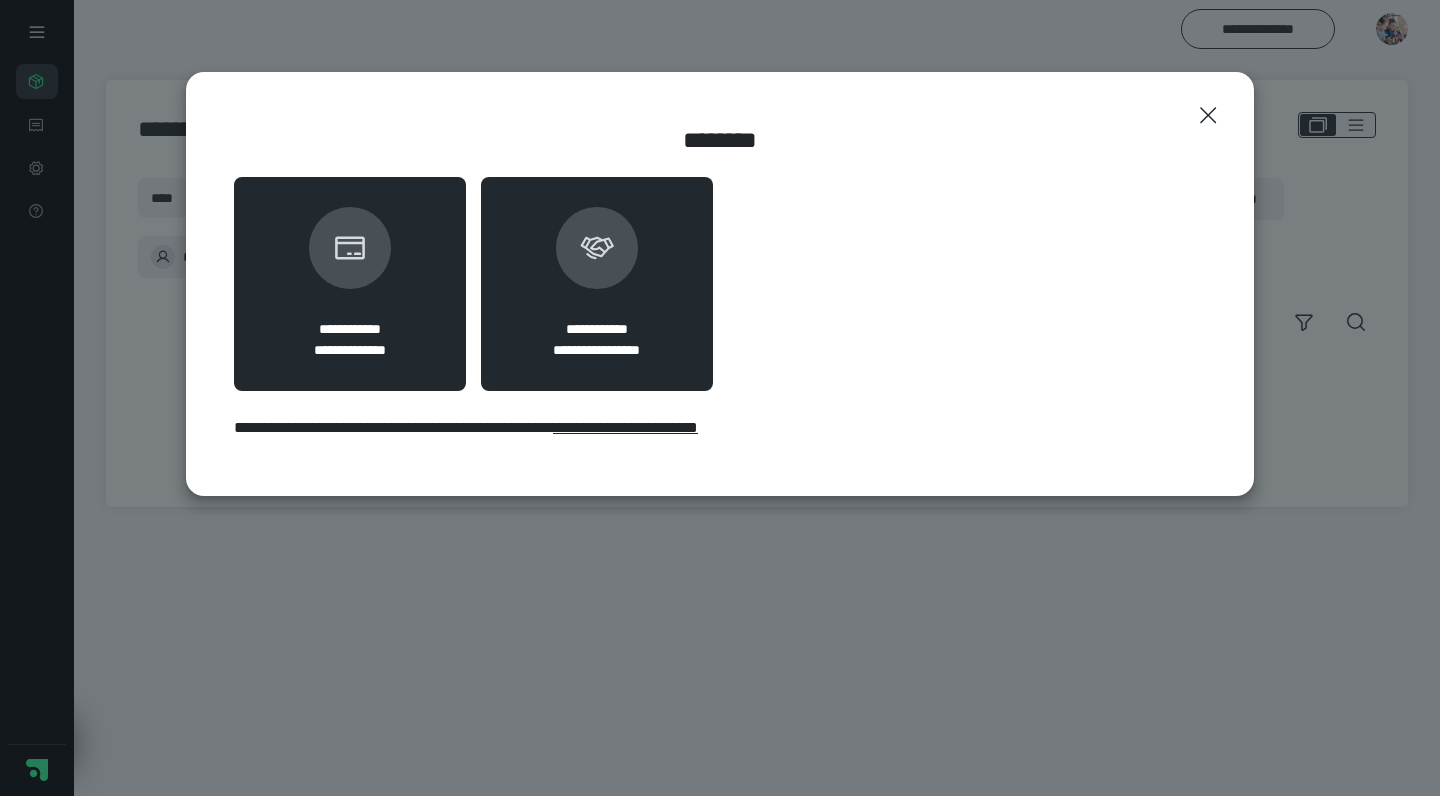 click on "**********" at bounding box center [597, 284] 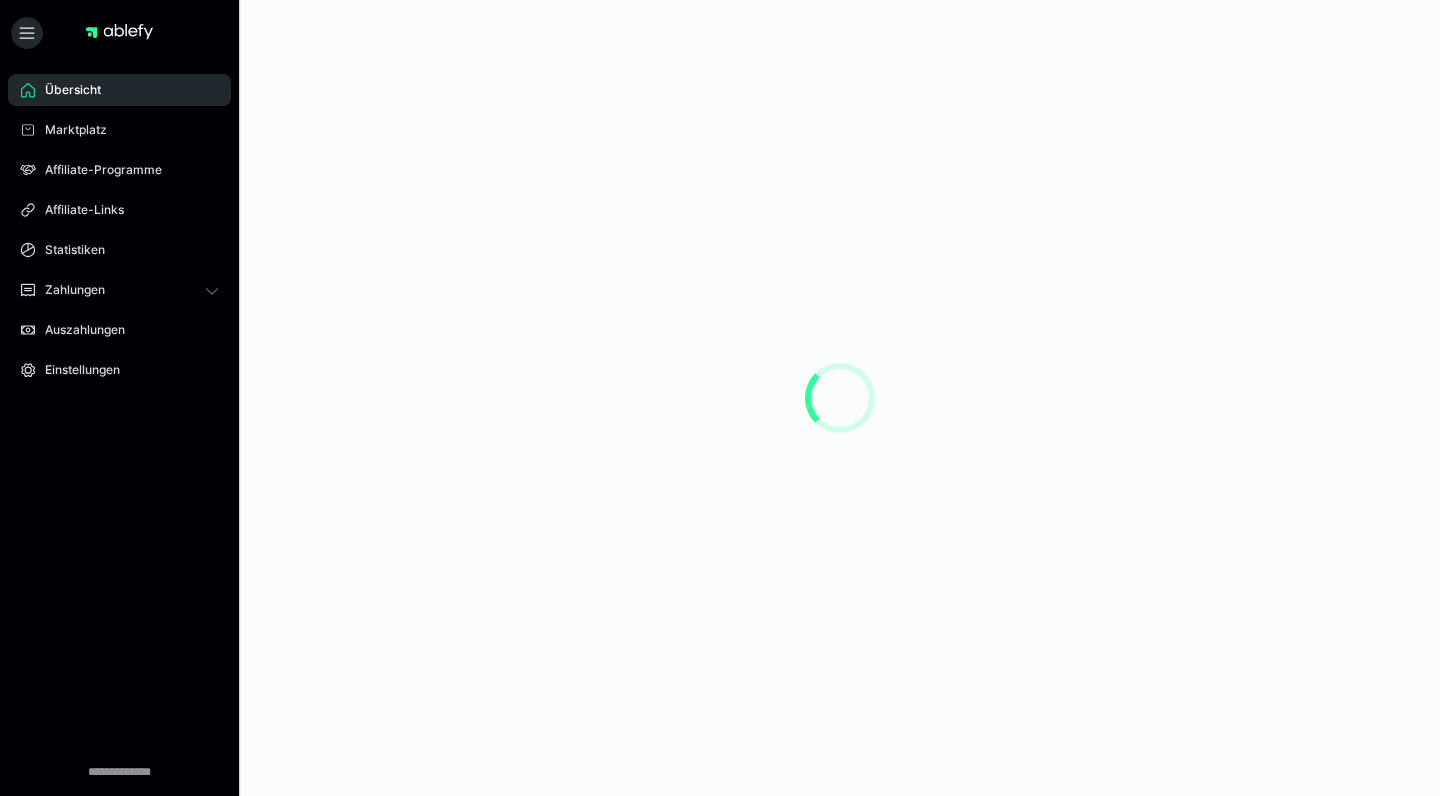 scroll, scrollTop: 0, scrollLeft: 0, axis: both 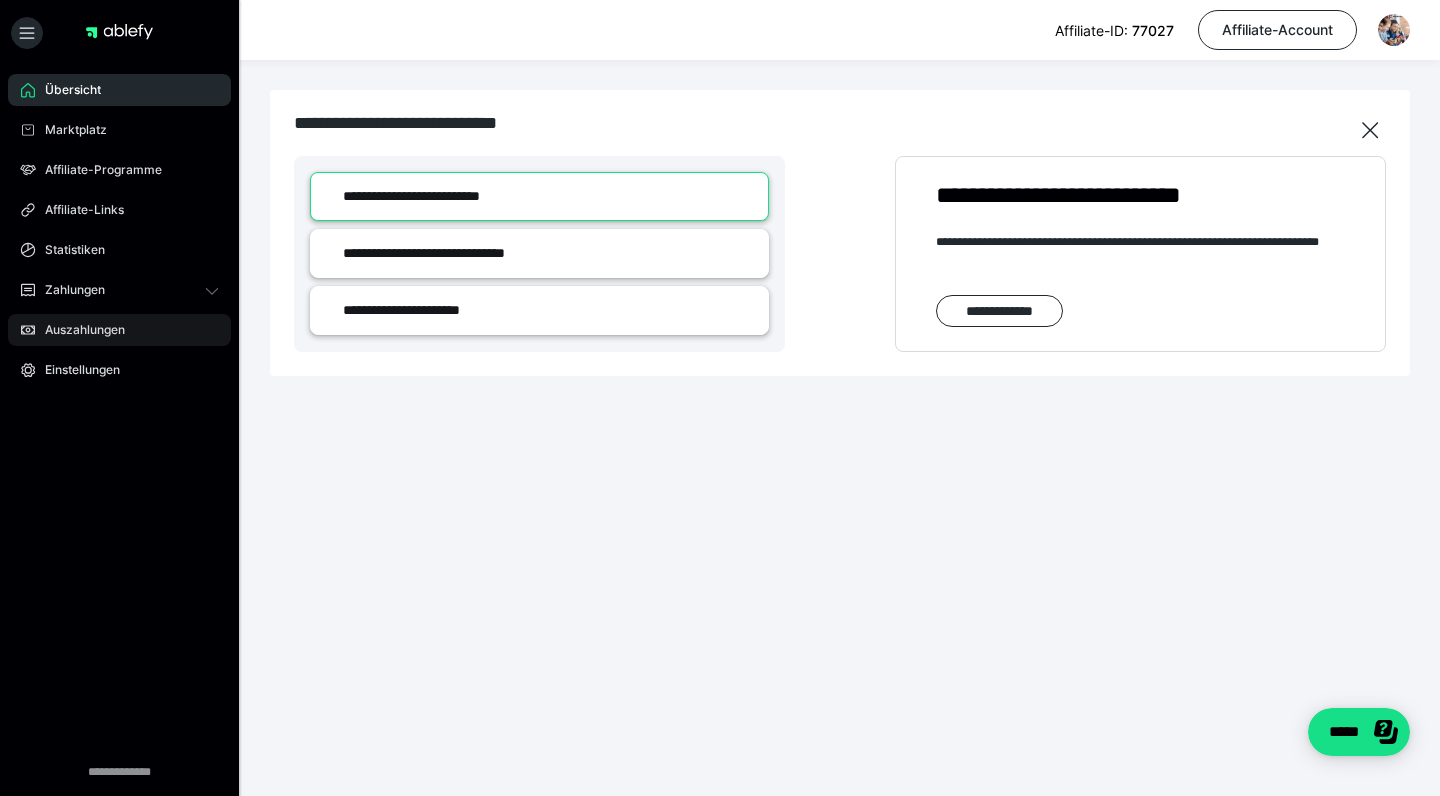 click on "Auszahlungen" at bounding box center (78, 330) 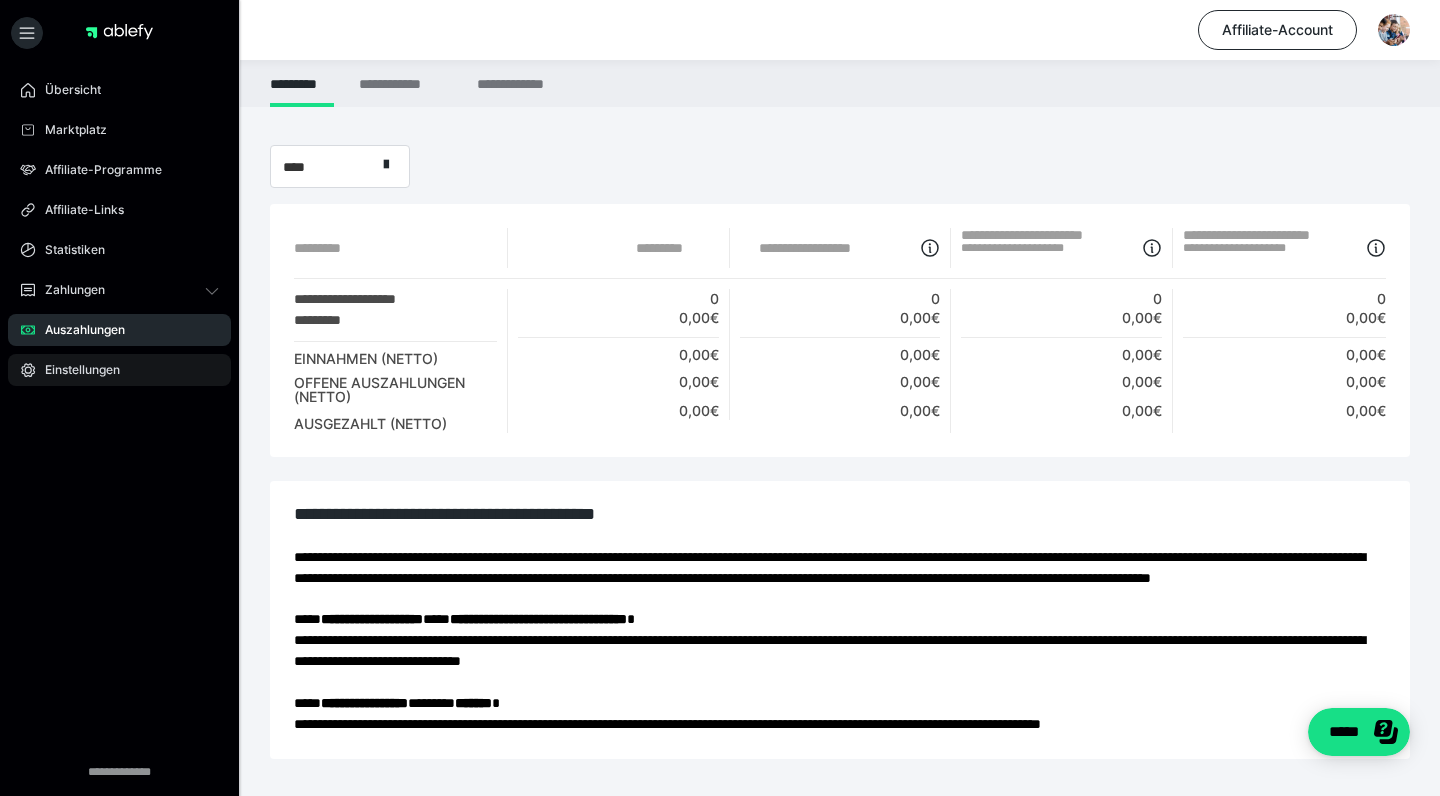 click on "Einstellungen" at bounding box center (75, 370) 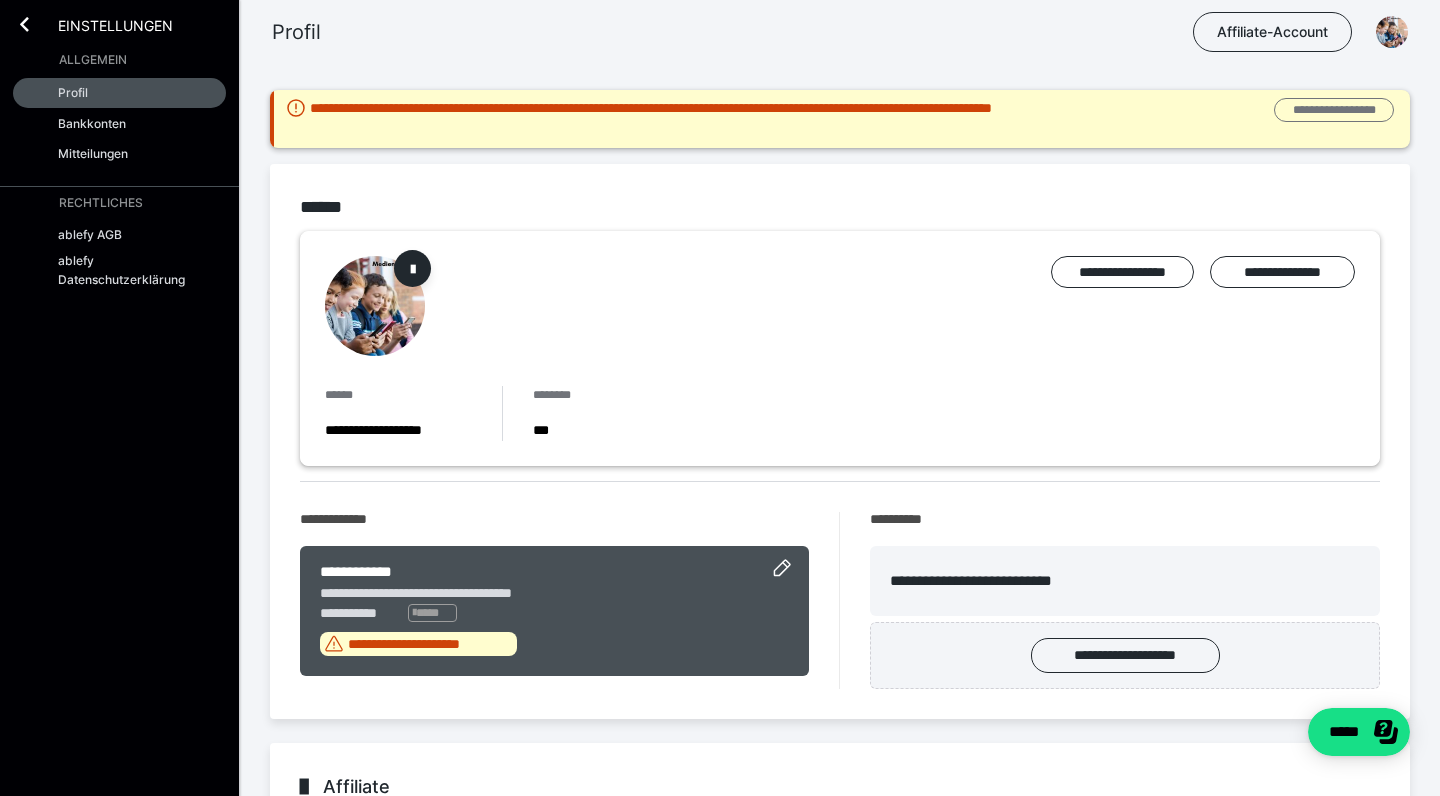 drag, startPoint x: 1319, startPoint y: 108, endPoint x: 1308, endPoint y: 113, distance: 12.083046 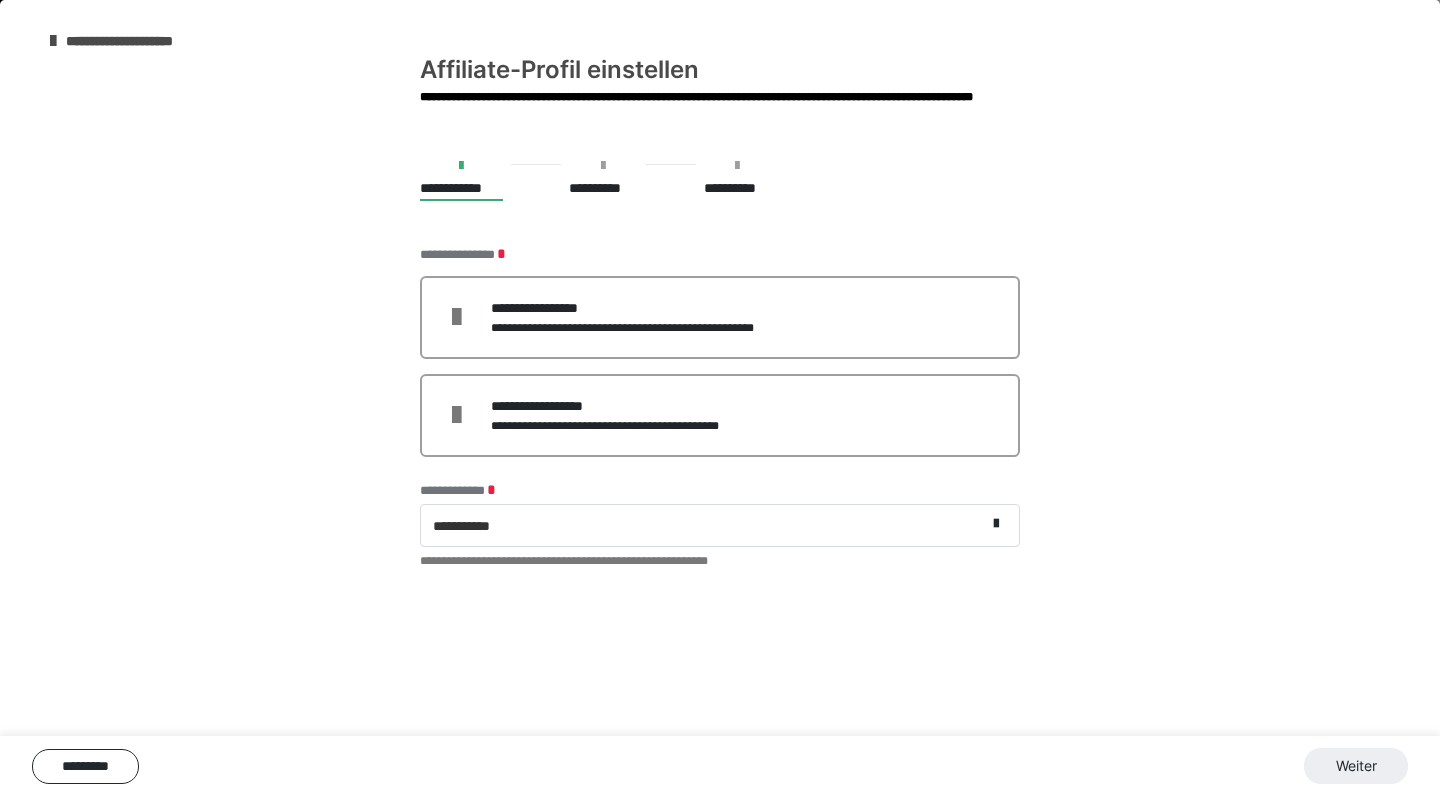 click at bounding box center (461, 166) 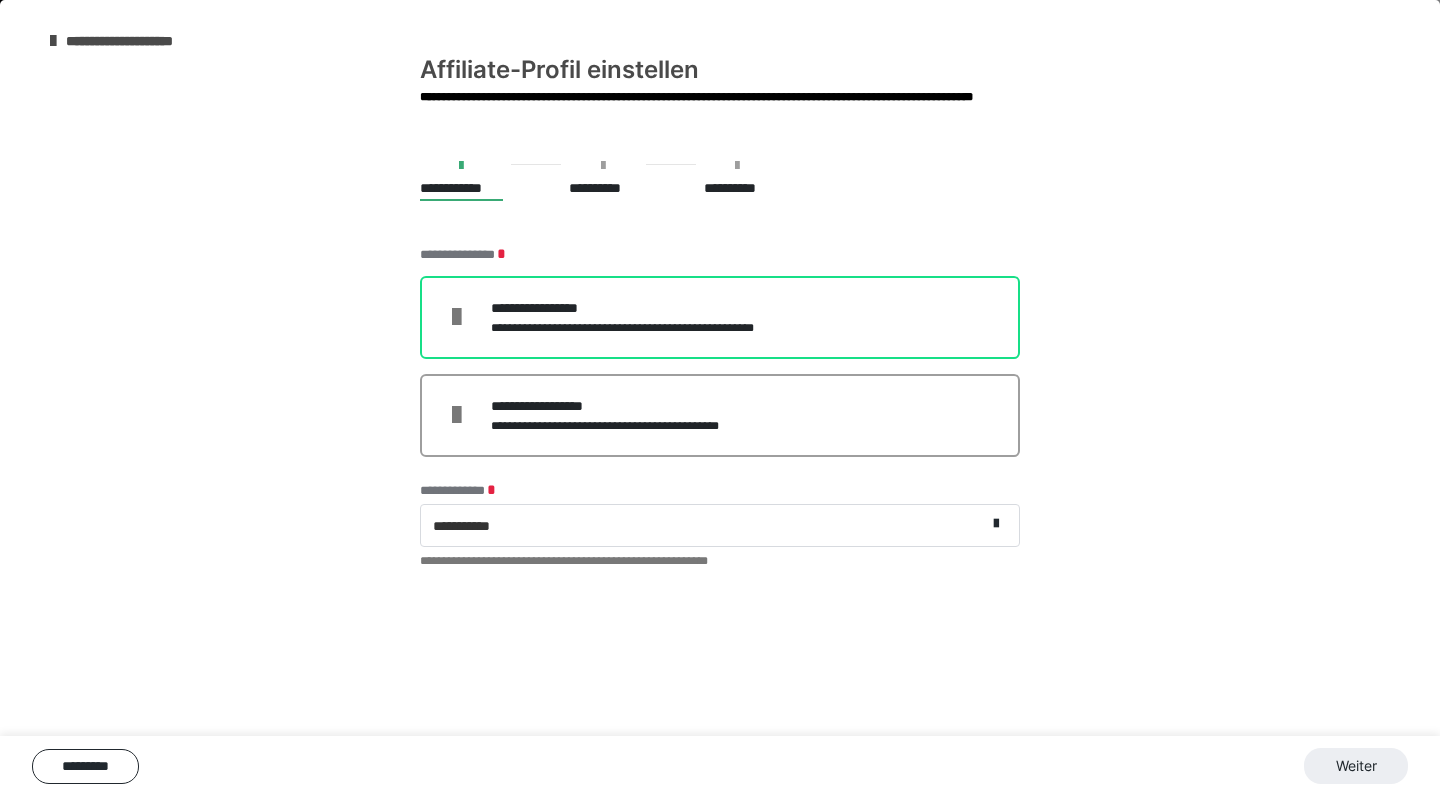 click on "**********" at bounding box center (648, 308) 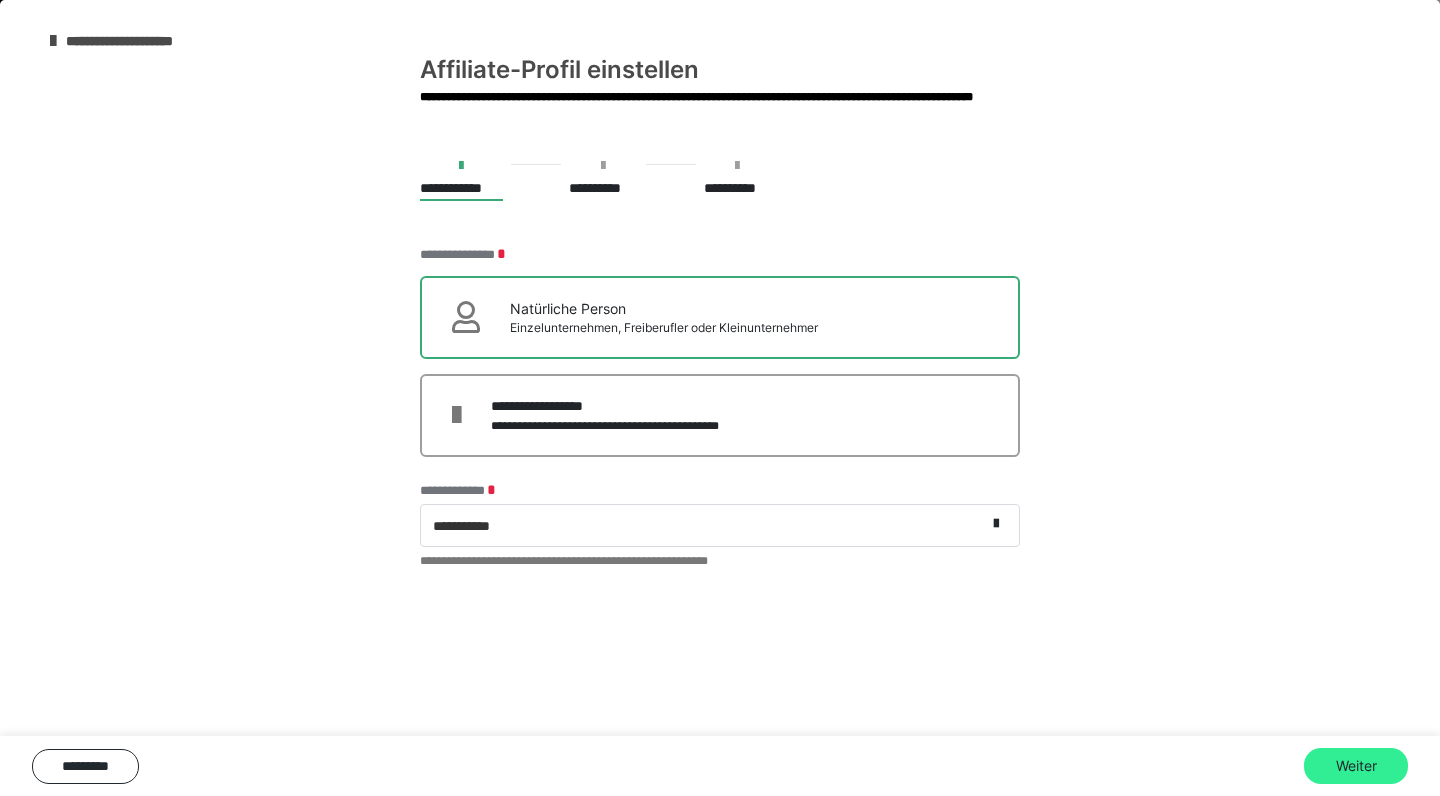 click on "Weiter" at bounding box center [1356, 766] 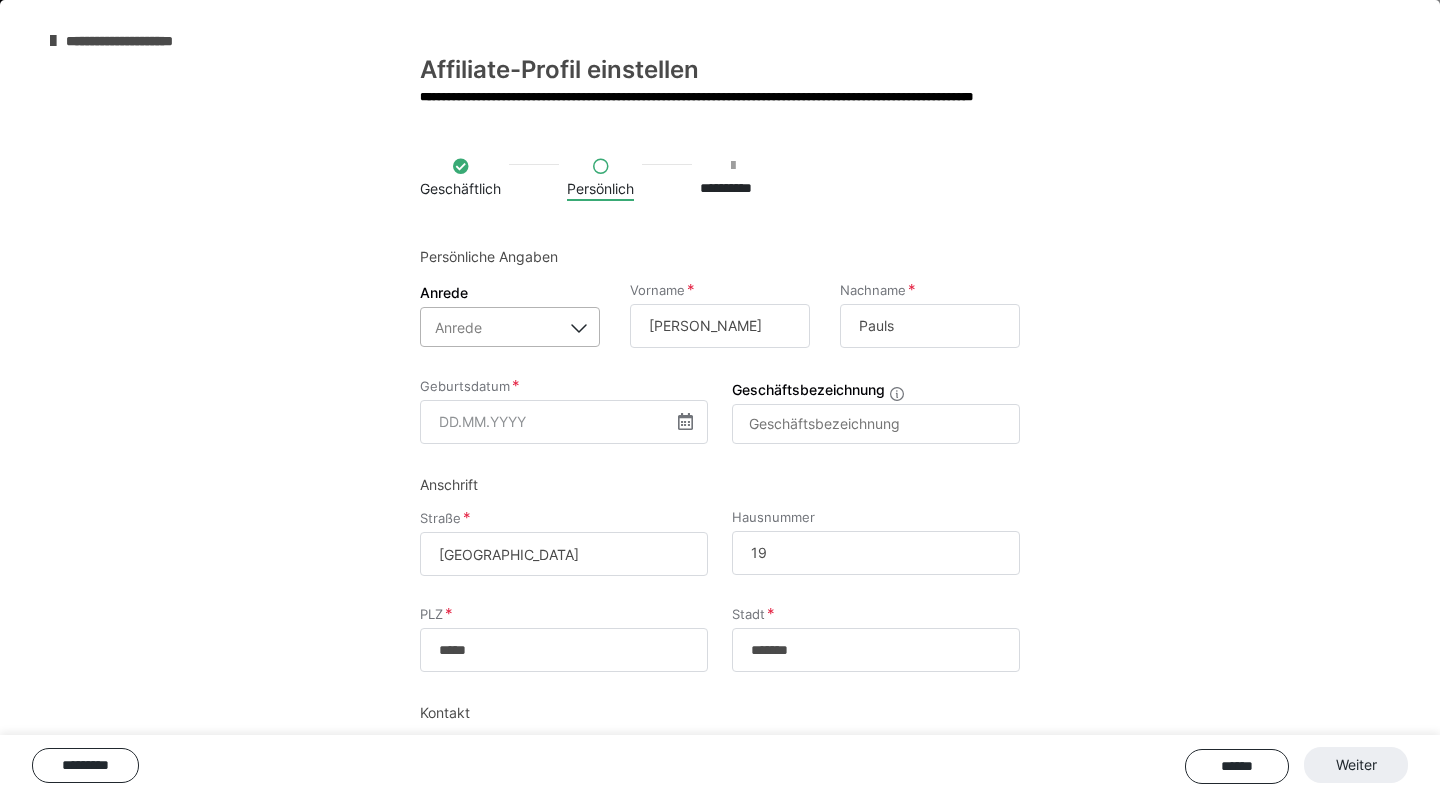 click on "Anrede" at bounding box center (491, 327) 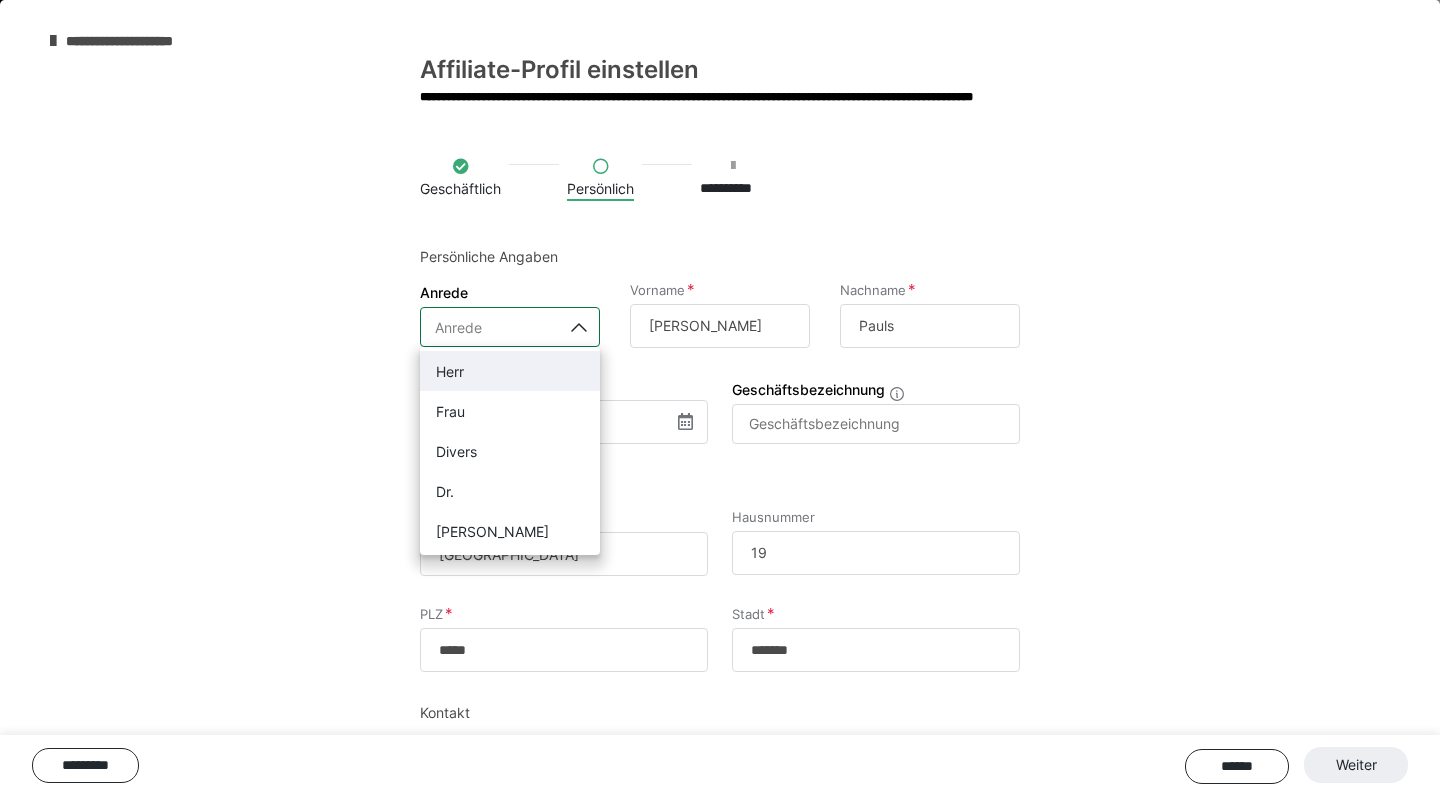 drag, startPoint x: 479, startPoint y: 387, endPoint x: 624, endPoint y: 348, distance: 150.15326 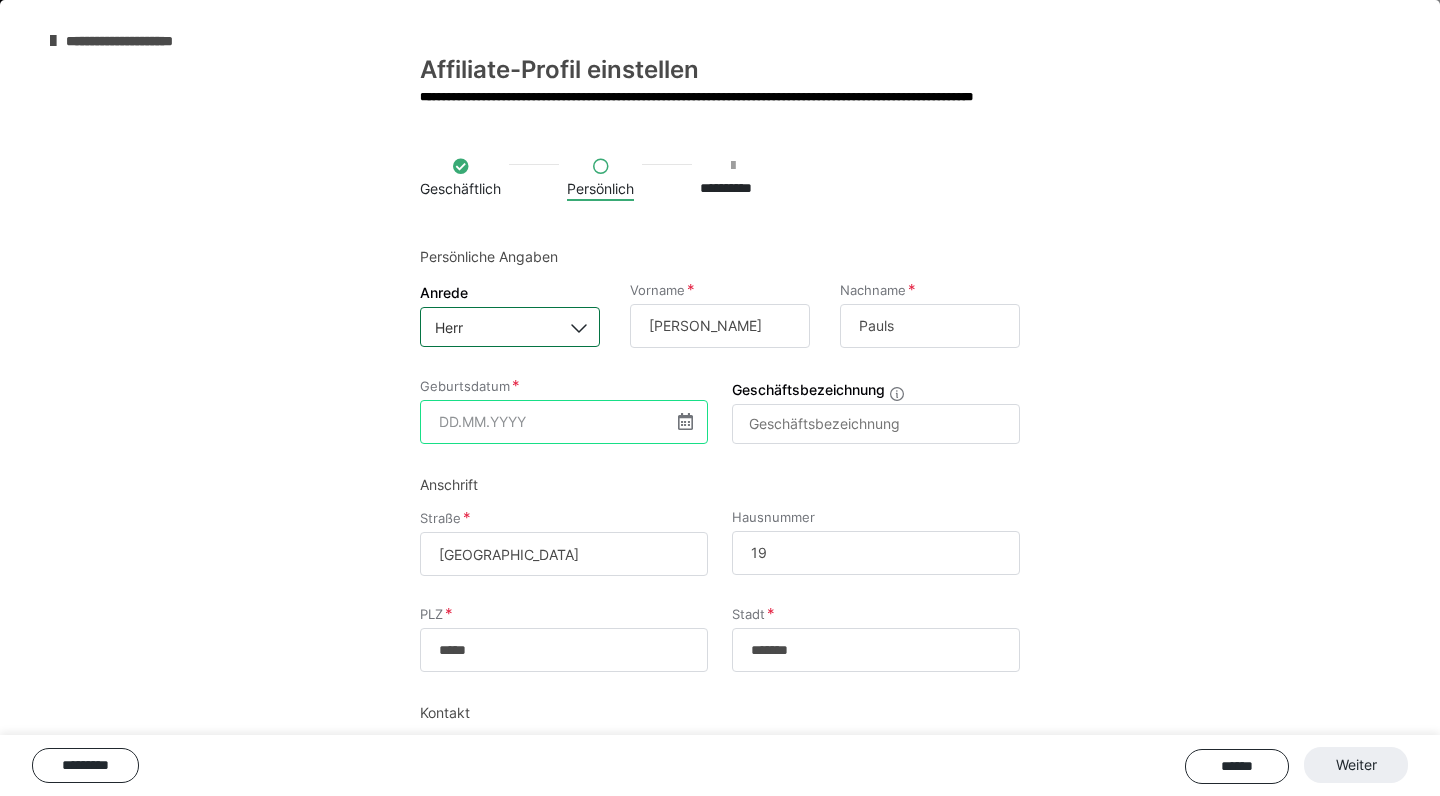 click at bounding box center (564, 422) 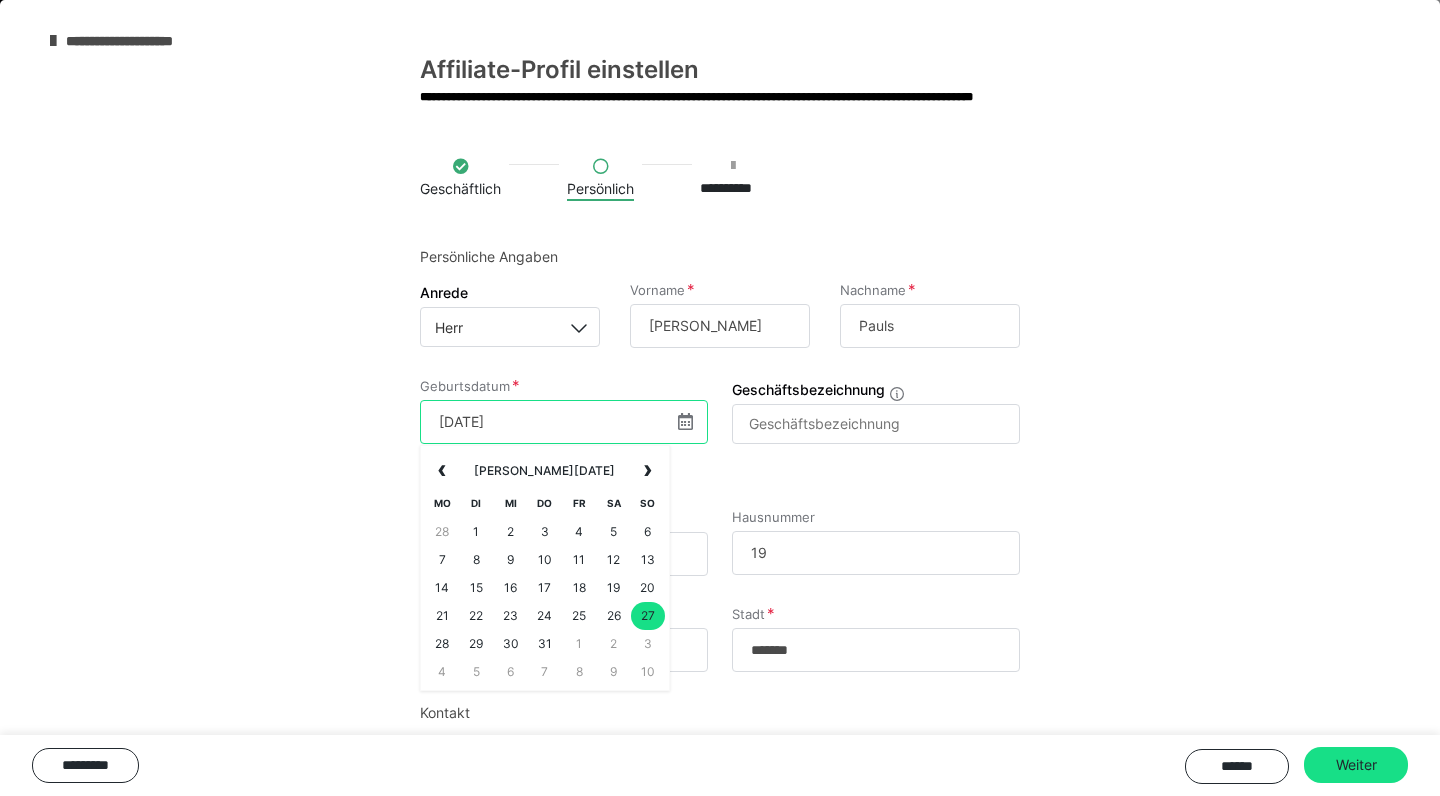 type on "27.03.1977" 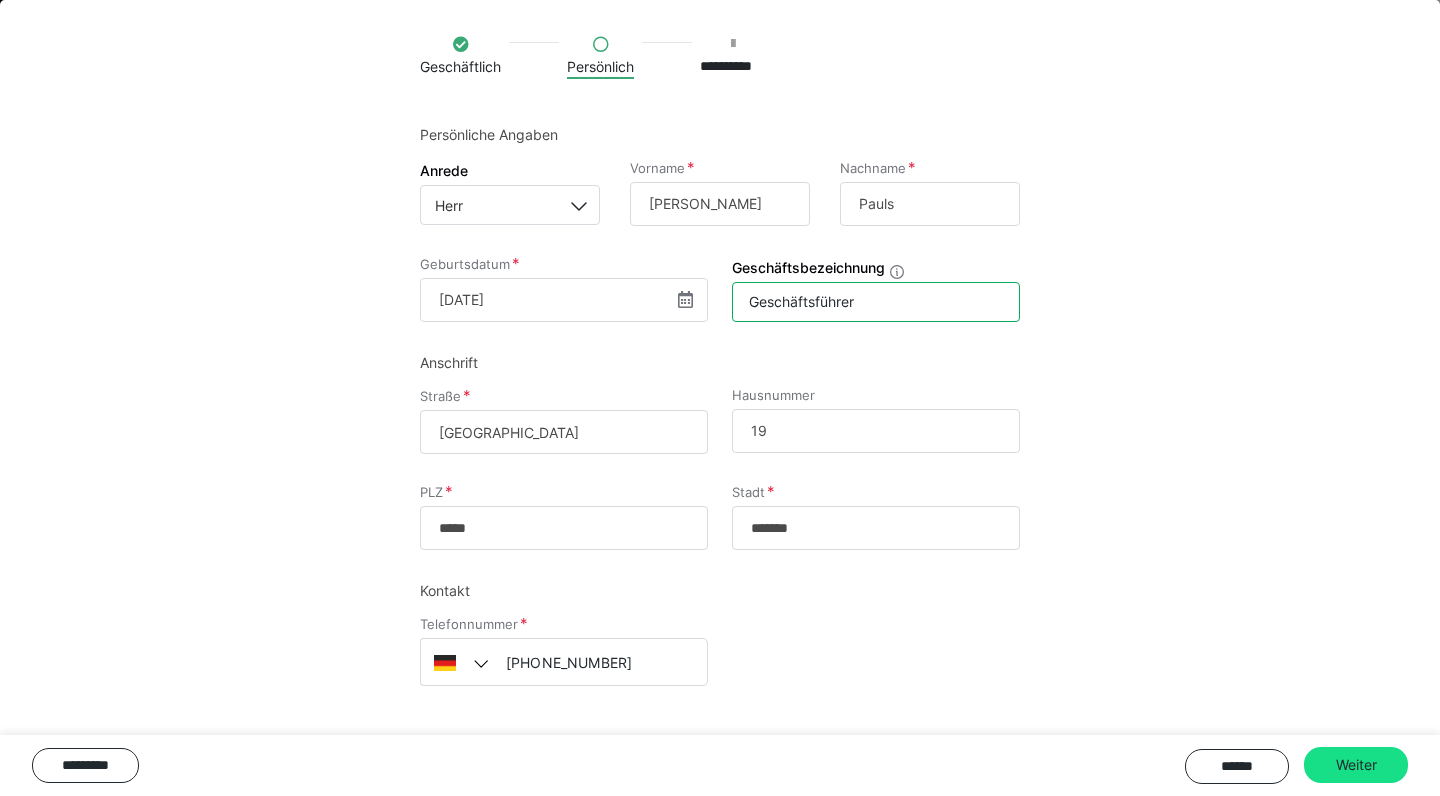 scroll, scrollTop: 124, scrollLeft: 0, axis: vertical 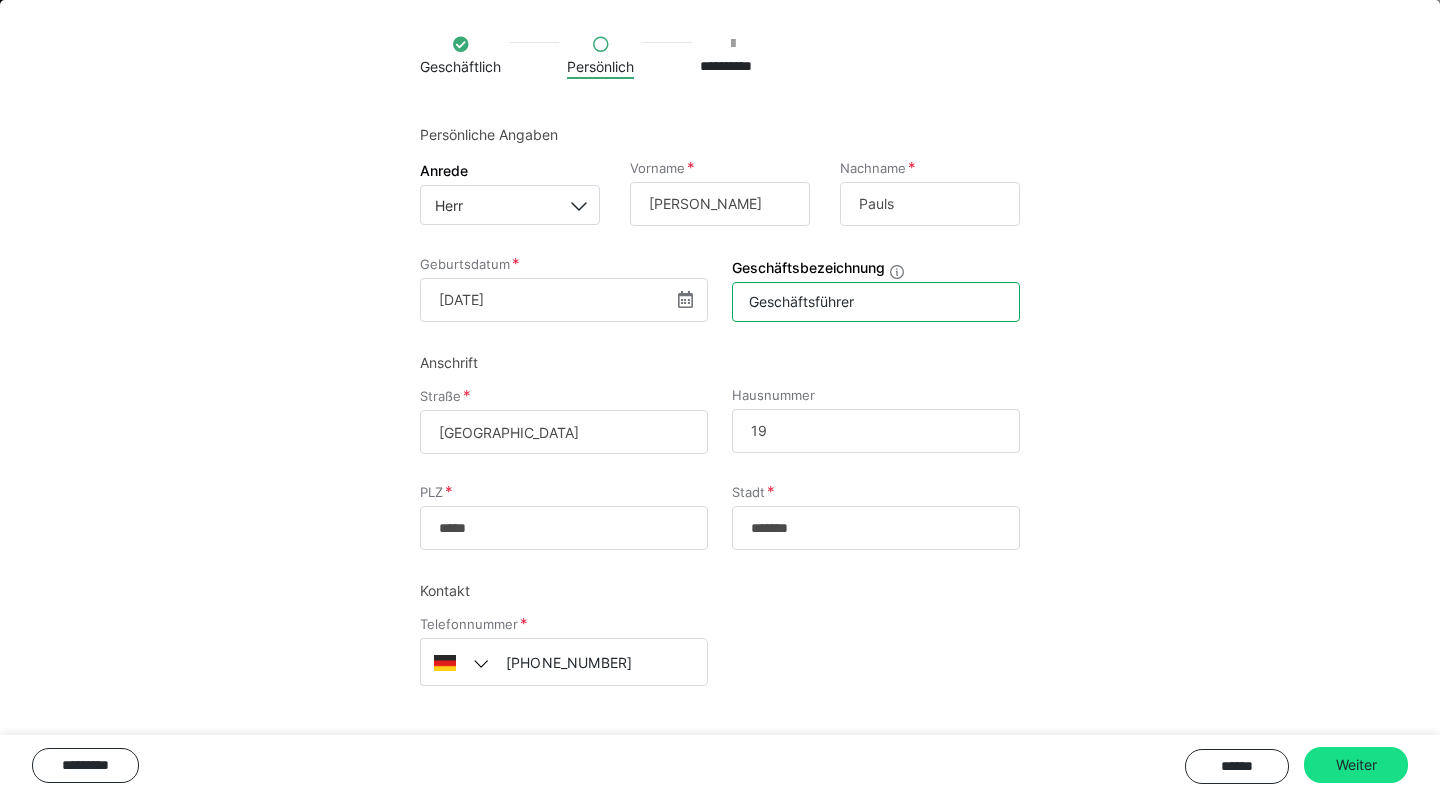 type on "Geschäftsführer" 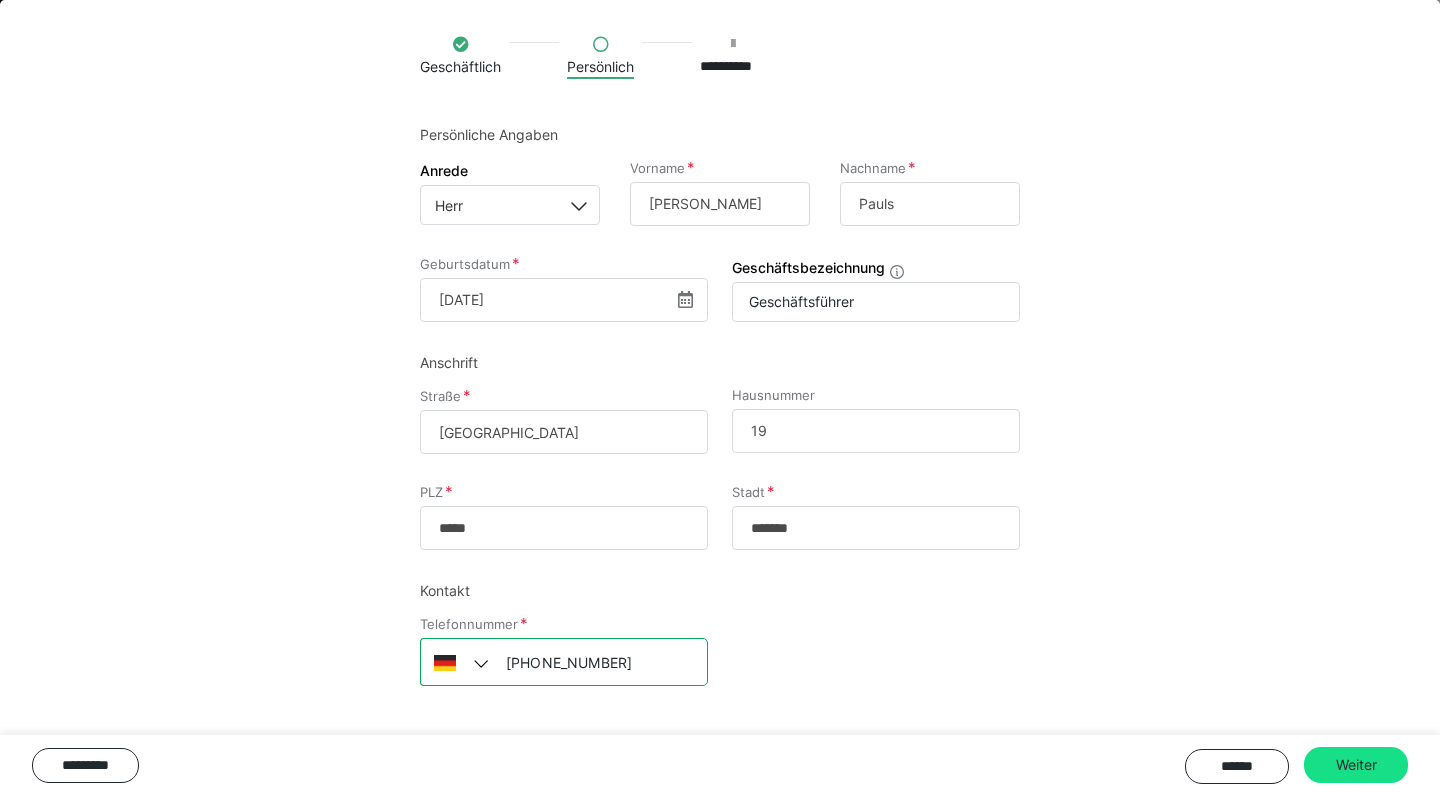 drag, startPoint x: 531, startPoint y: 661, endPoint x: 540, endPoint y: 687, distance: 27.513634 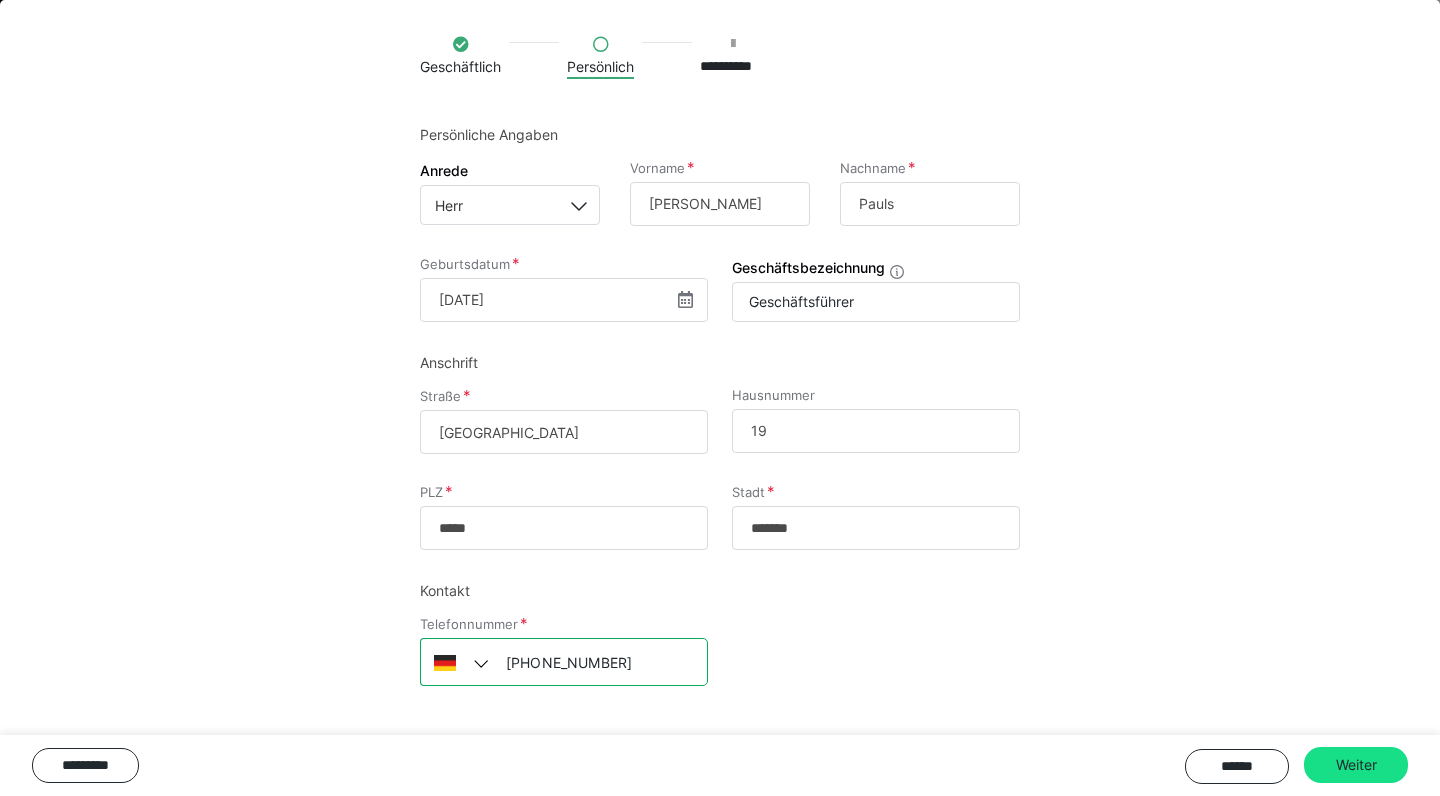 drag, startPoint x: 554, startPoint y: 667, endPoint x: 560, endPoint y: 702, distance: 35.510563 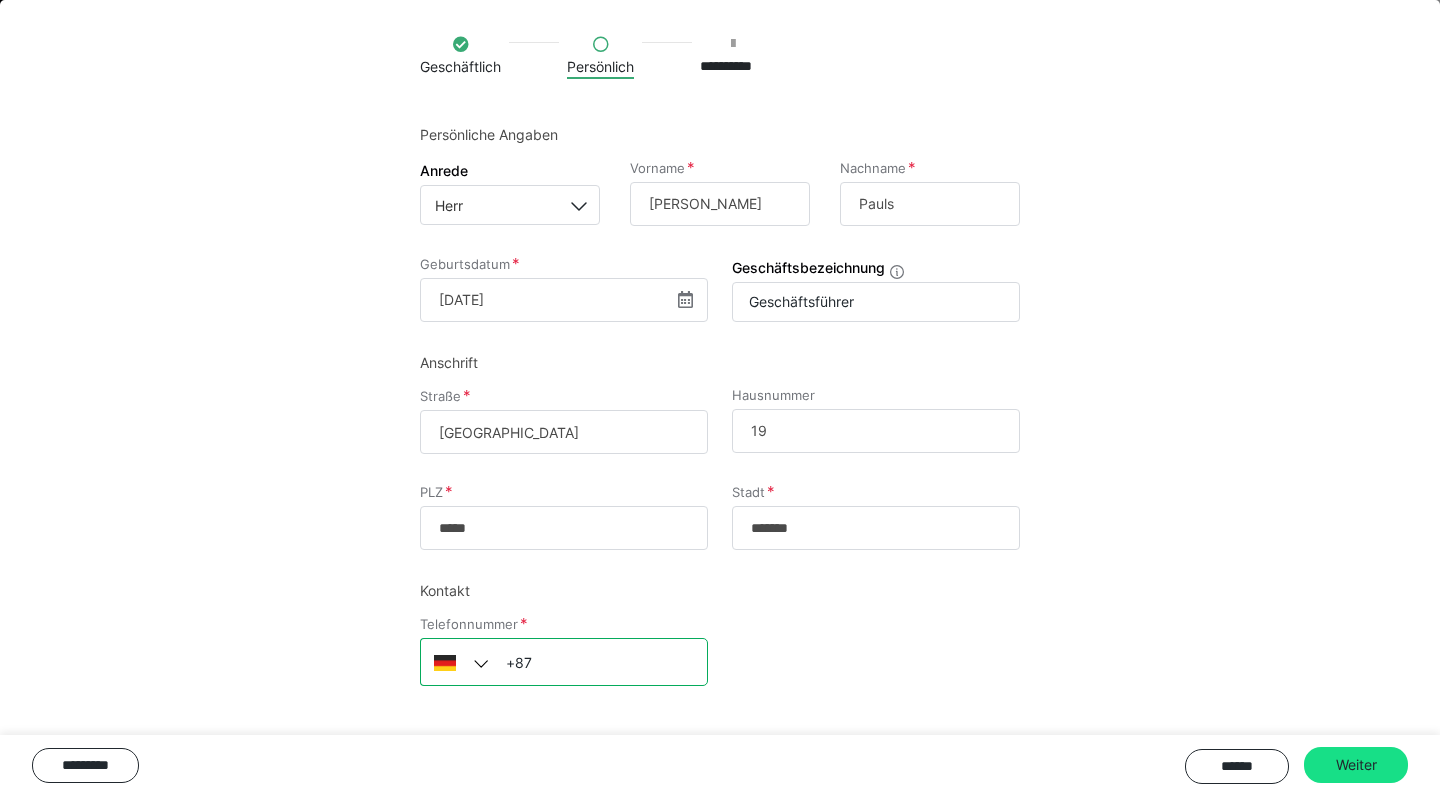 type on "+8" 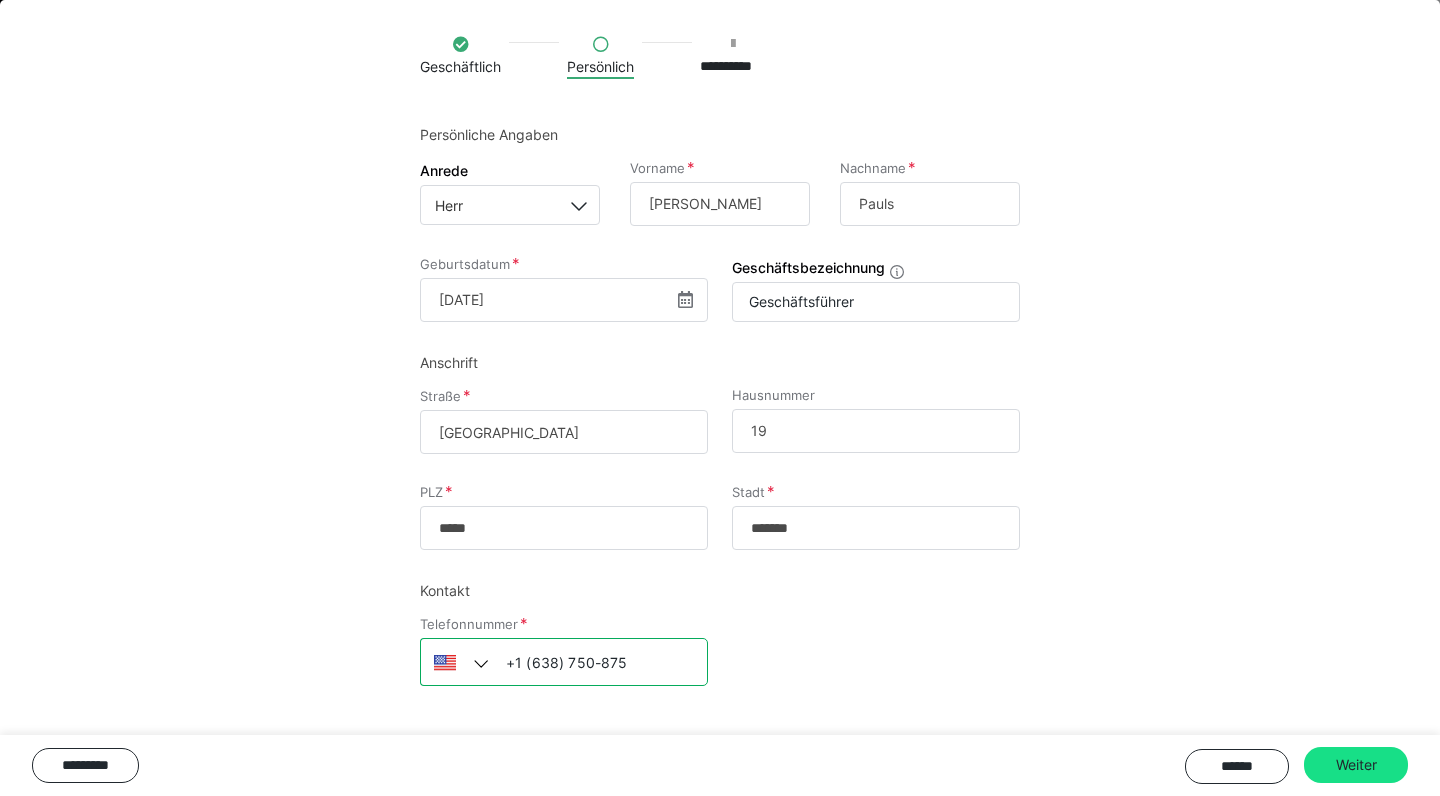 drag, startPoint x: 642, startPoint y: 661, endPoint x: 346, endPoint y: 657, distance: 296.02704 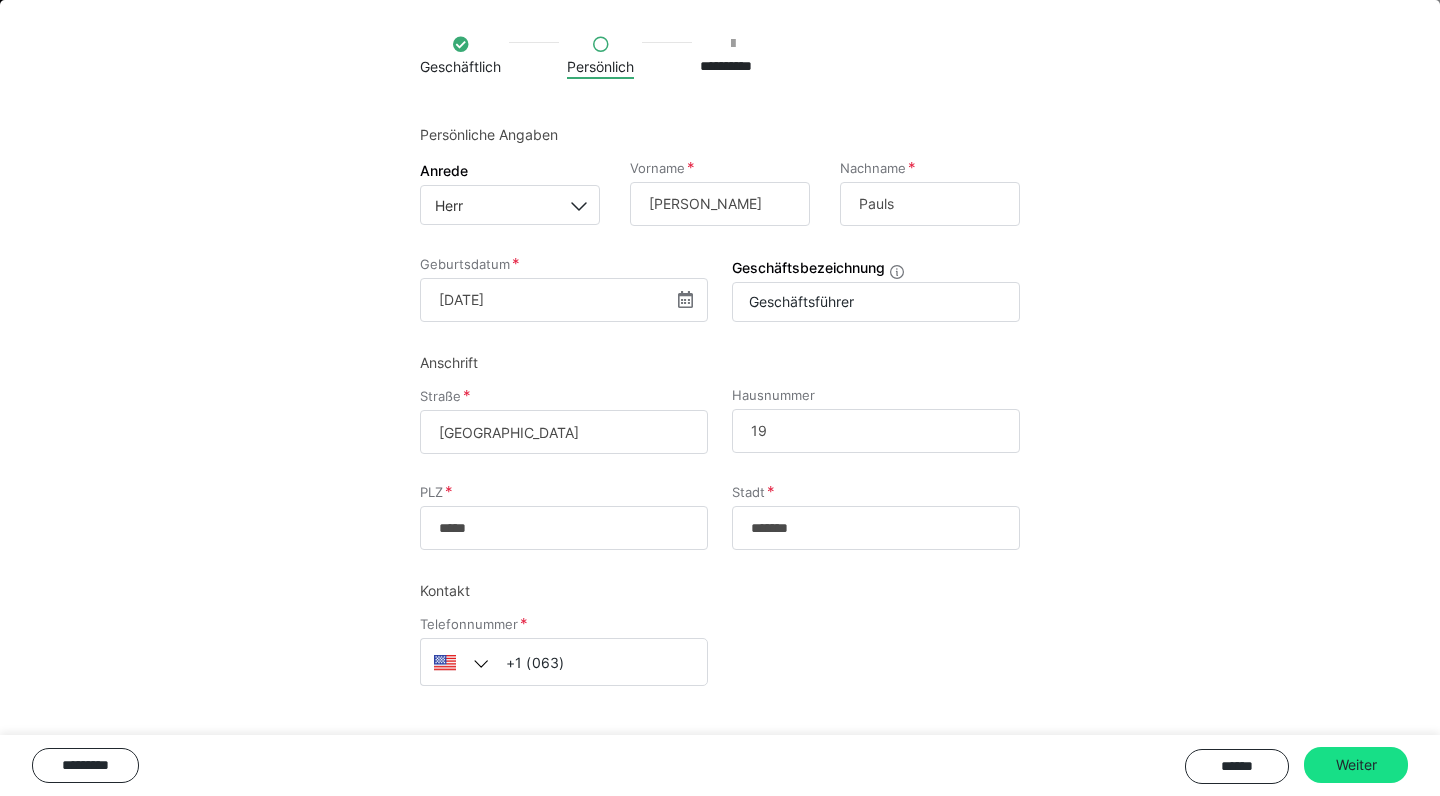 click at bounding box center (484, 664) 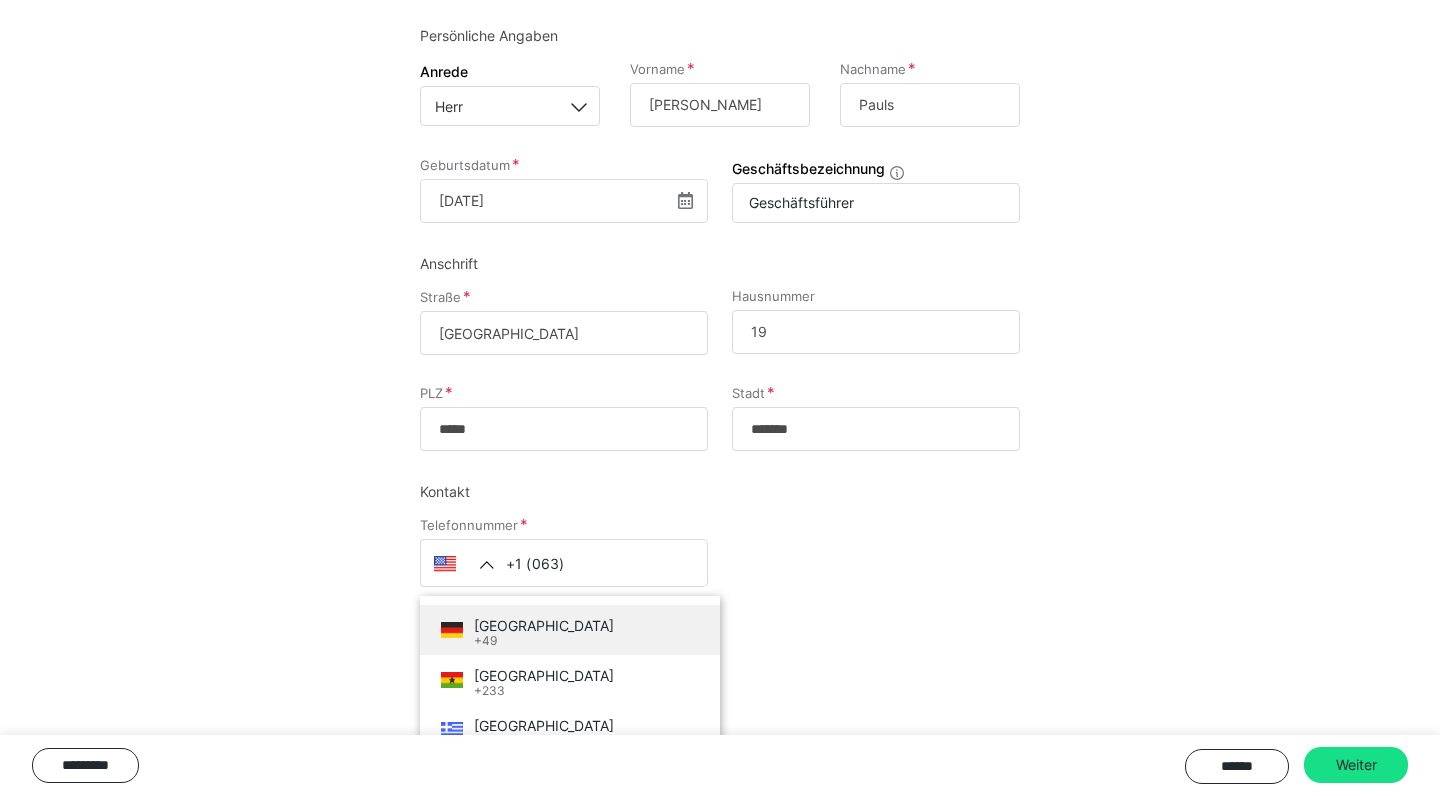 scroll, scrollTop: 3442, scrollLeft: 0, axis: vertical 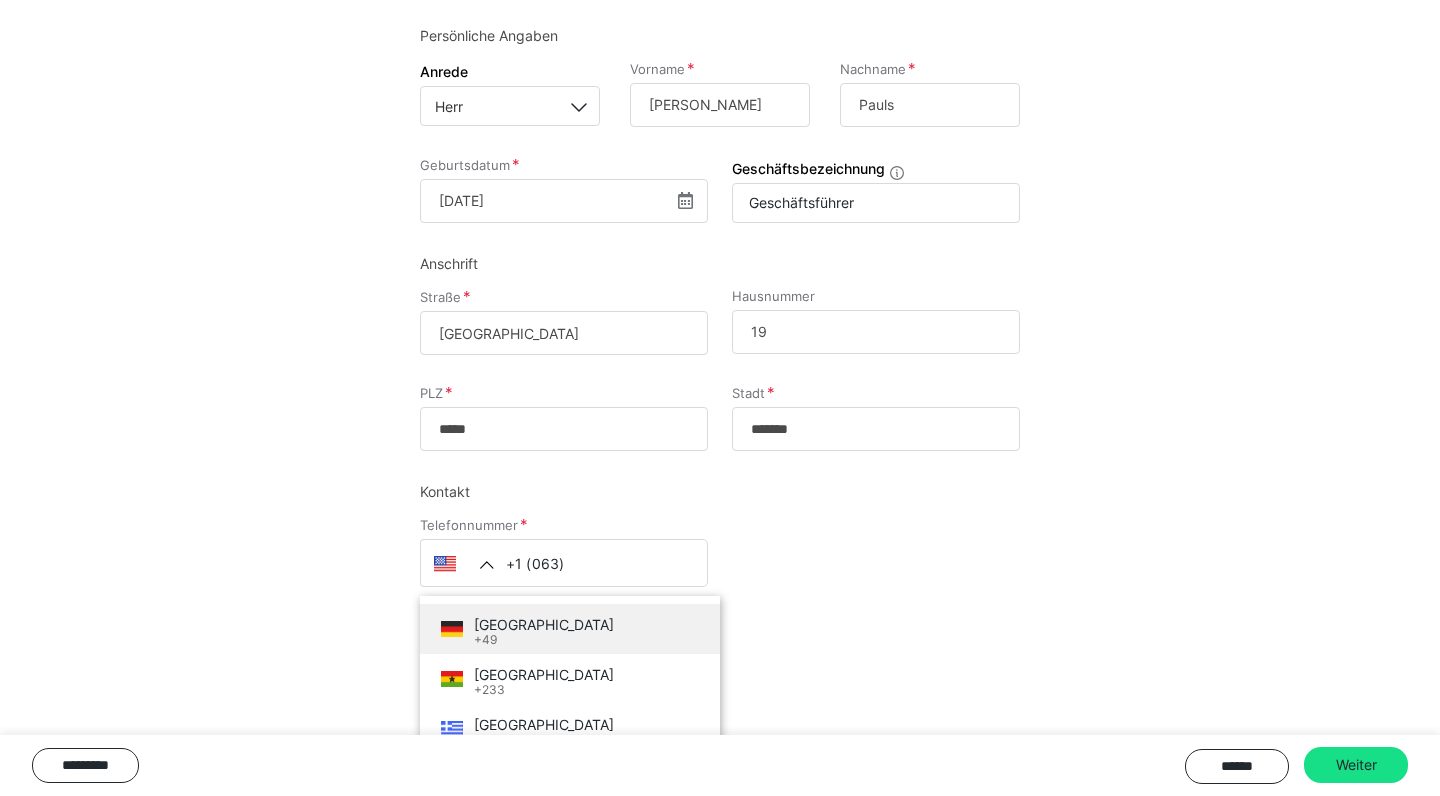 click on "Germany" at bounding box center (544, 624) 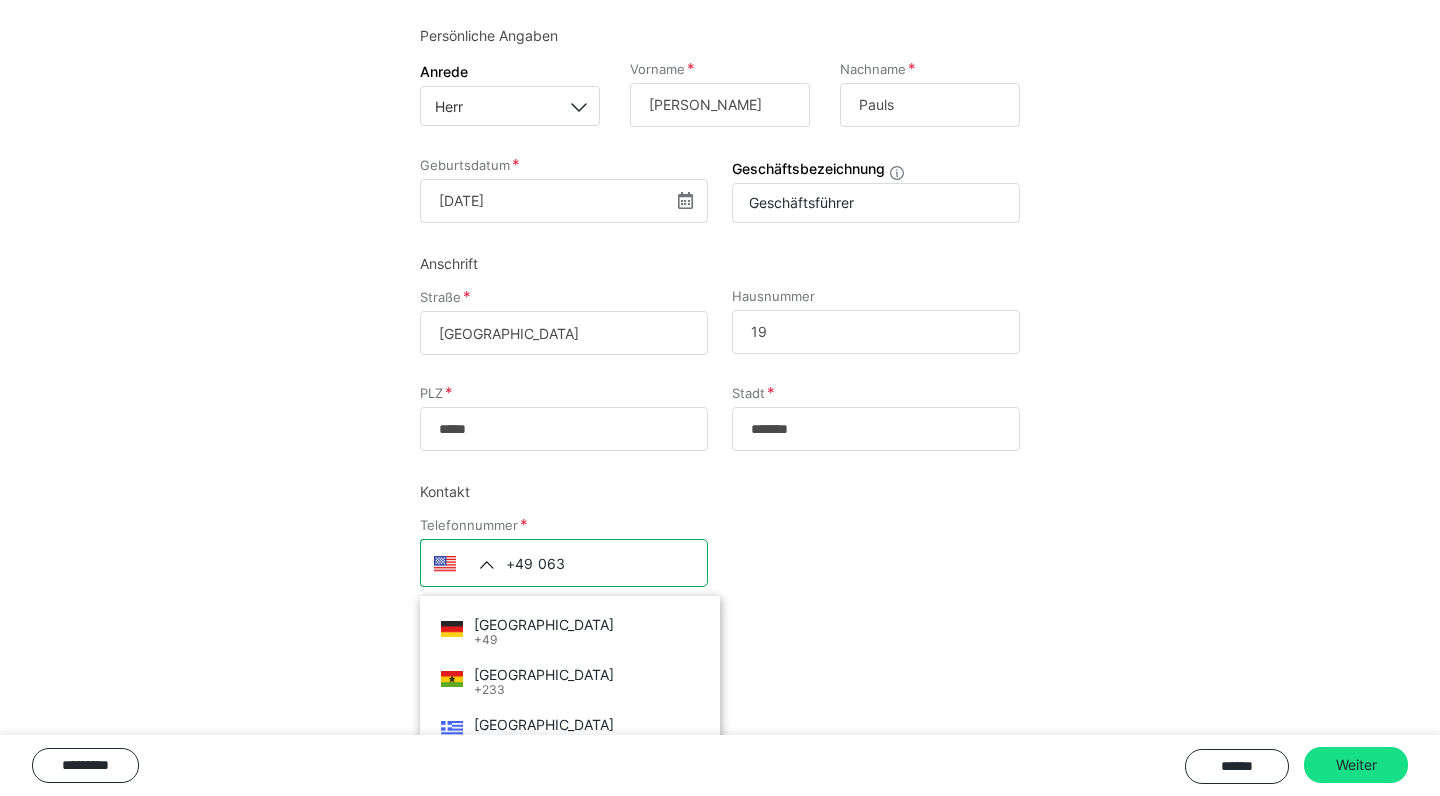 scroll, scrollTop: 124, scrollLeft: 0, axis: vertical 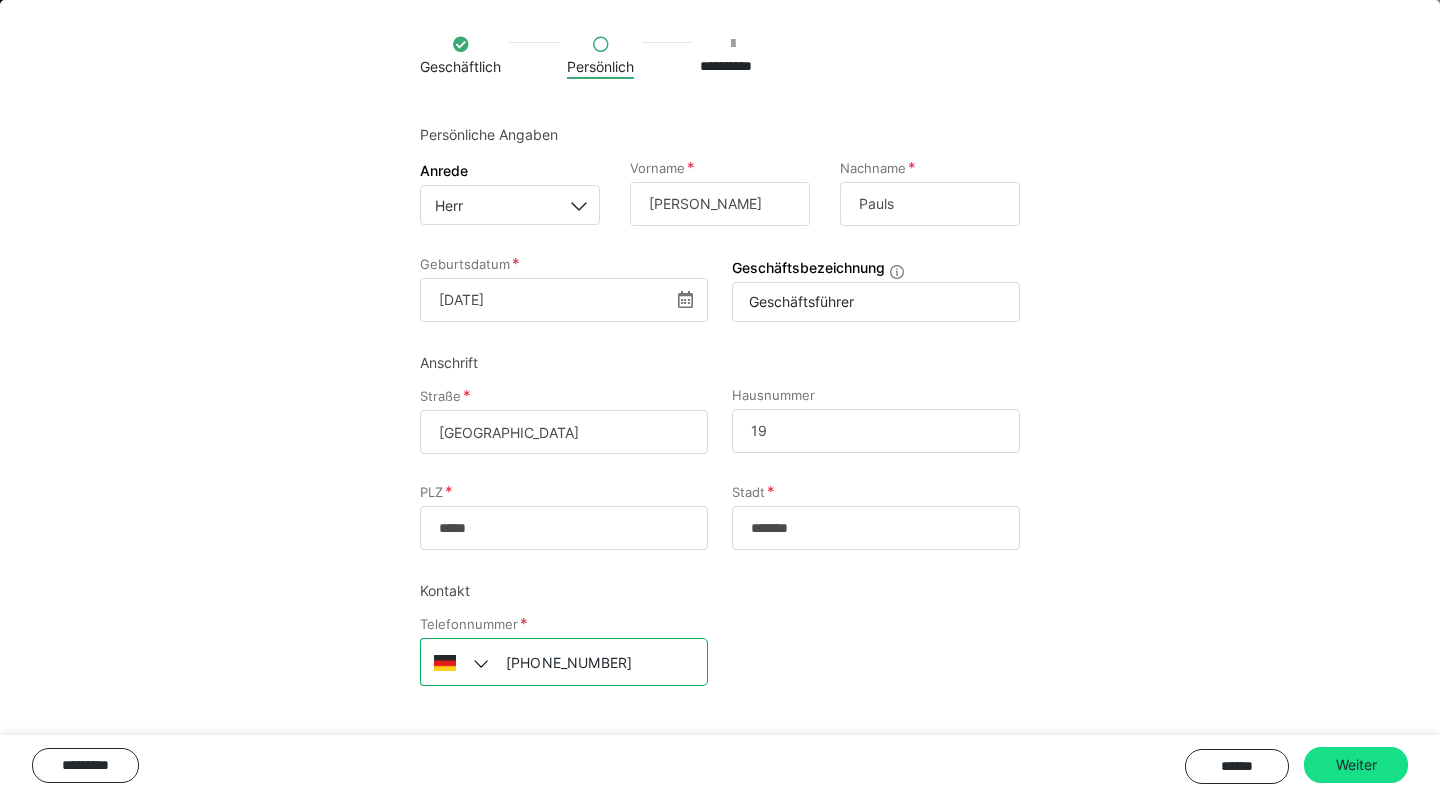 drag, startPoint x: 550, startPoint y: 661, endPoint x: 615, endPoint y: 767, distance: 124.34227 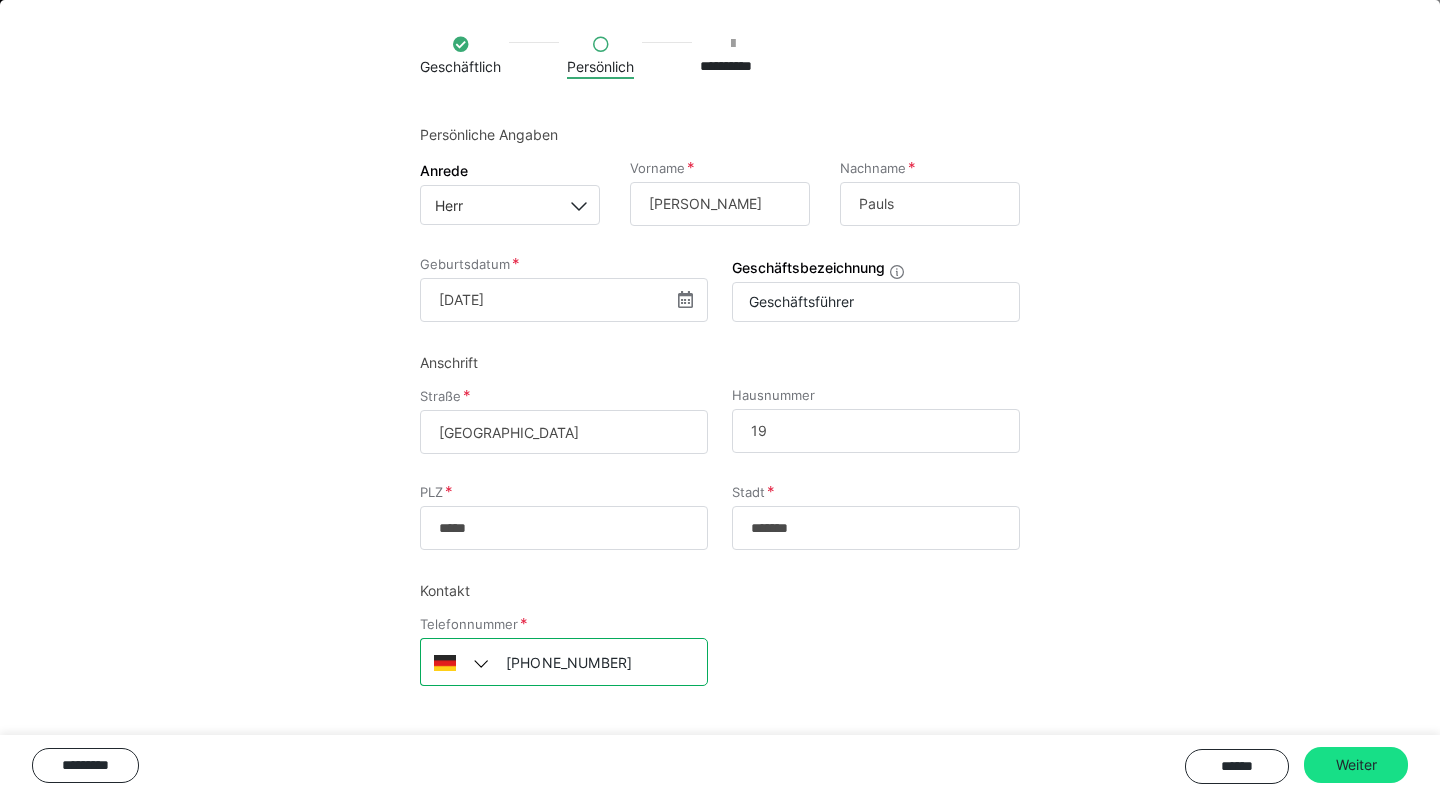 type on "+49 1638 750875" 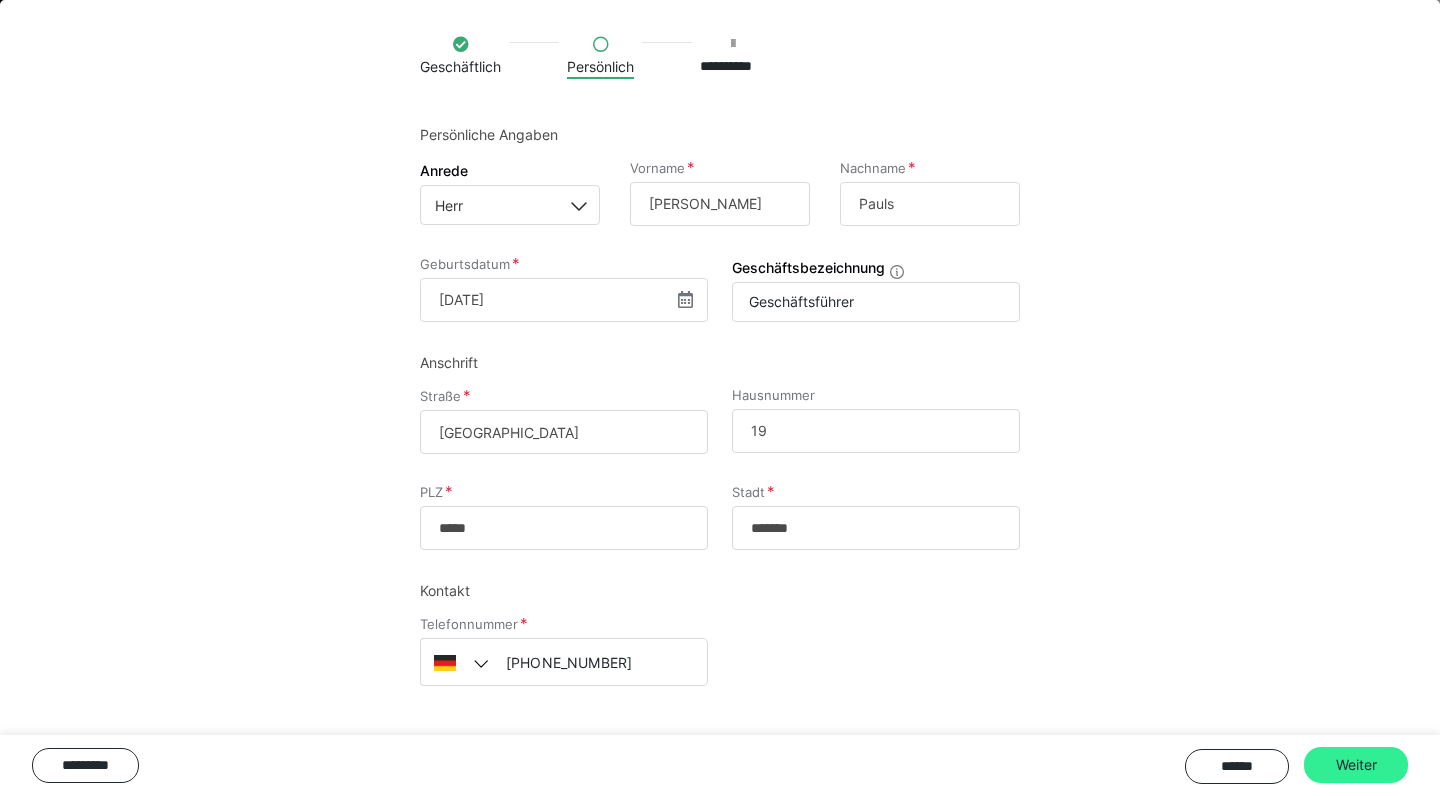 click on "Weiter" at bounding box center (1356, 765) 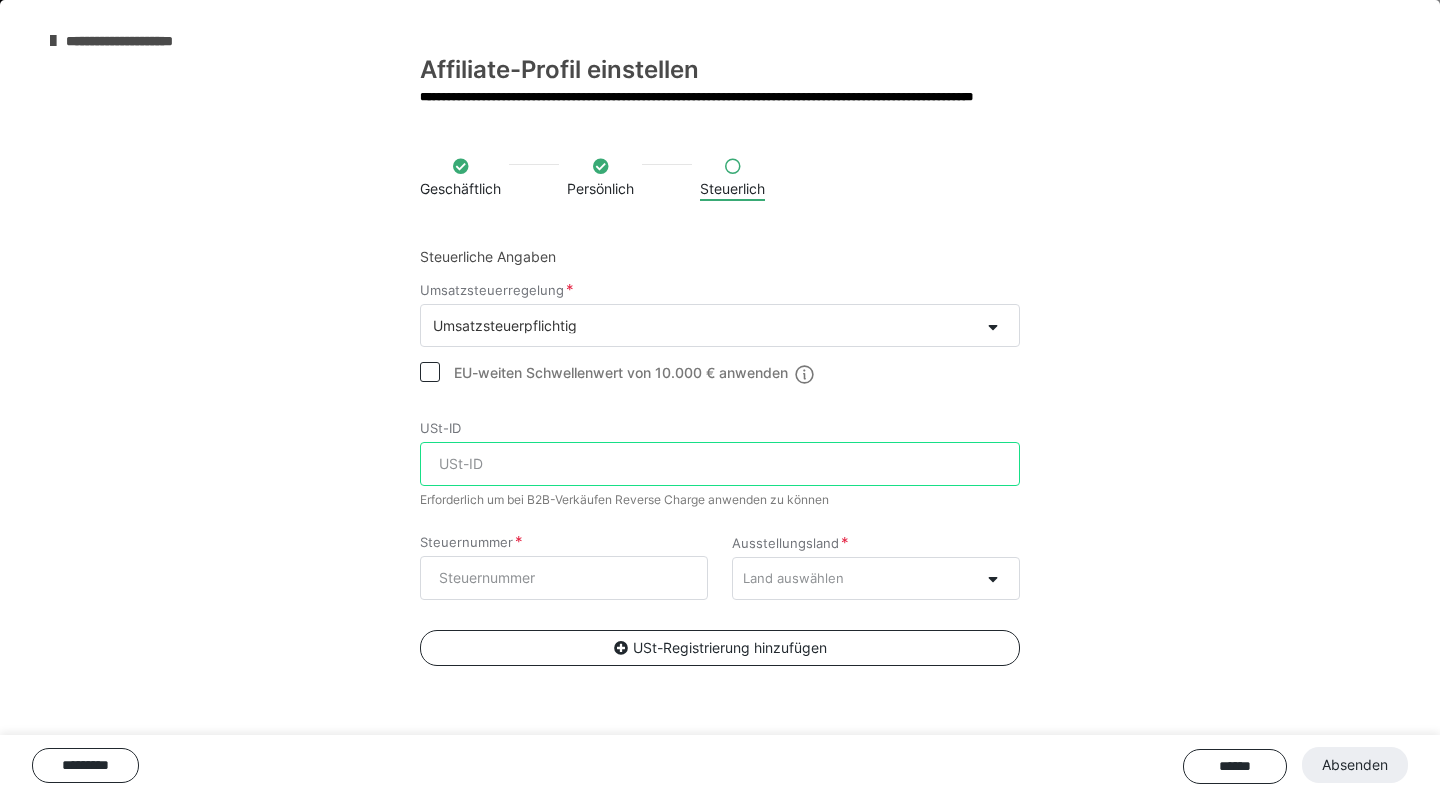 click on "USt-ID" at bounding box center (720, 464) 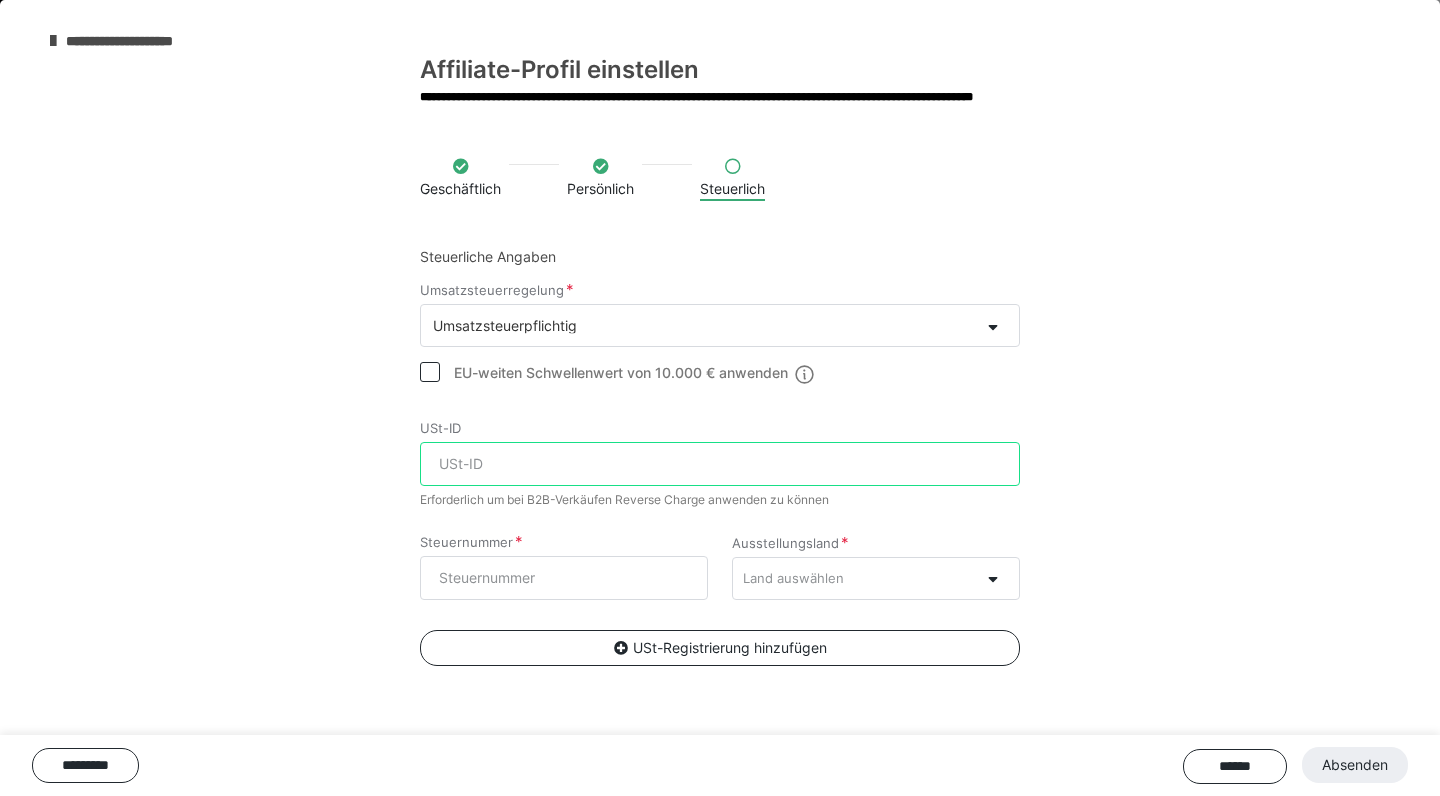 paste on "DE367694250" 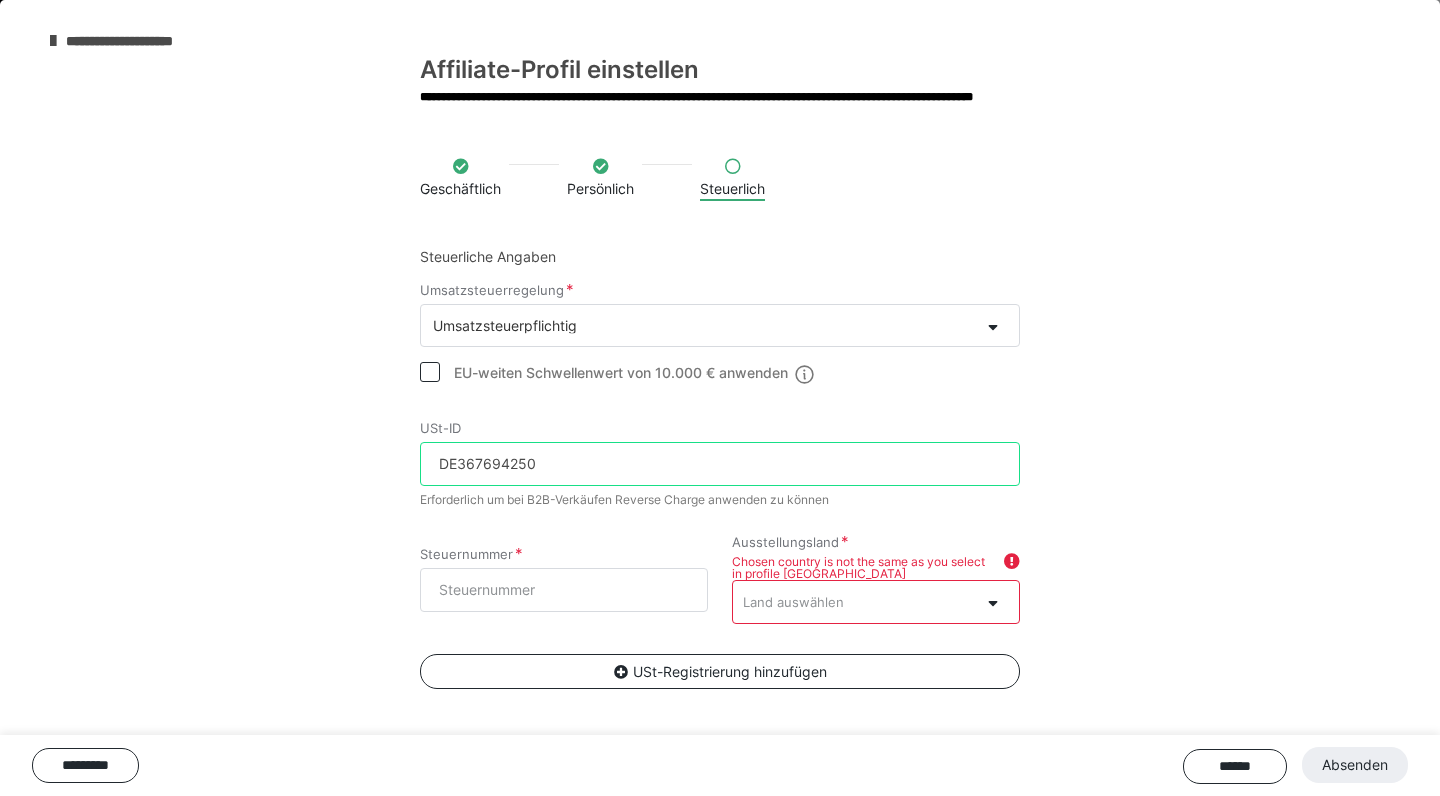type on "DE367694250" 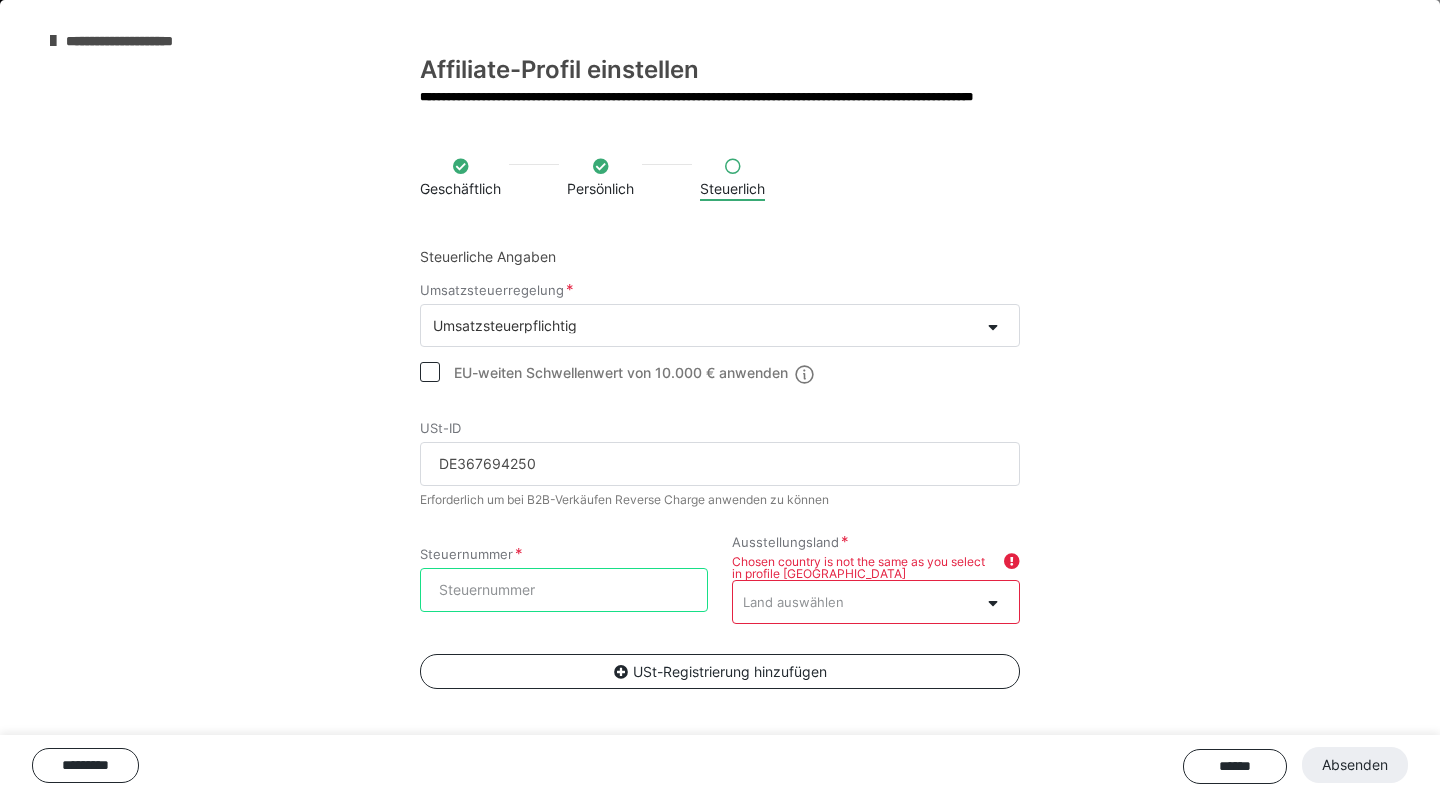 click on "Steuernummer" at bounding box center (564, 590) 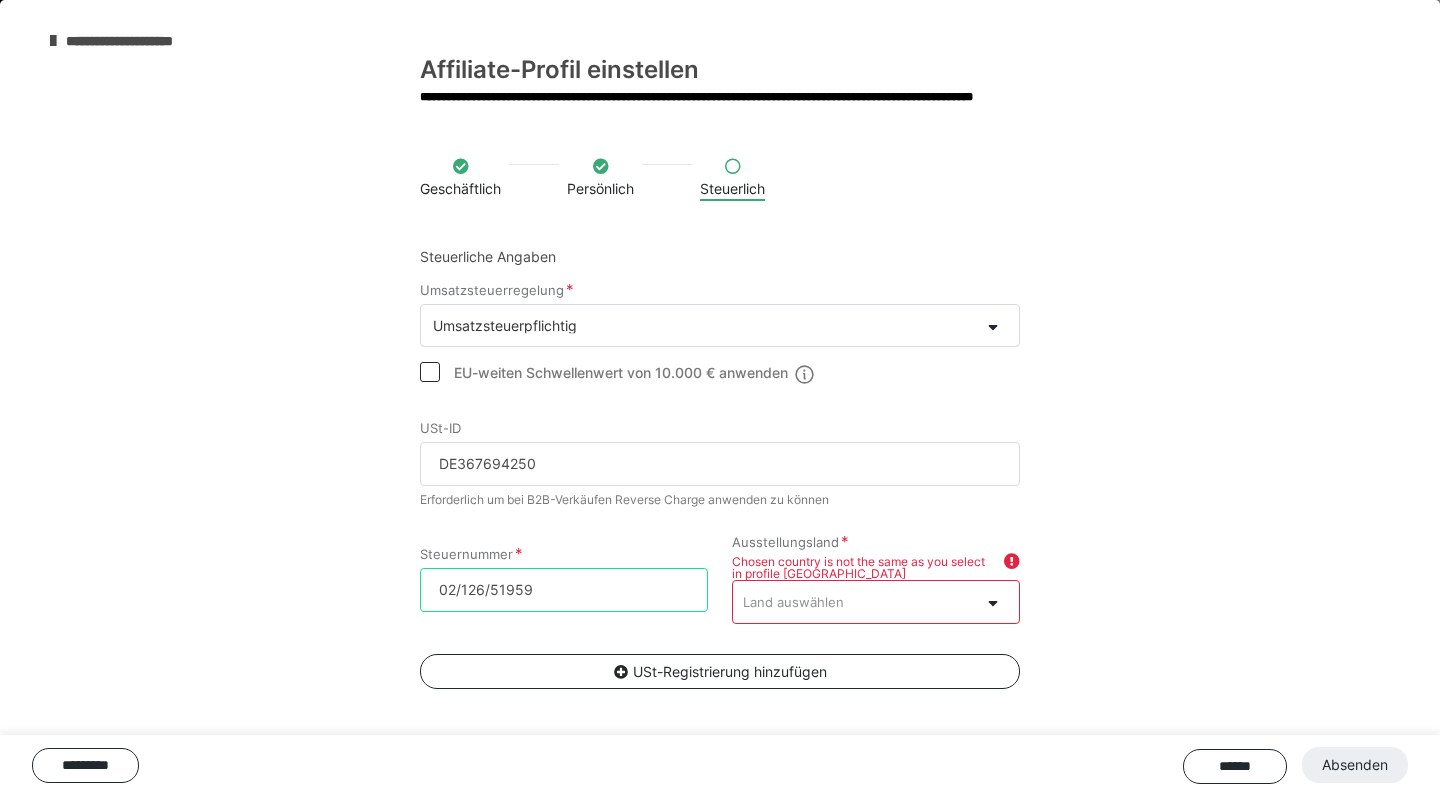type on "02/126/51959" 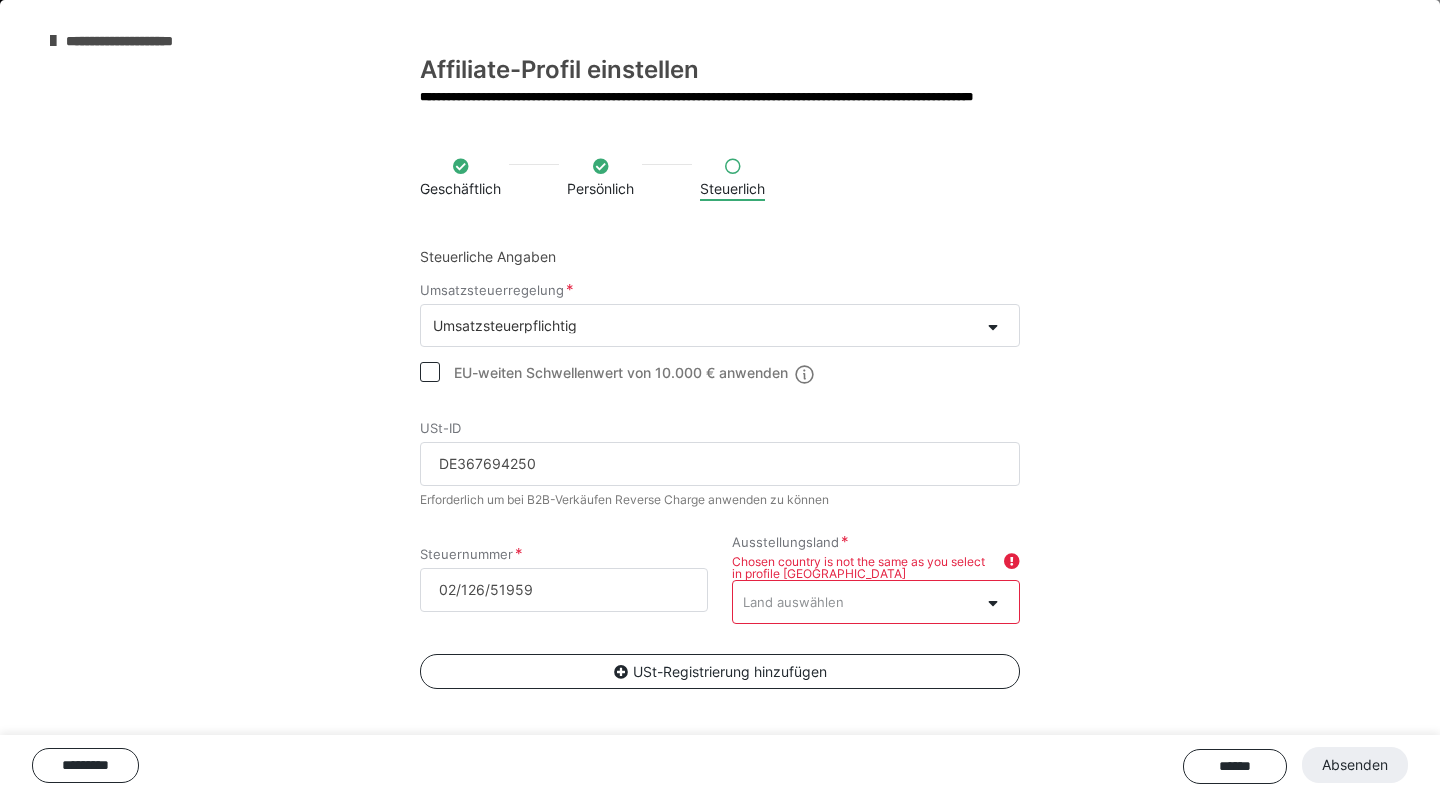 click on "Land auswählen" at bounding box center (856, 601) 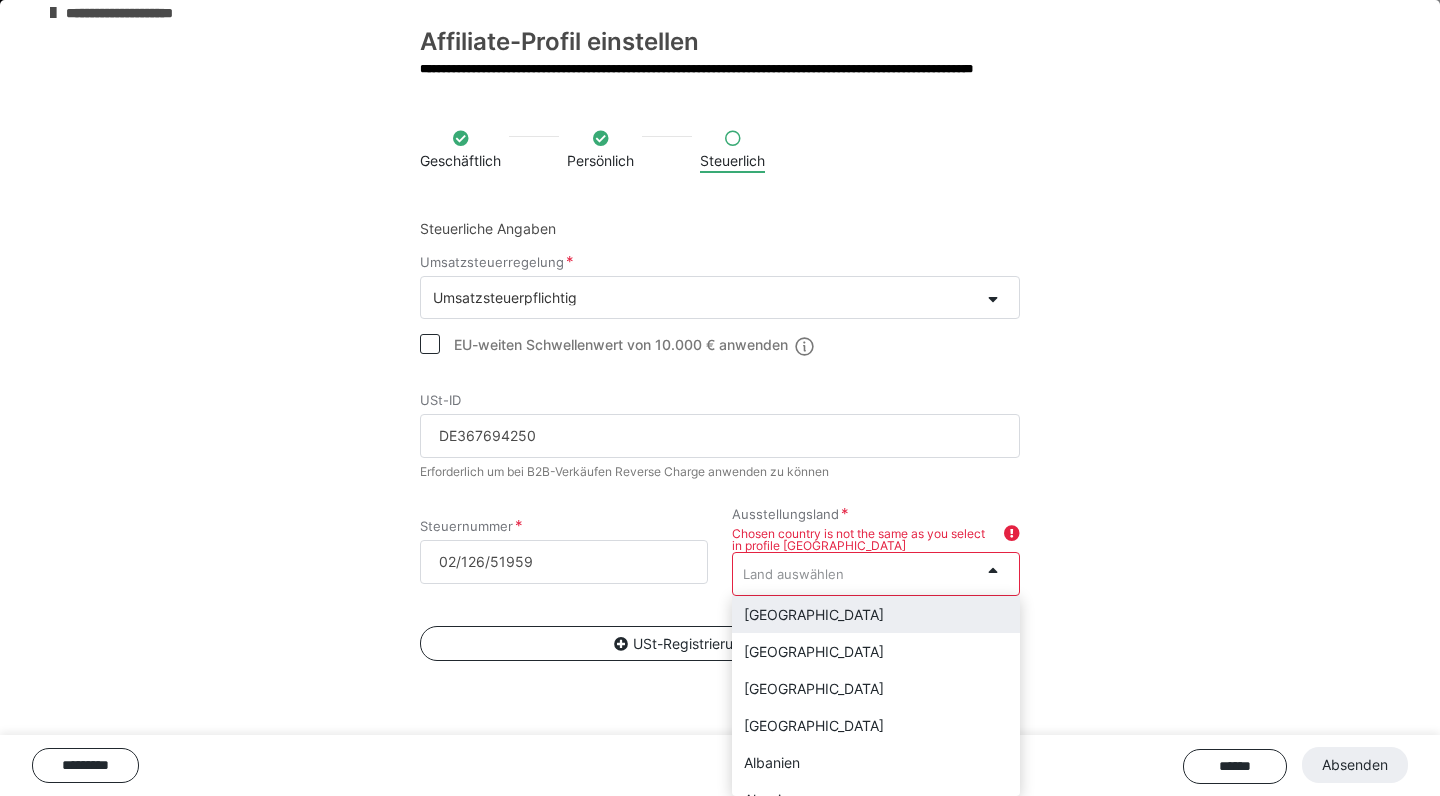 click on "Deutschland" at bounding box center (876, 614) 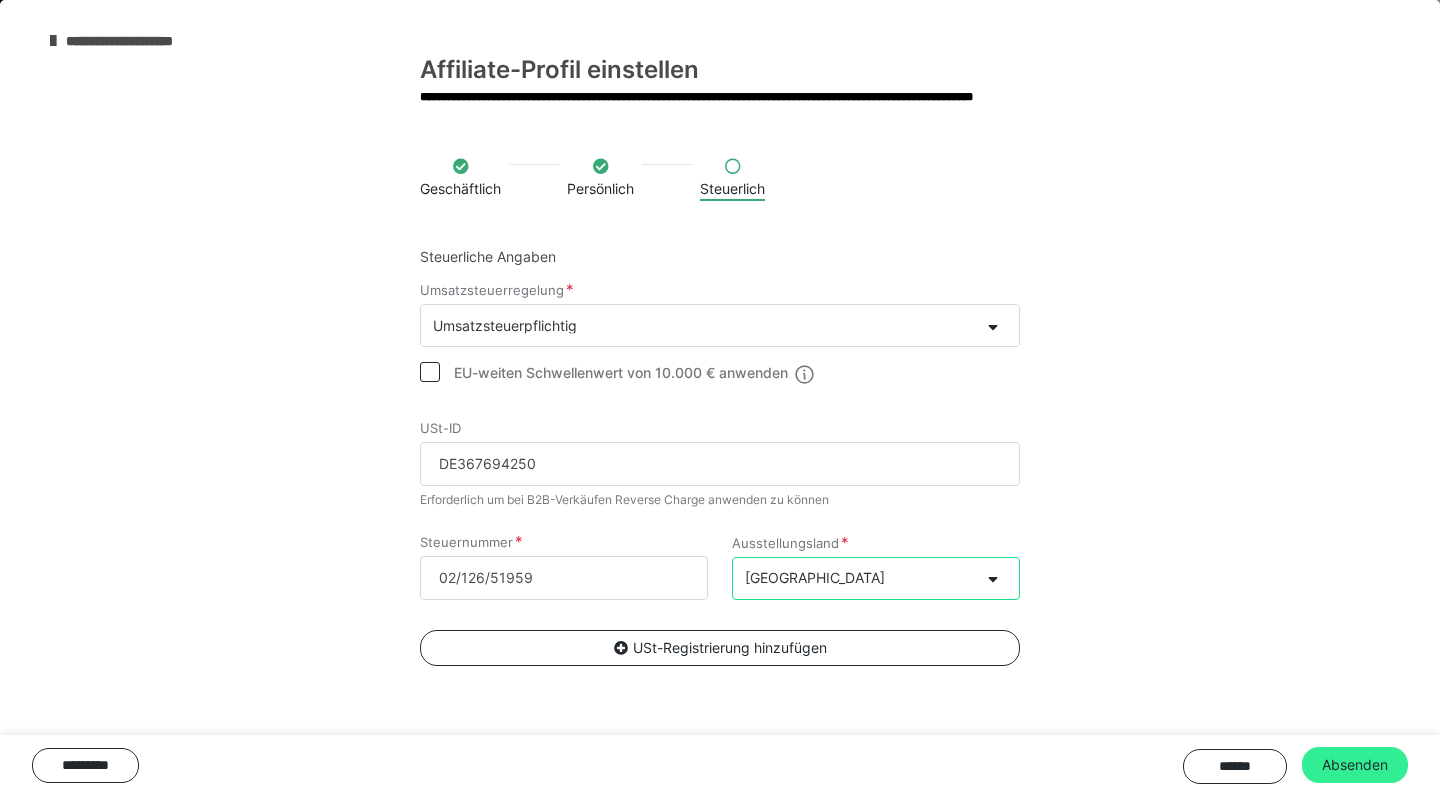 click on "Absenden" at bounding box center [1355, 765] 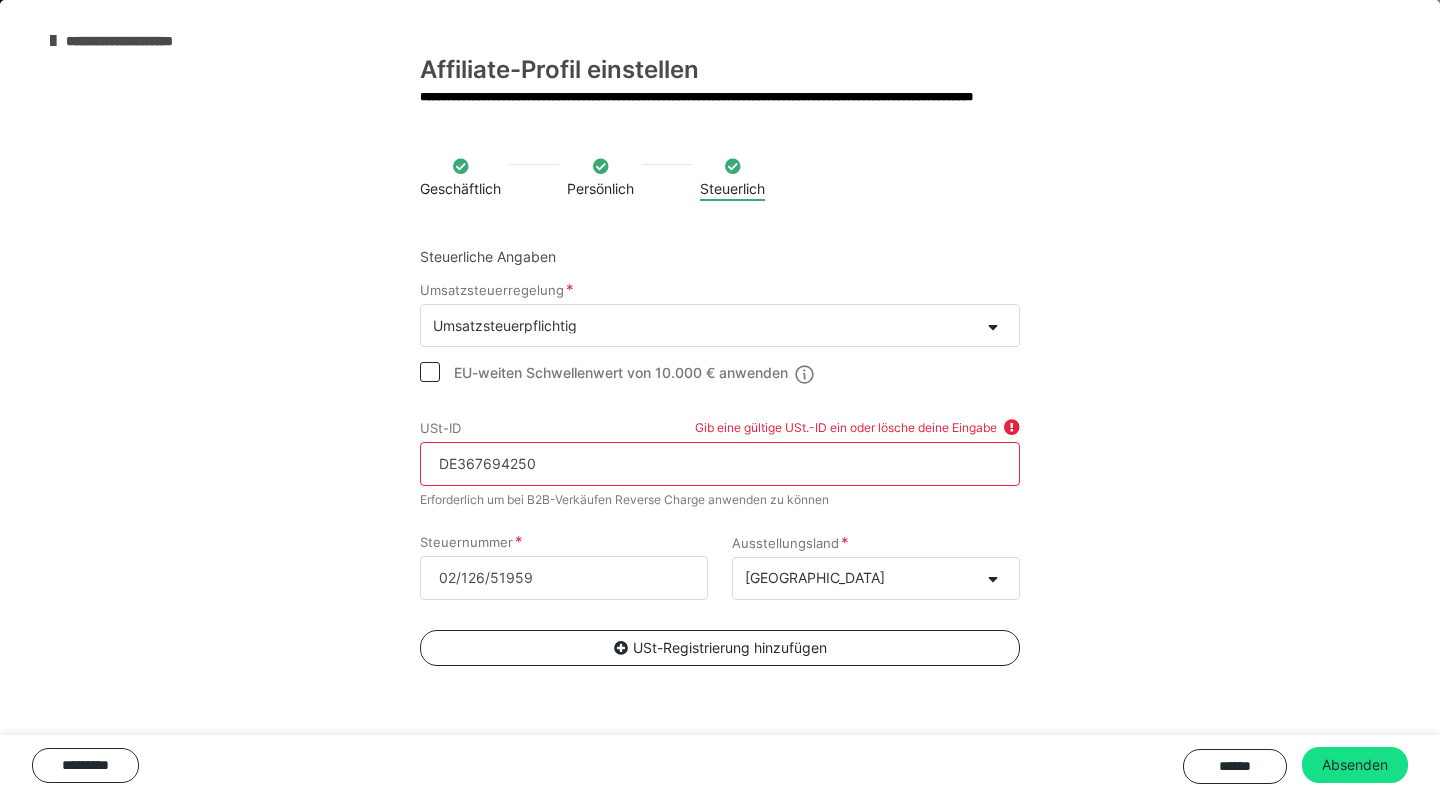 drag, startPoint x: 458, startPoint y: 468, endPoint x: 502, endPoint y: 549, distance: 92.17918 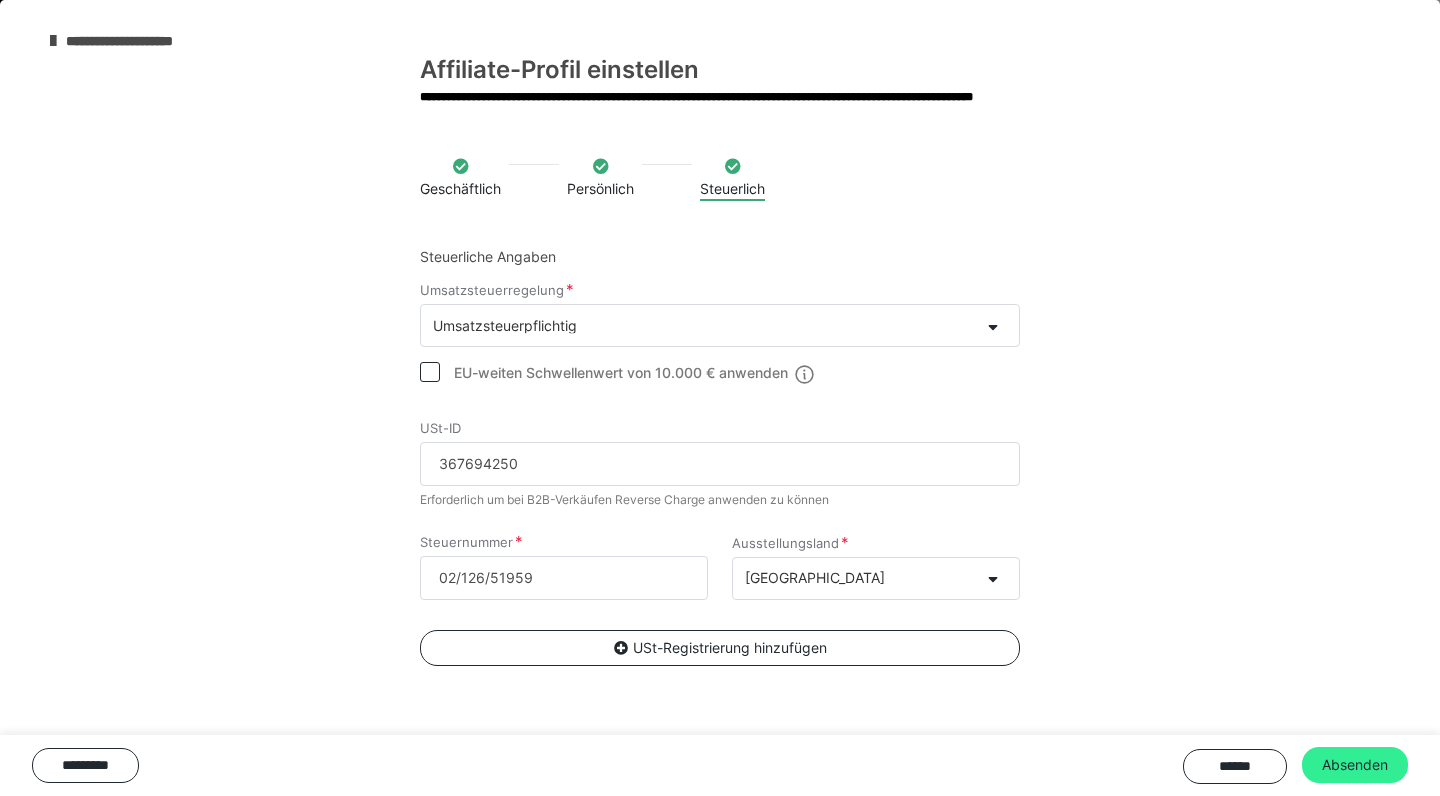 click on "Absenden" at bounding box center [1355, 765] 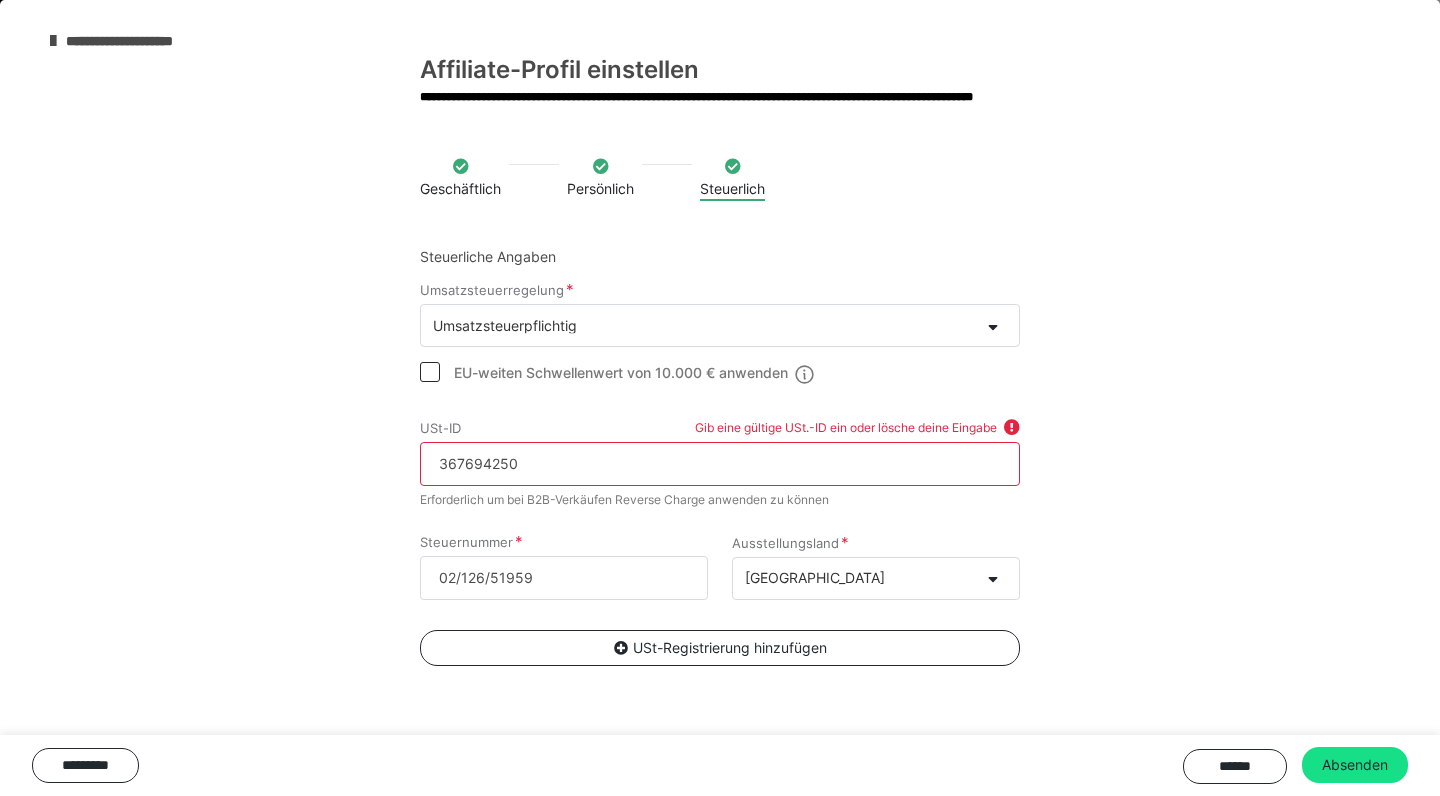 click on "367694250" at bounding box center (720, 464) 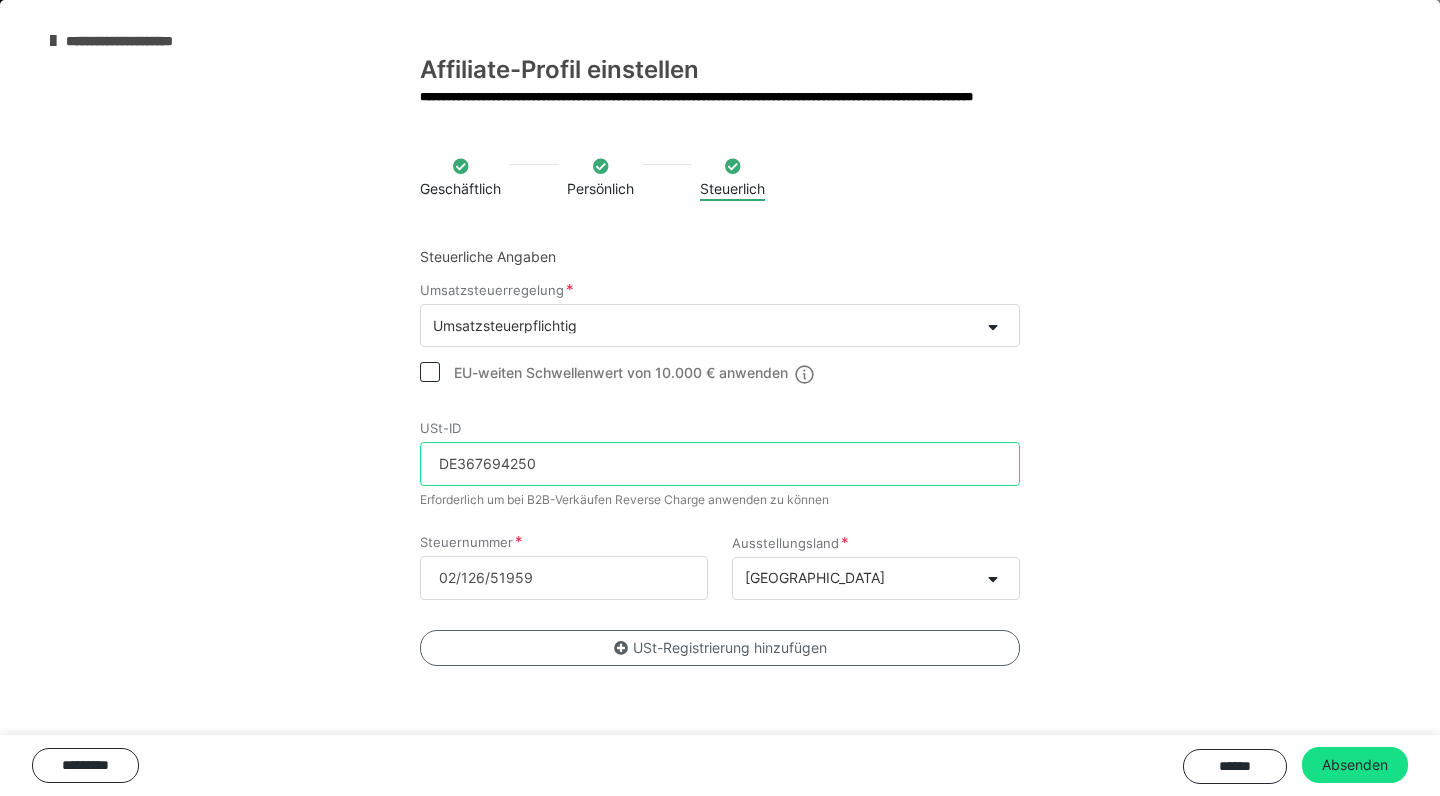 type on "DE367694250" 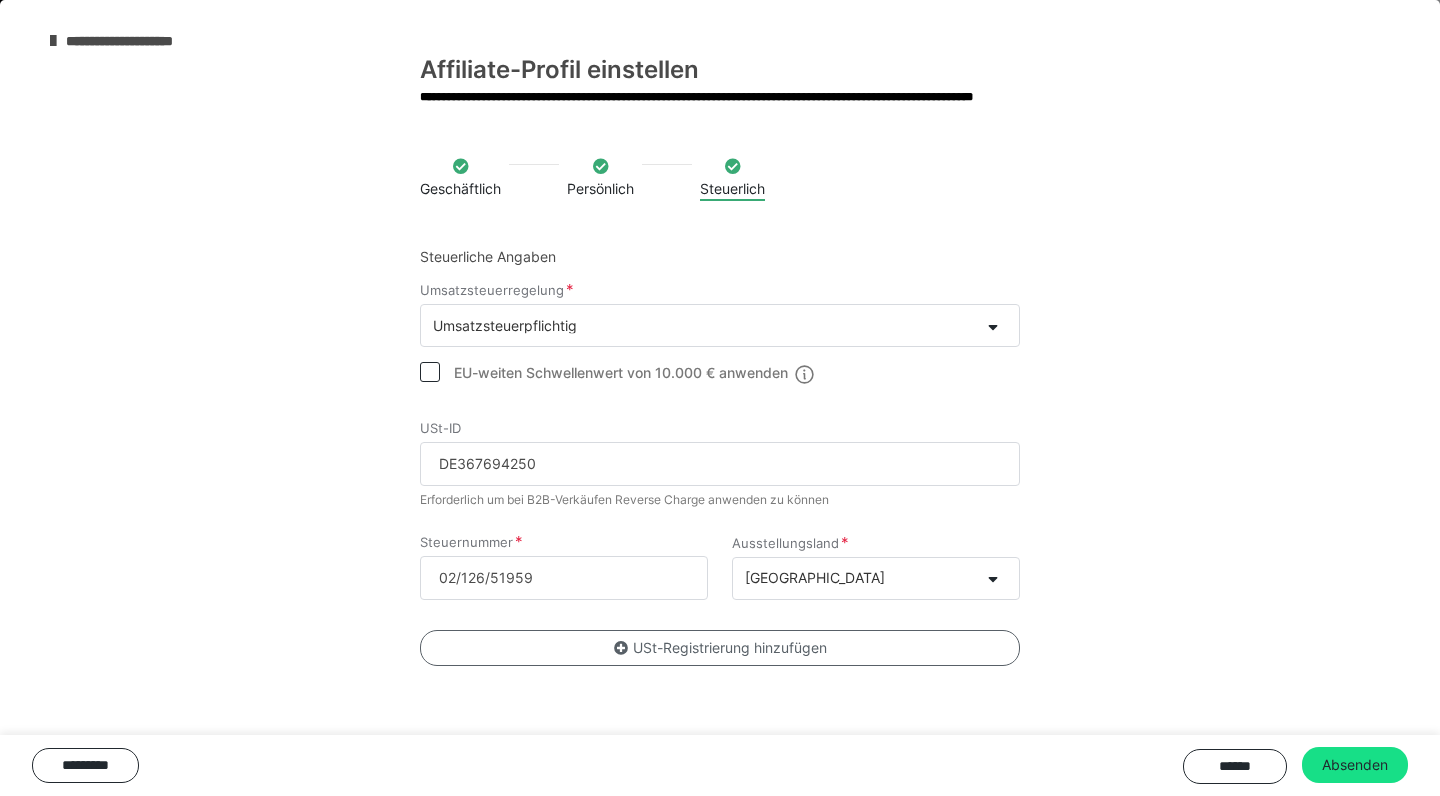 click on "USt-Registrierung hinzufügen" at bounding box center [720, 648] 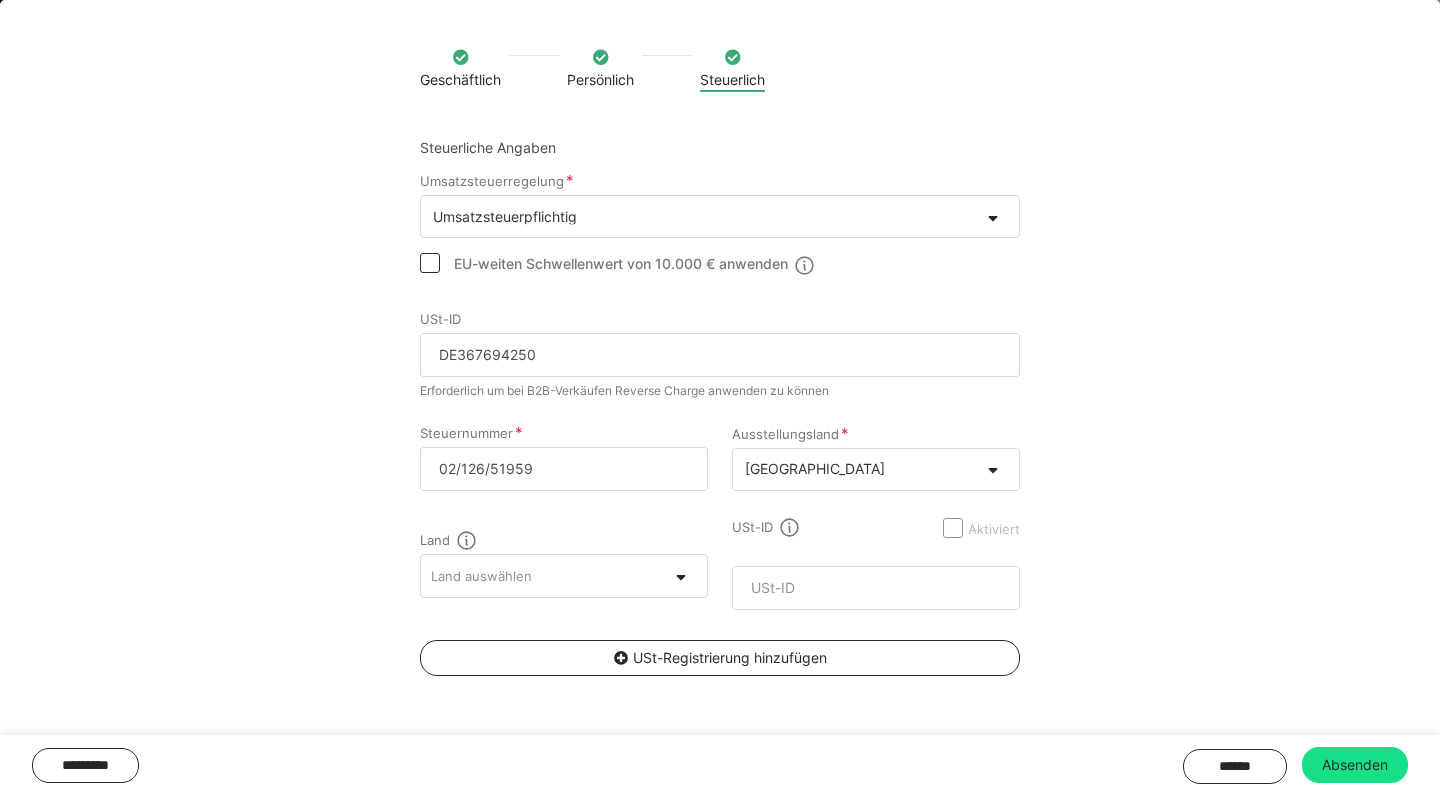 scroll, scrollTop: 113, scrollLeft: 0, axis: vertical 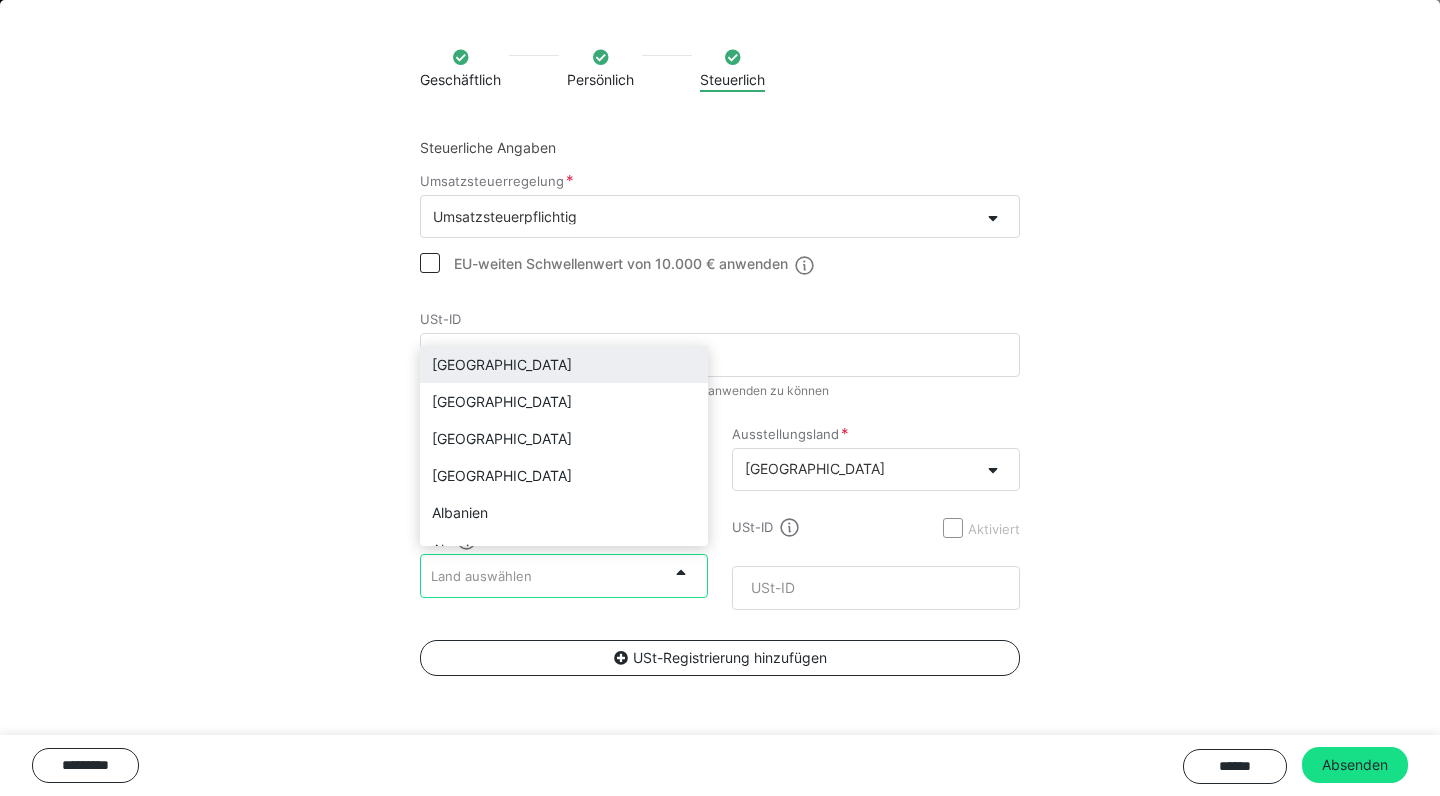 click on "Deutschland" at bounding box center (564, 364) 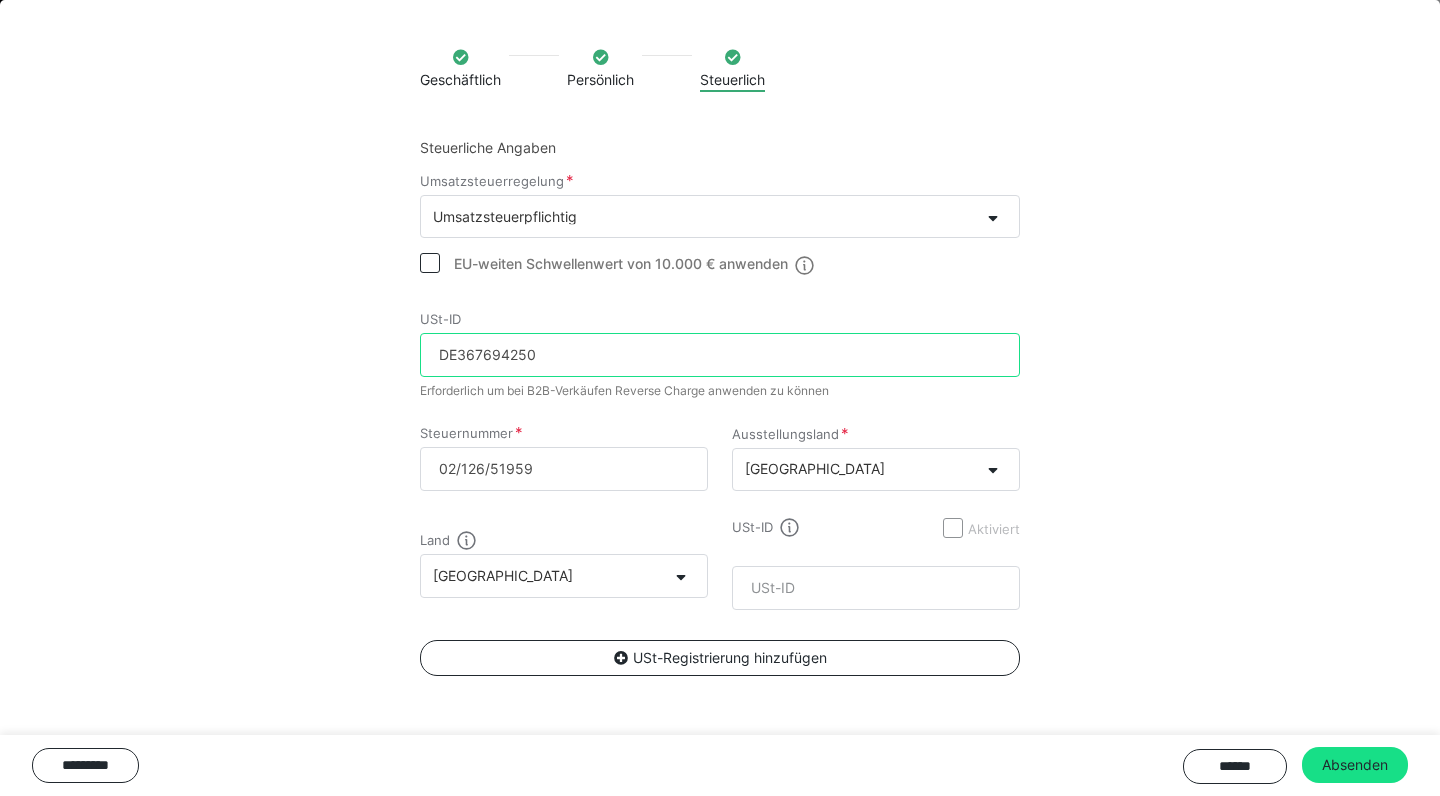 drag, startPoint x: 557, startPoint y: 348, endPoint x: 357, endPoint y: 355, distance: 200.12247 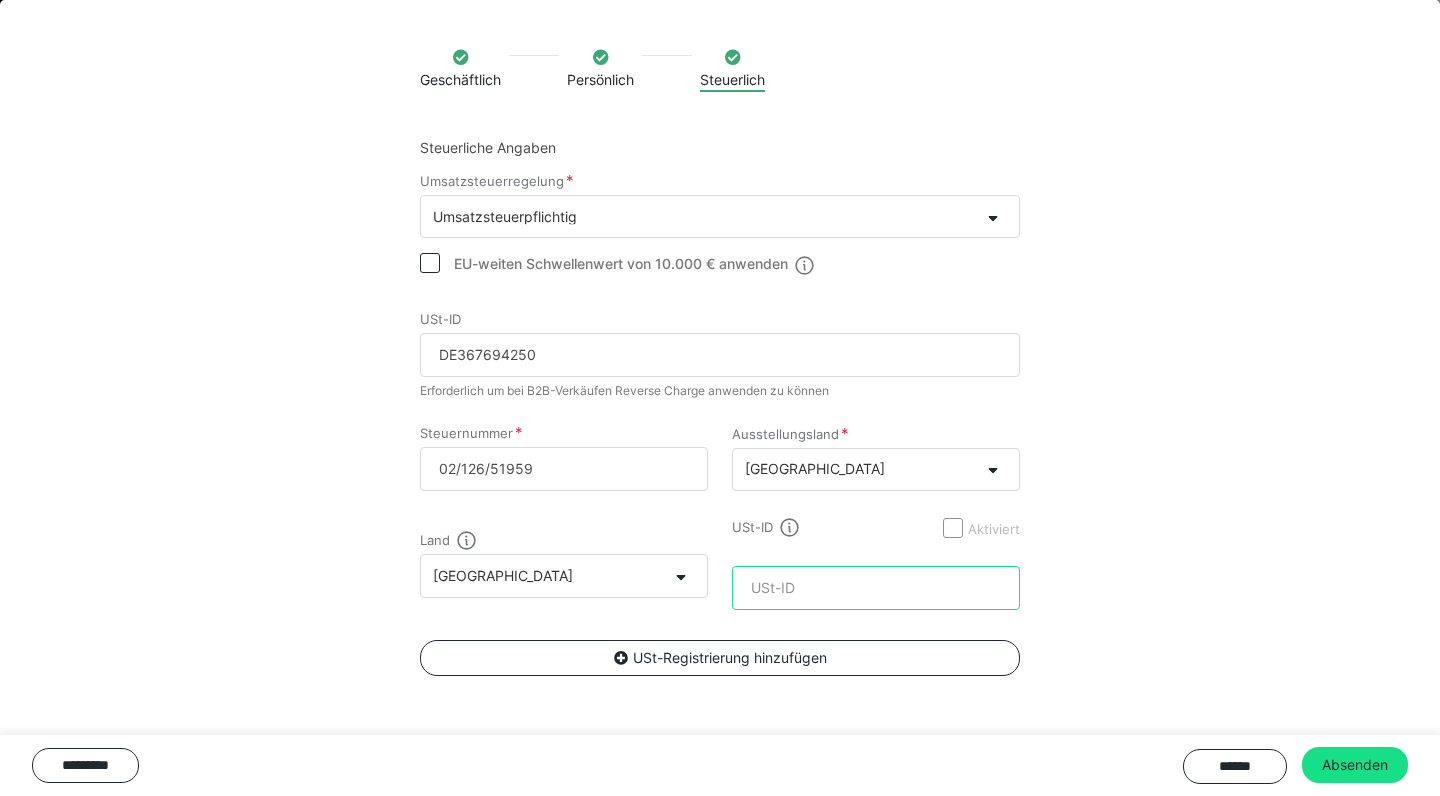 click on "USt-ID" at bounding box center (876, 588) 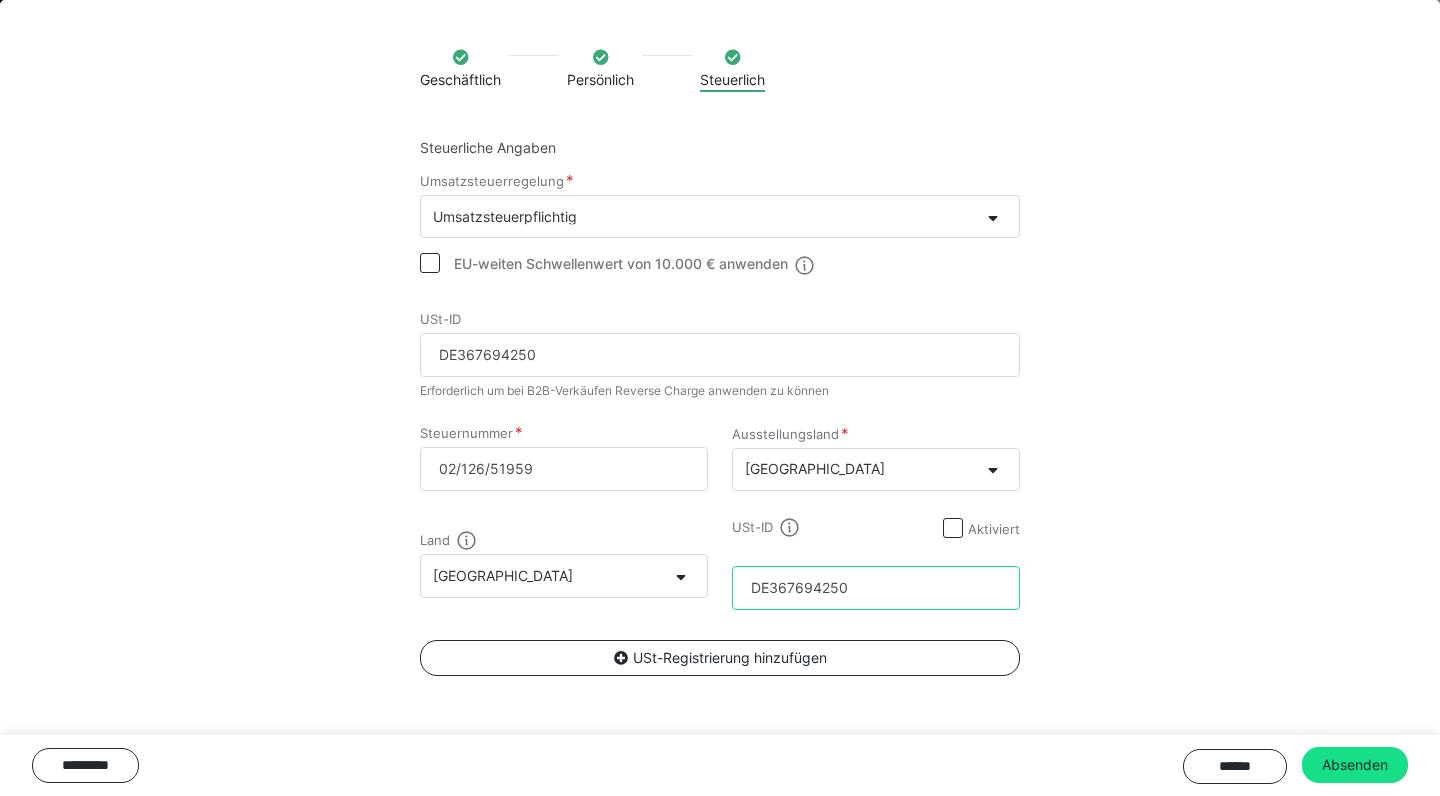 type on "DE367694250" 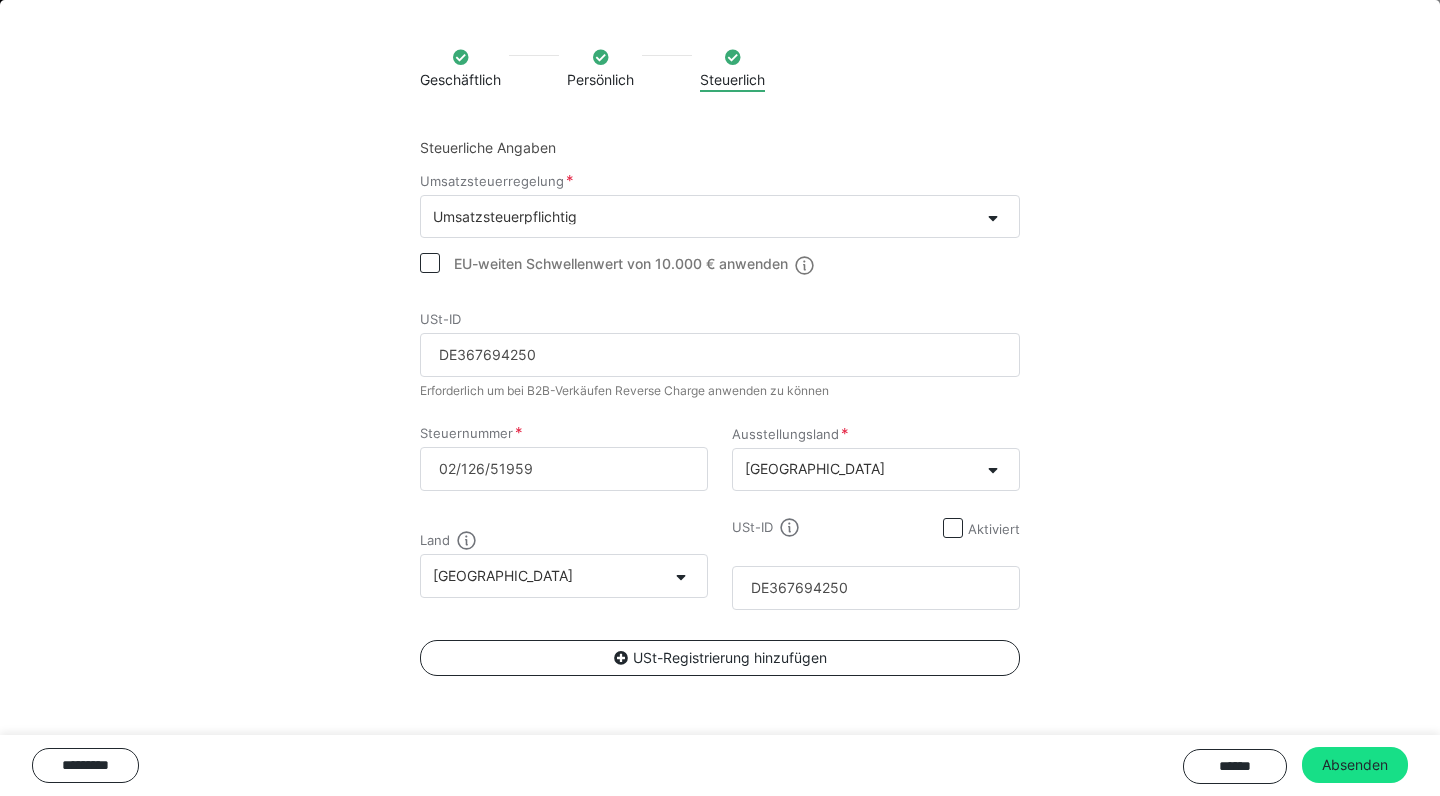 click on "Geschäftlich Persönlich Steuerlich Steuerliche Angaben Umsatzsteuerregelung Umsatzsteuerpflichtig EU-weiten Schwellenwert von 10.000 € anwenden USt-ID DE367694250 Erforderlich um bei B2B-Verkäufen Reverse Charge anwenden zu können Steuernummer 02/126/51959 Ausstellungsland Deutschland Land Deutschland USt-ID Aktiviert DE367694250 USt-Registrierung hinzufügen ********* ****** Absenden" at bounding box center (720, 405) 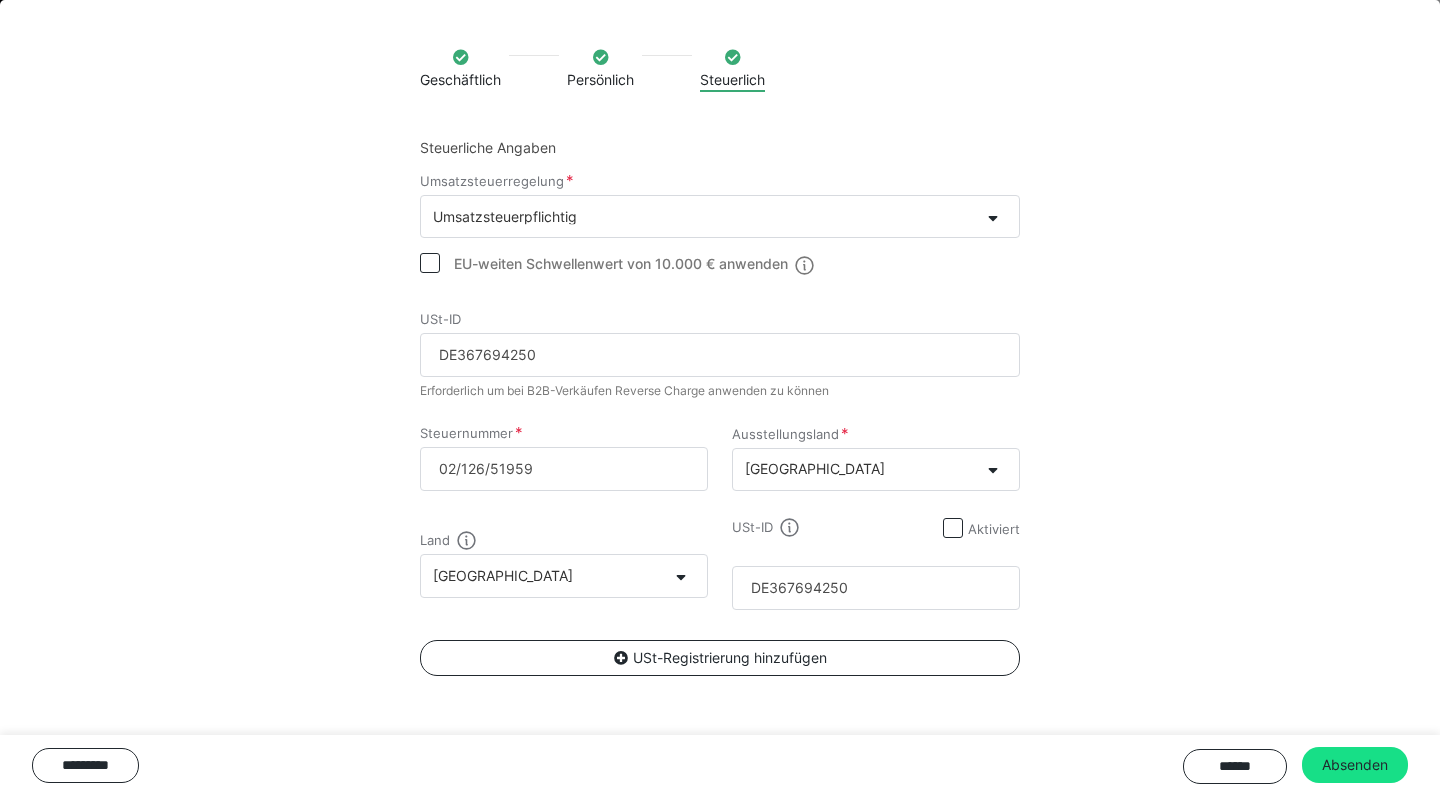 click at bounding box center [953, 528] 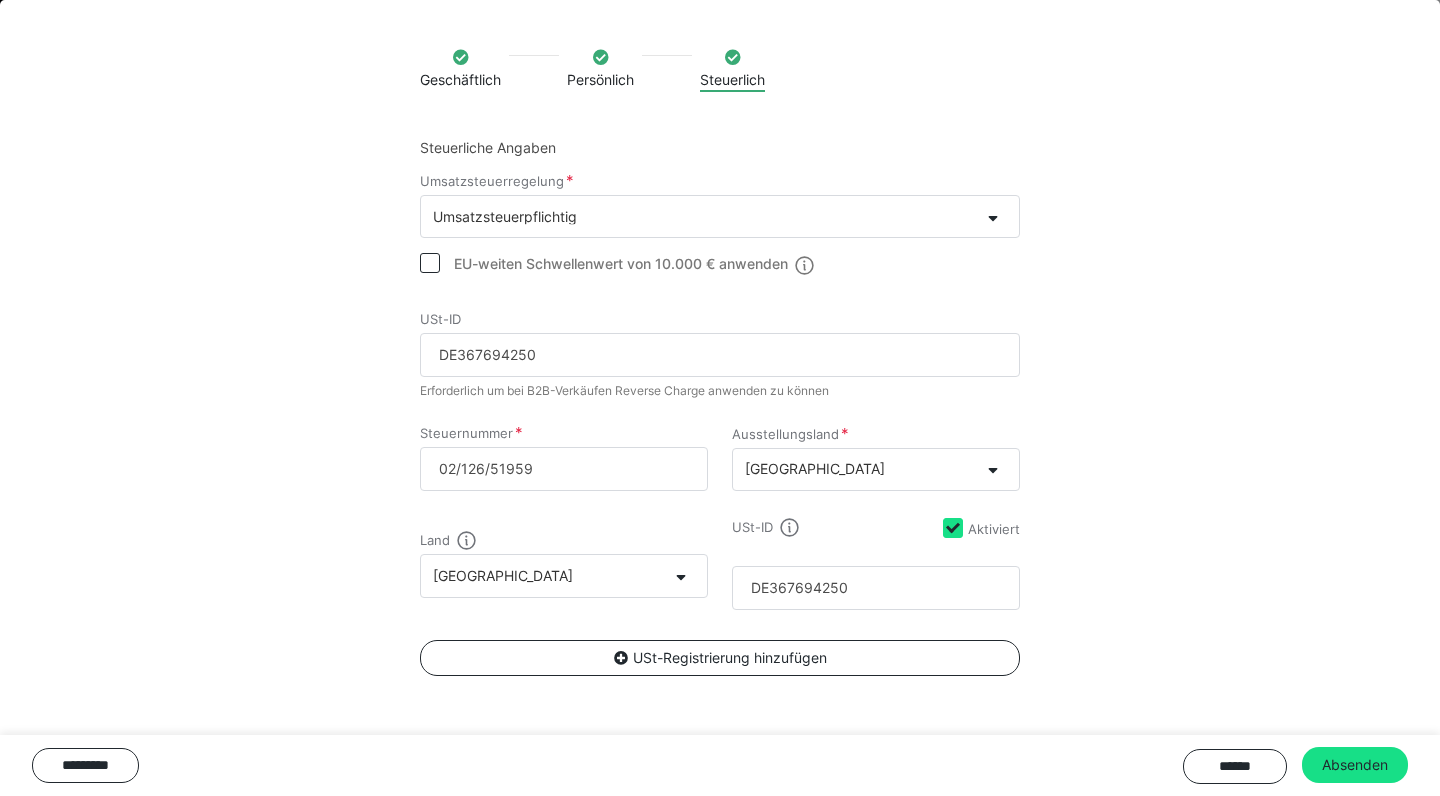checkbox on "true" 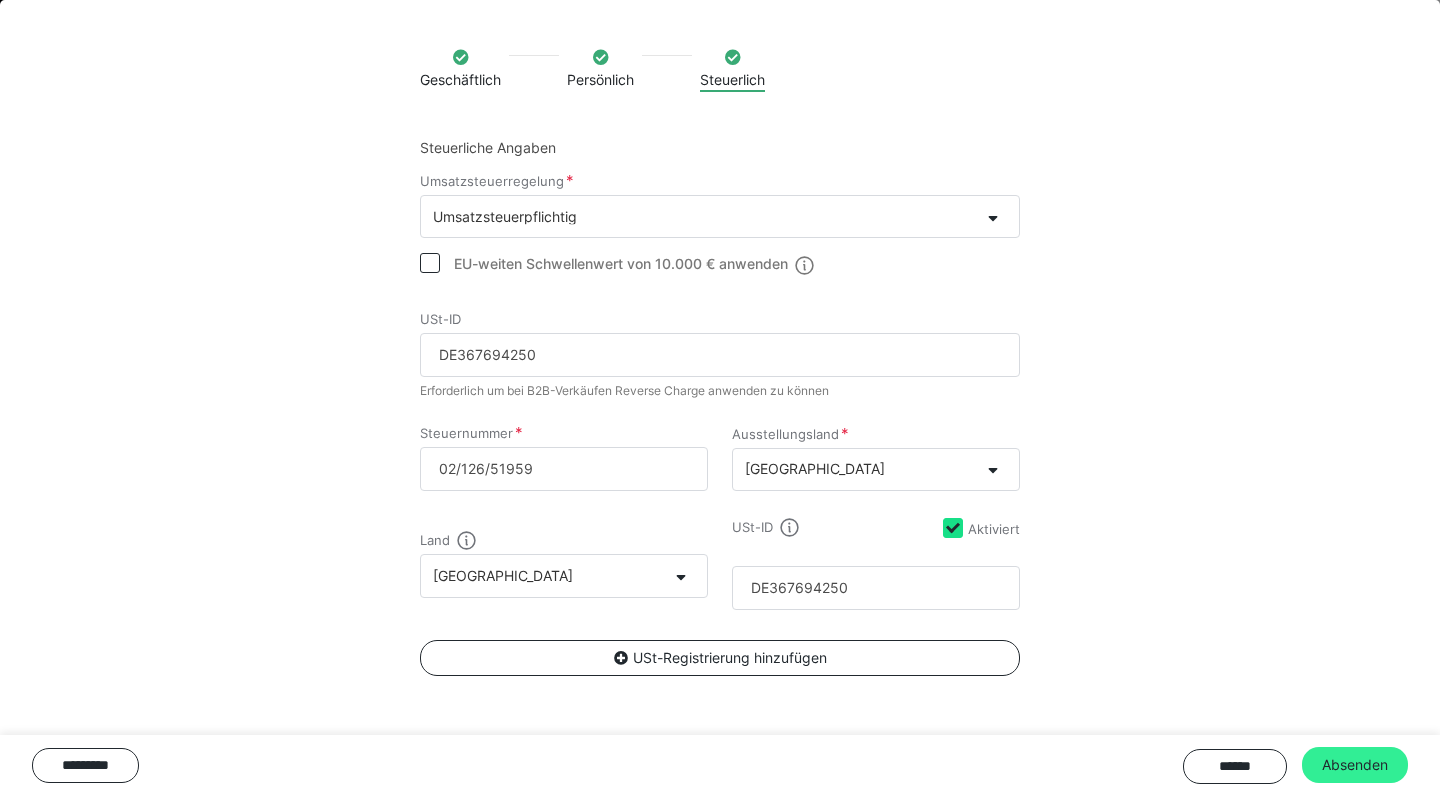 click on "Absenden" at bounding box center (1355, 765) 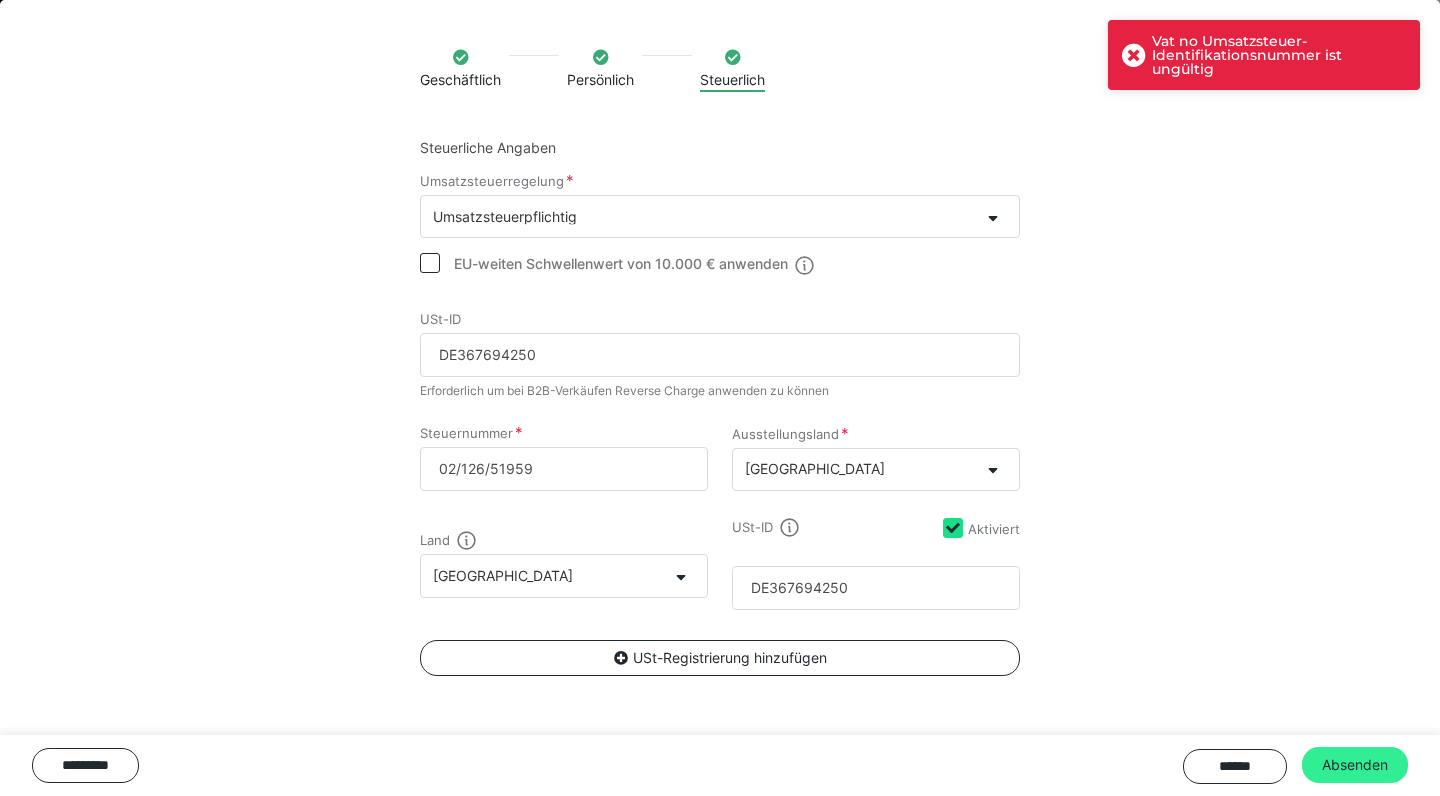 scroll, scrollTop: 103, scrollLeft: 0, axis: vertical 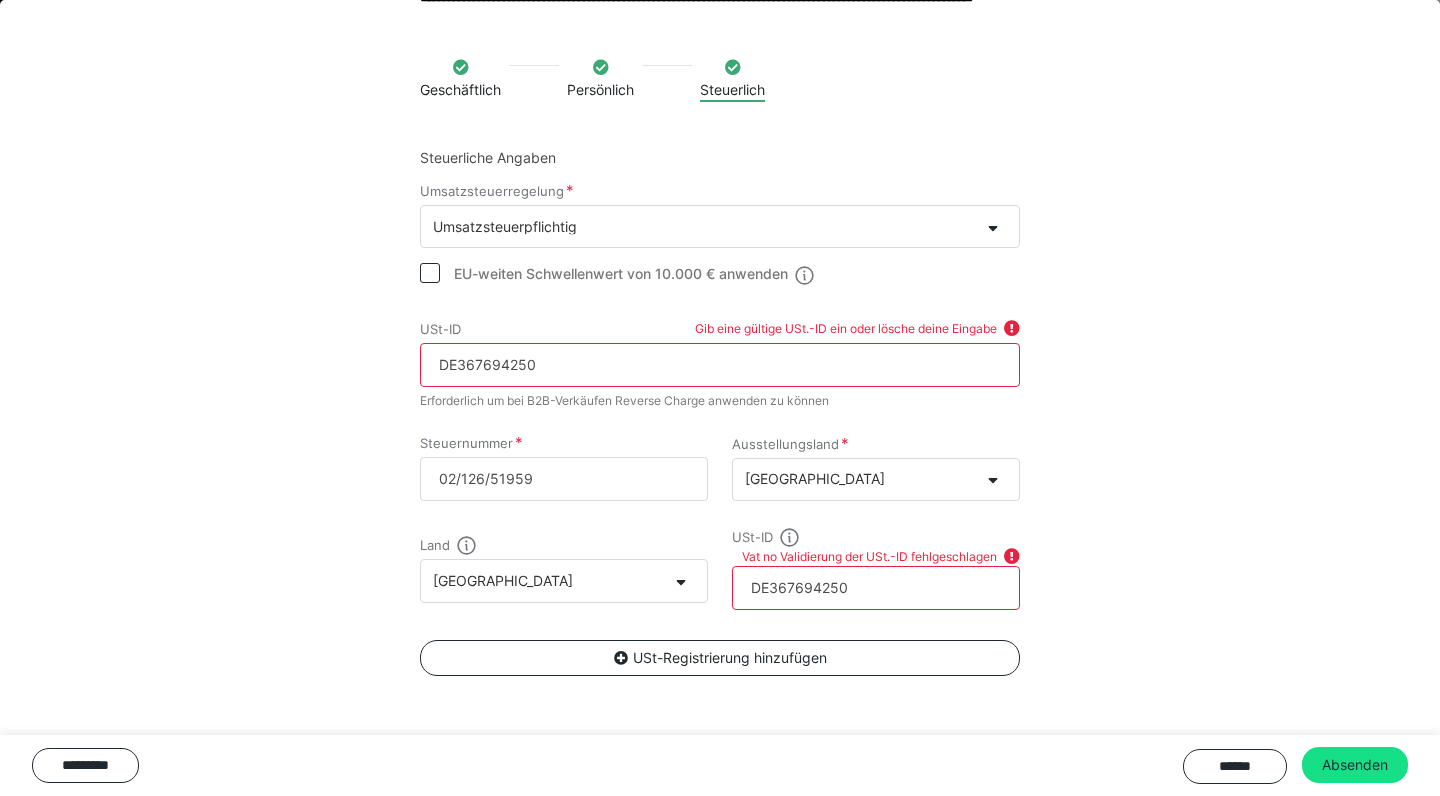 click on "DE367694250" at bounding box center (720, 365) 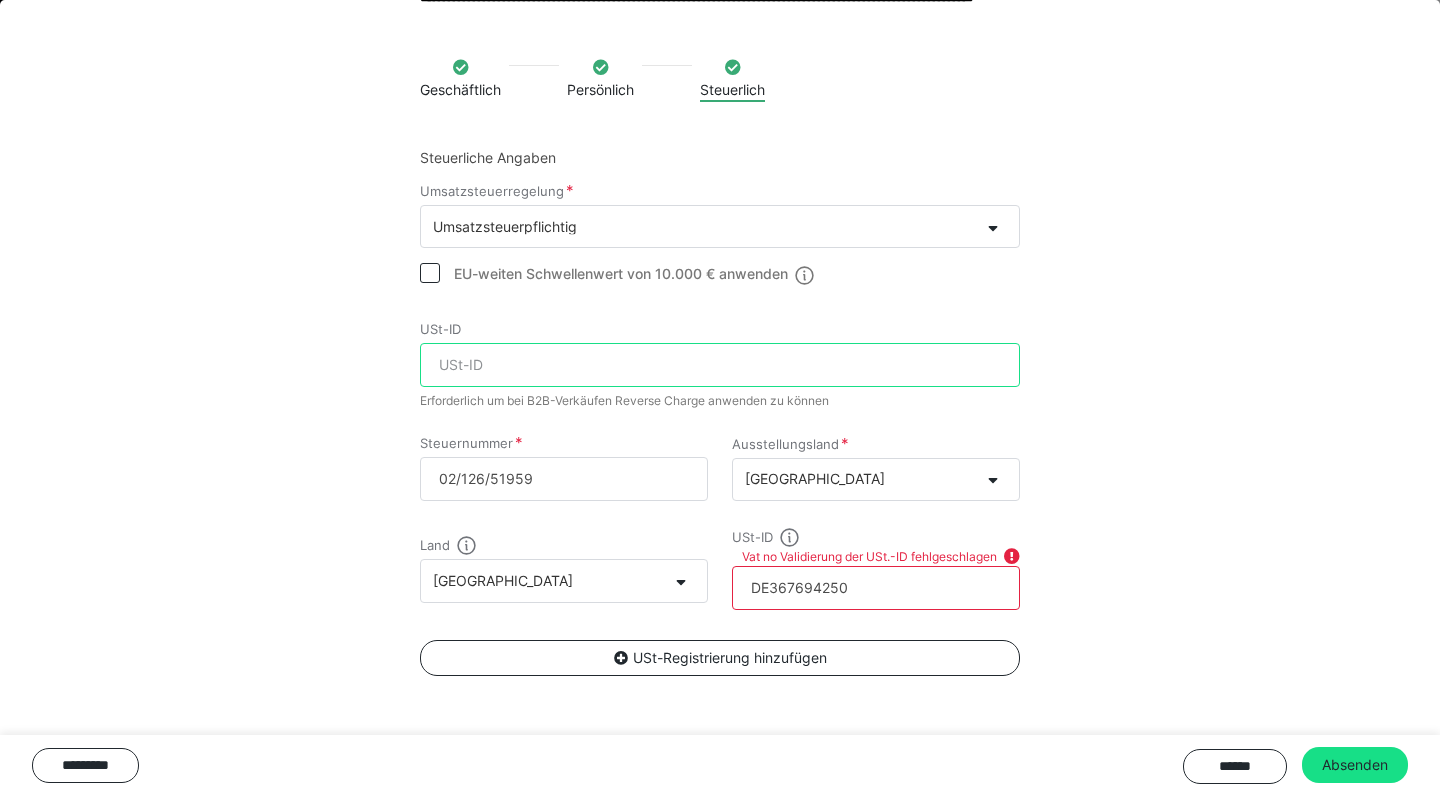 type 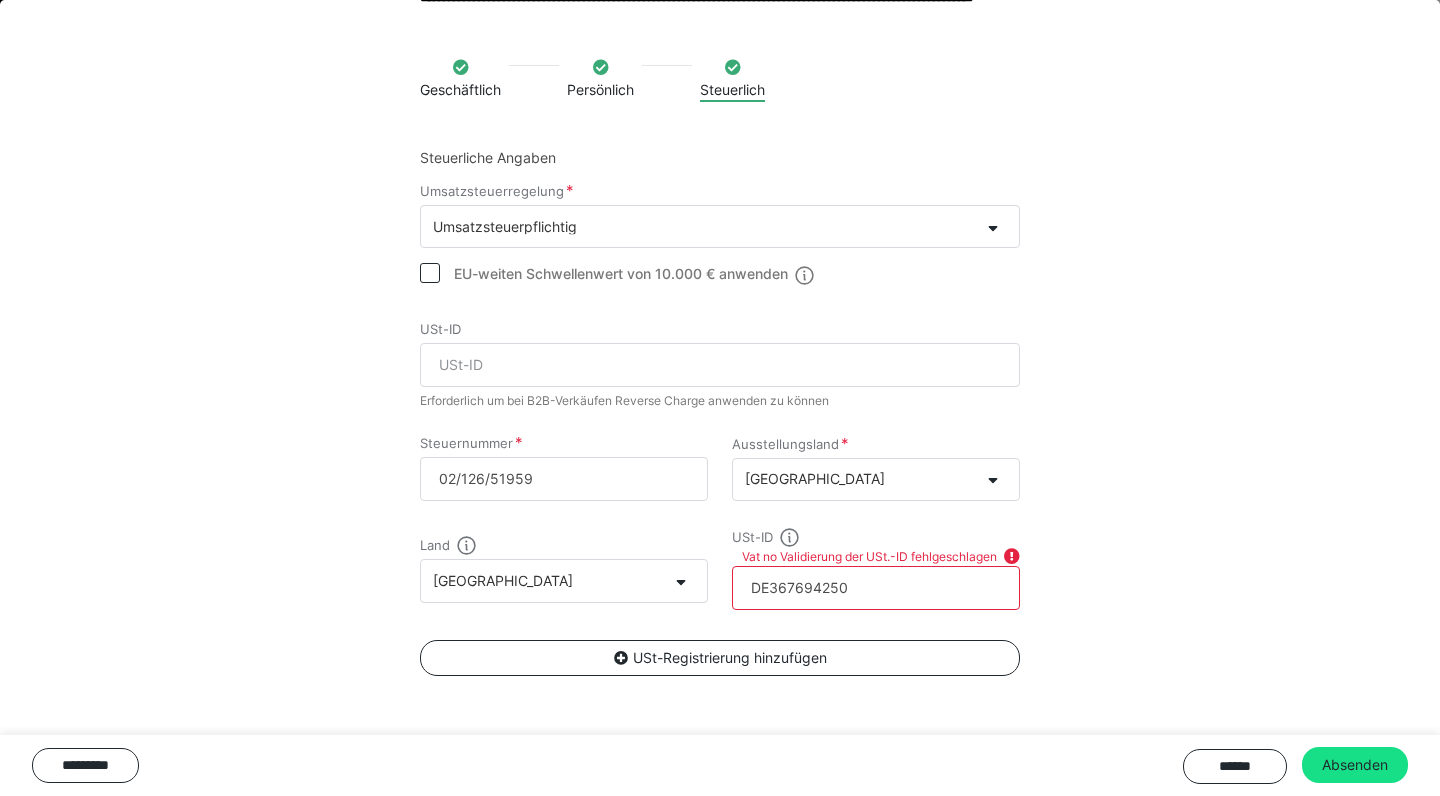 drag, startPoint x: 871, startPoint y: 579, endPoint x: 877, endPoint y: 588, distance: 10.816654 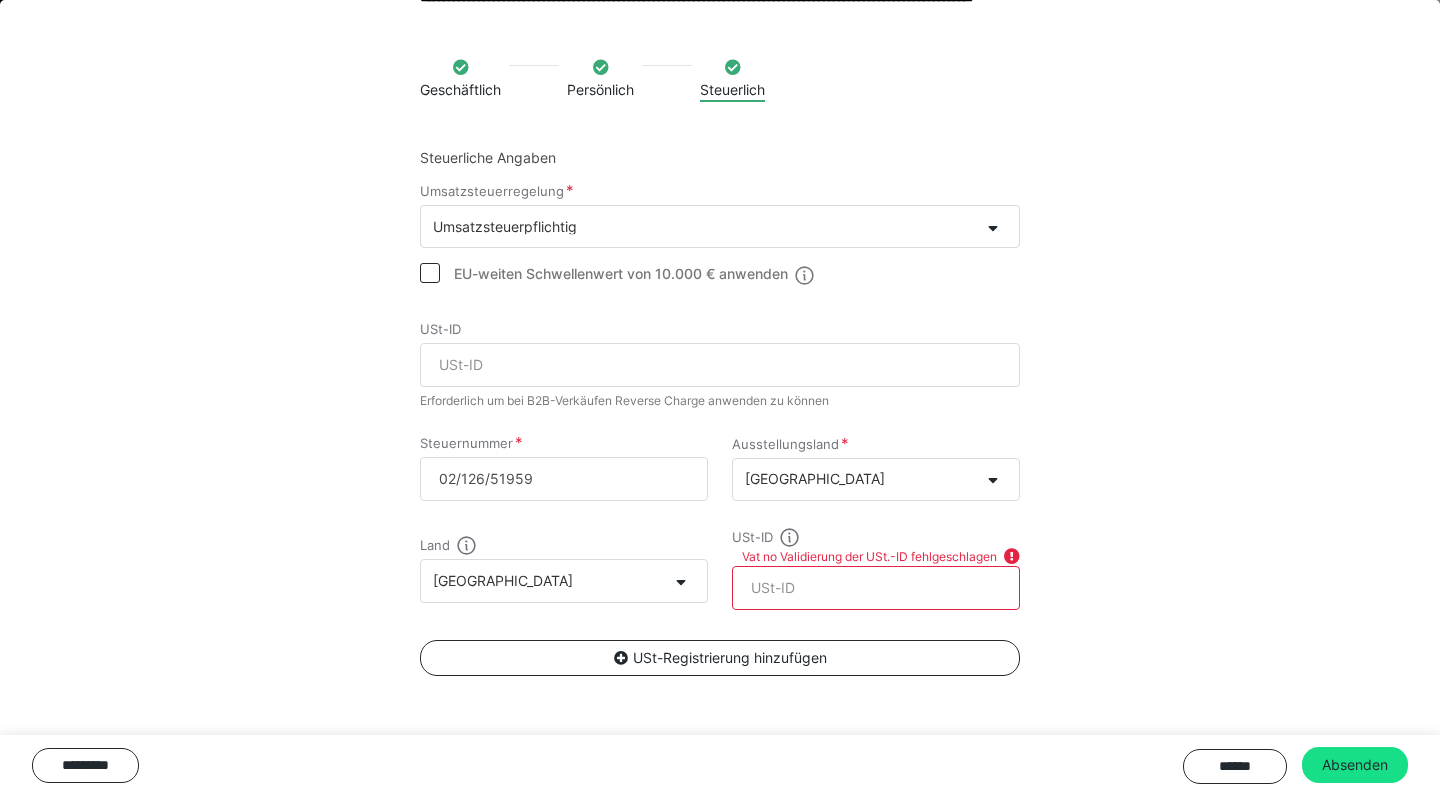 scroll, scrollTop: 88, scrollLeft: 0, axis: vertical 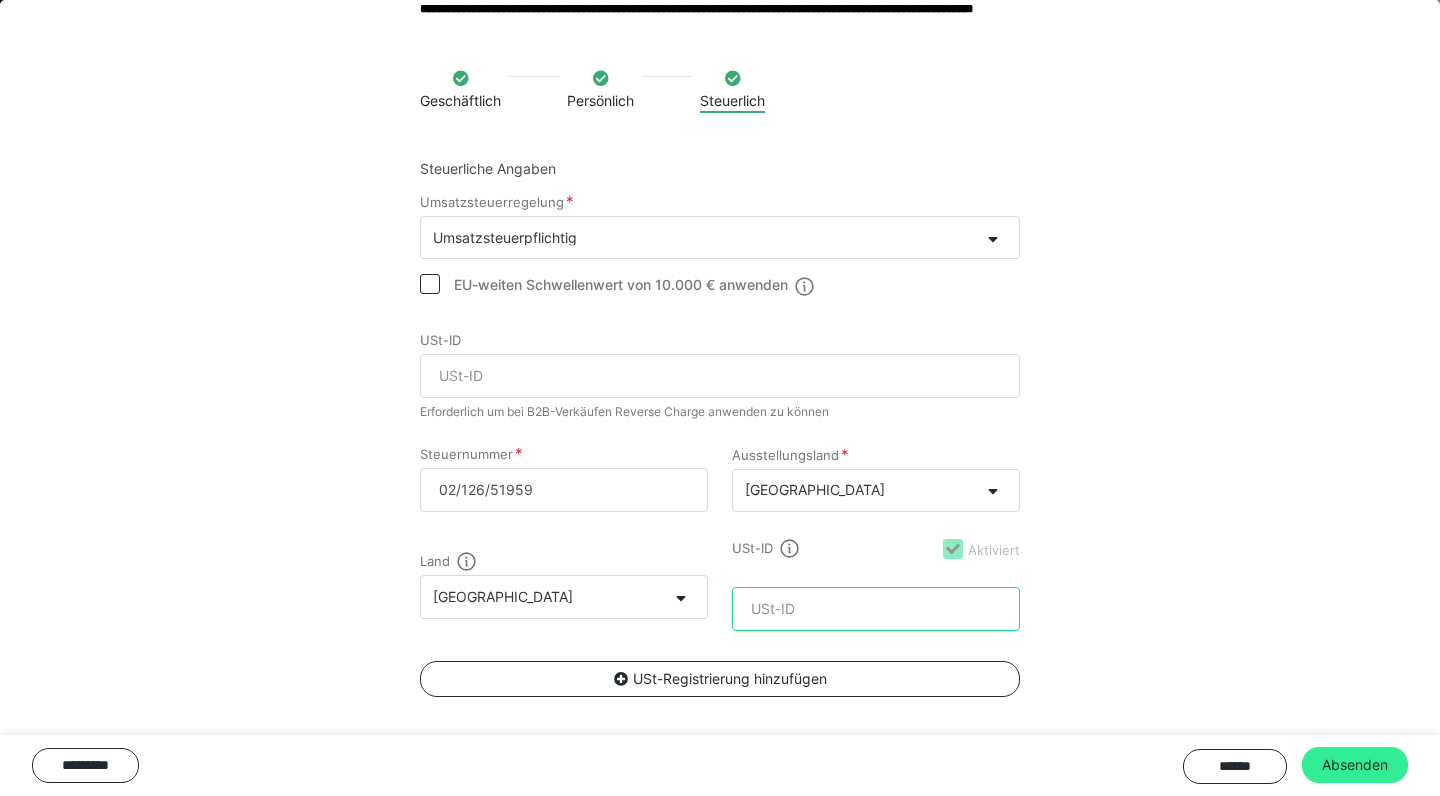 type 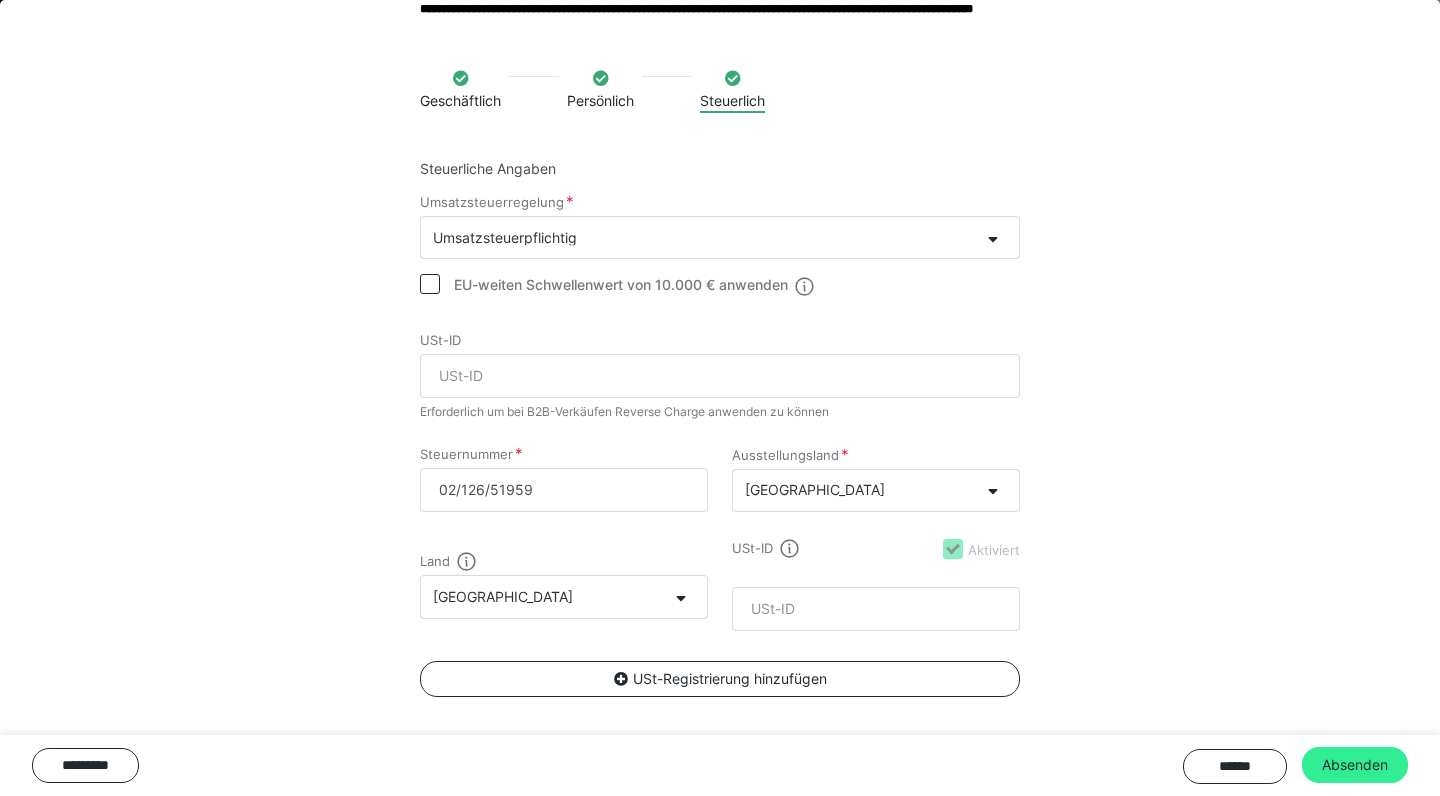 click on "Absenden" at bounding box center (1355, 765) 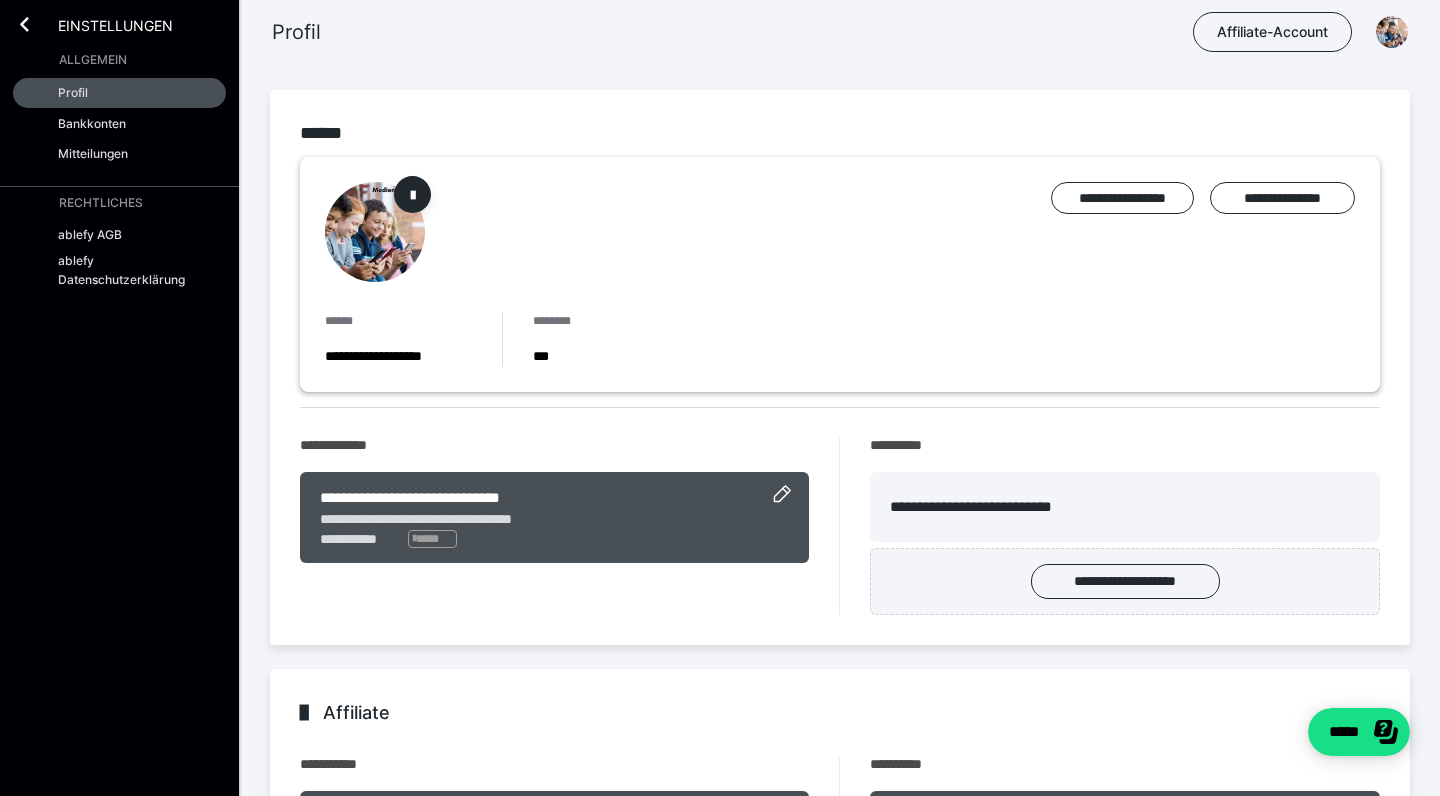 scroll, scrollTop: 0, scrollLeft: 0, axis: both 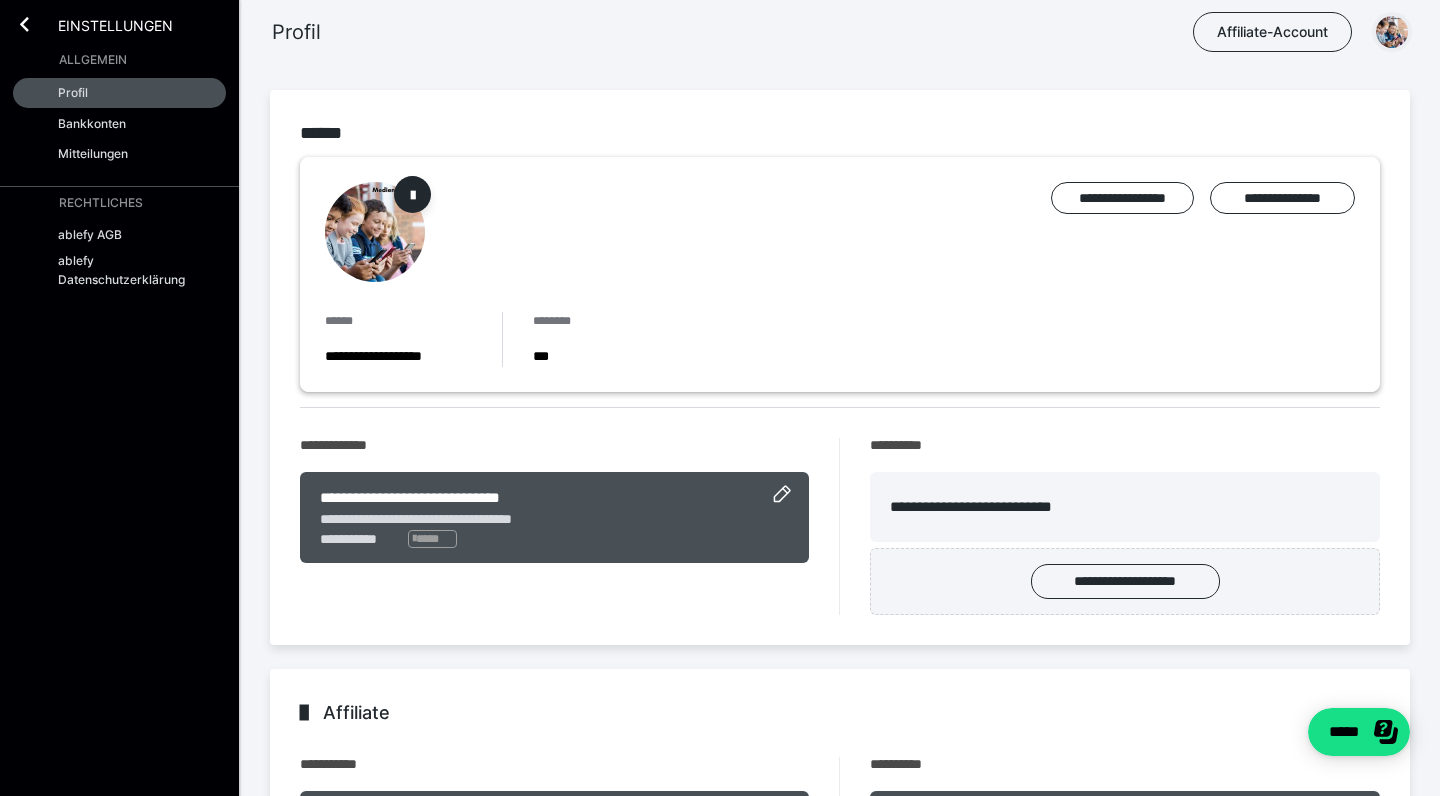 click at bounding box center [1392, 32] 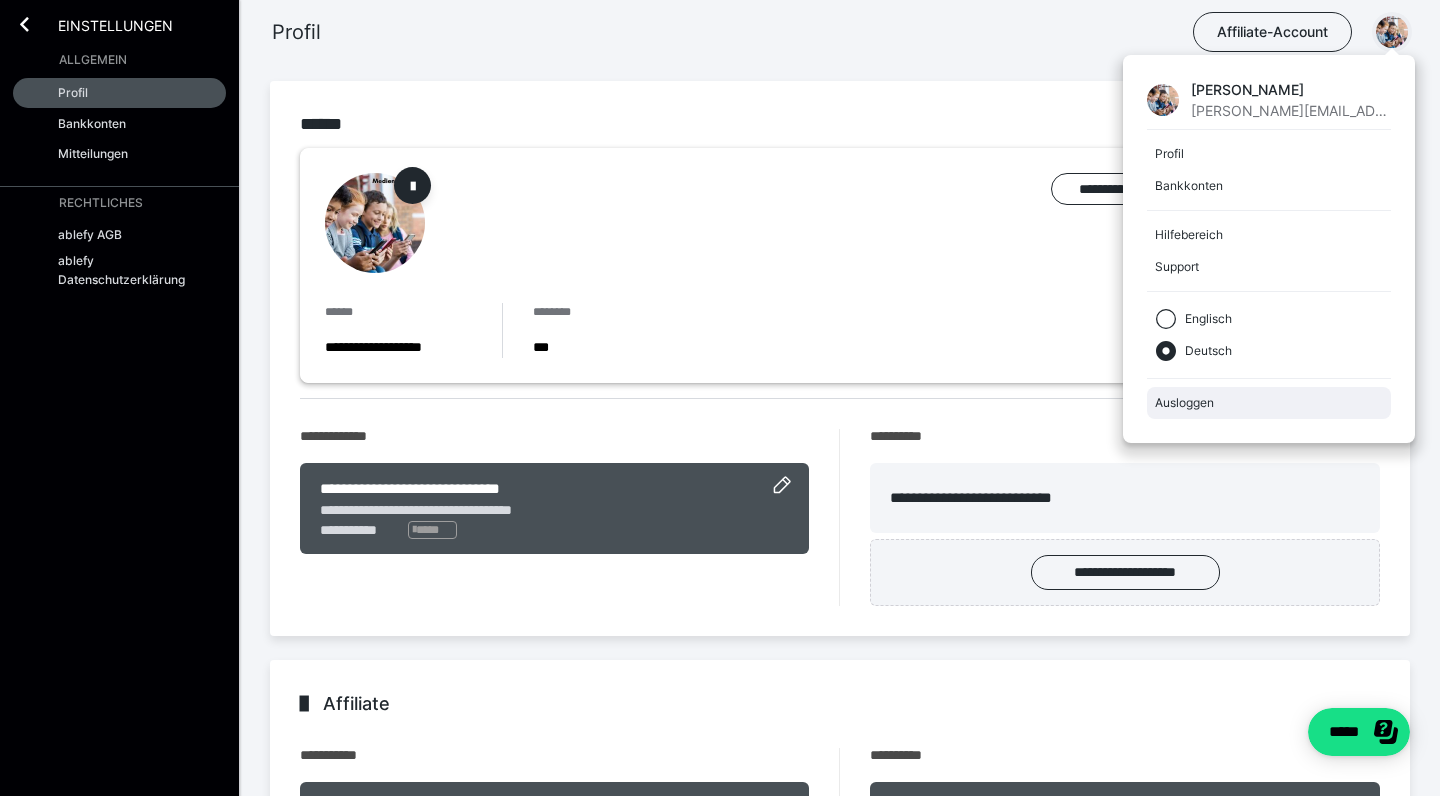 scroll, scrollTop: 16, scrollLeft: 1, axis: both 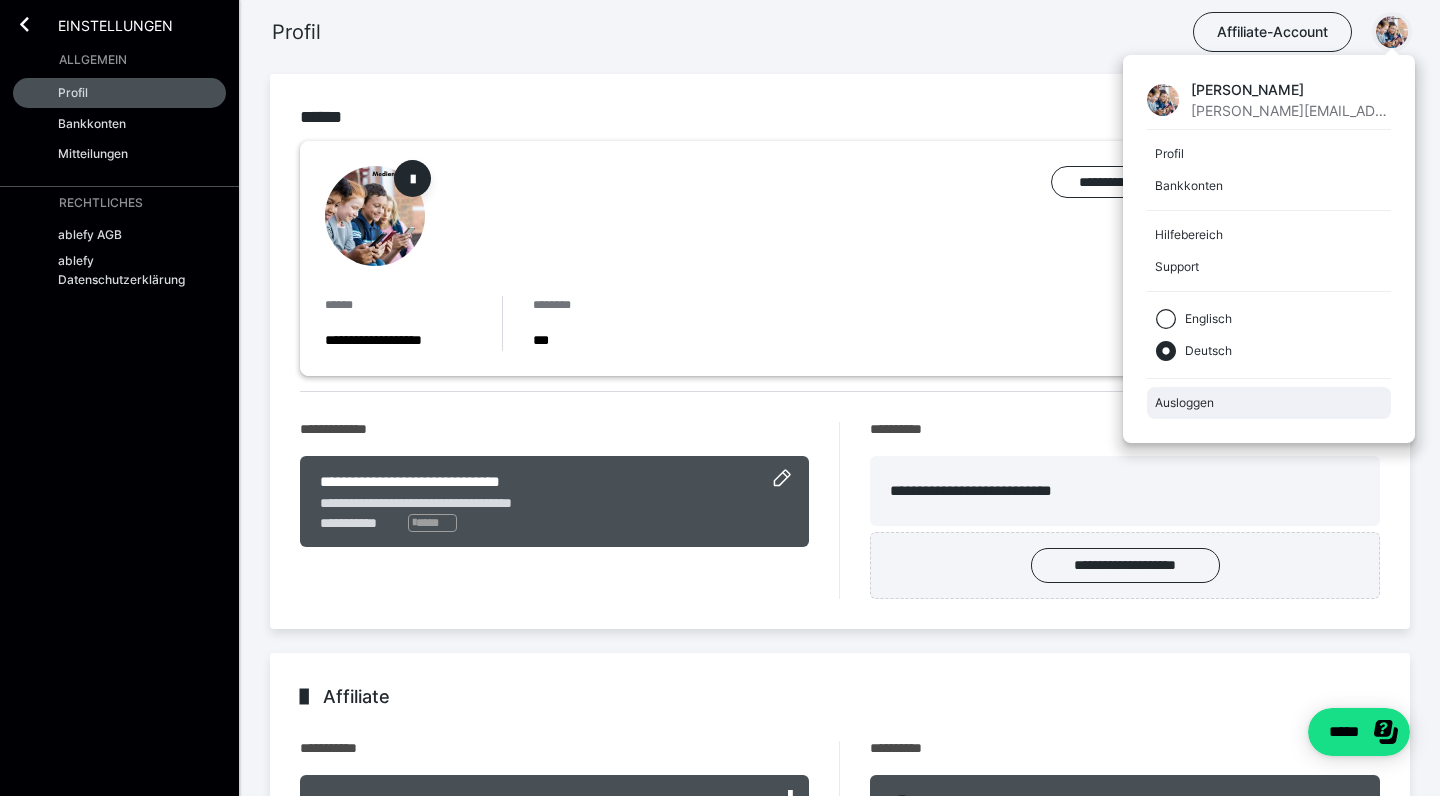 click on "Ausloggen" at bounding box center (1269, 403) 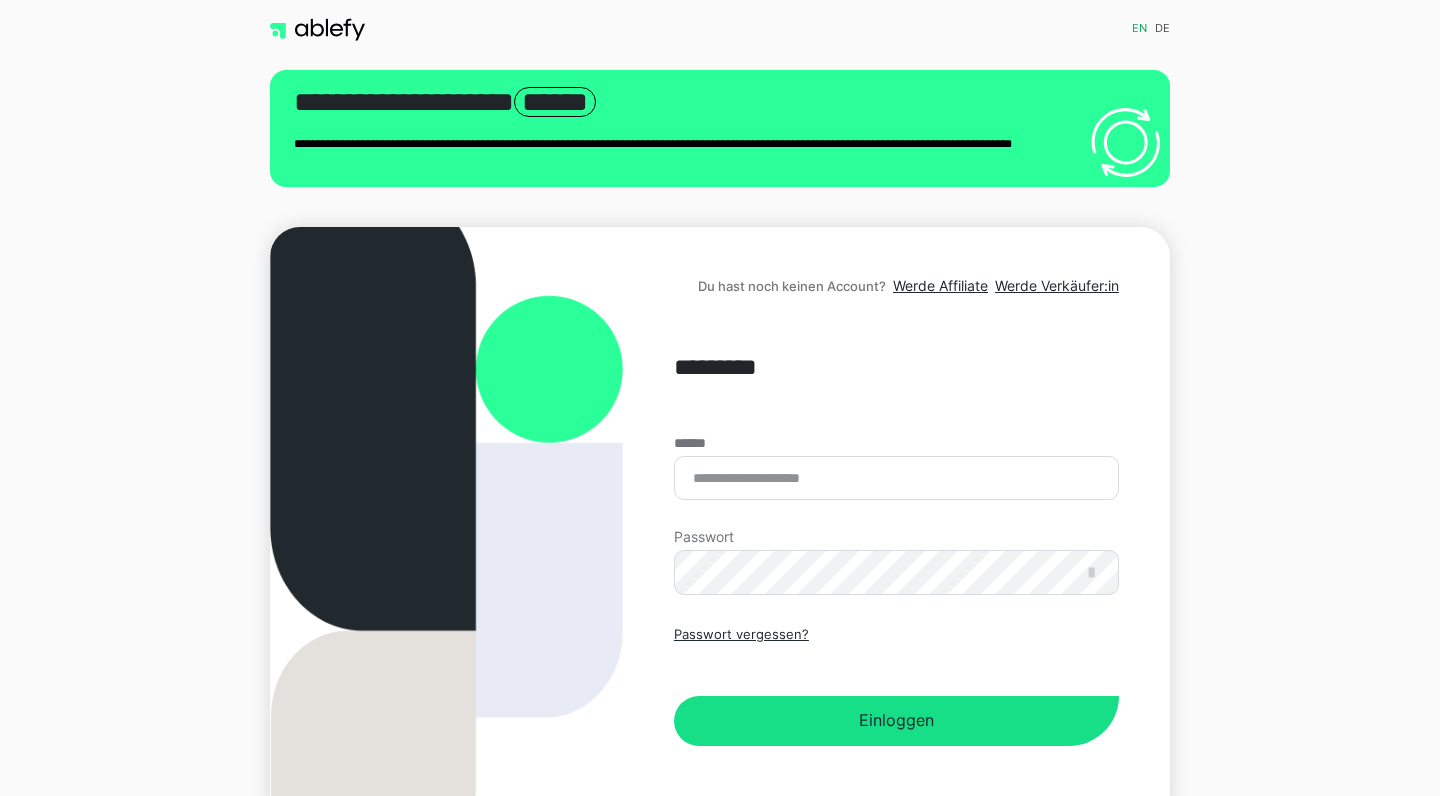 scroll, scrollTop: 0, scrollLeft: 0, axis: both 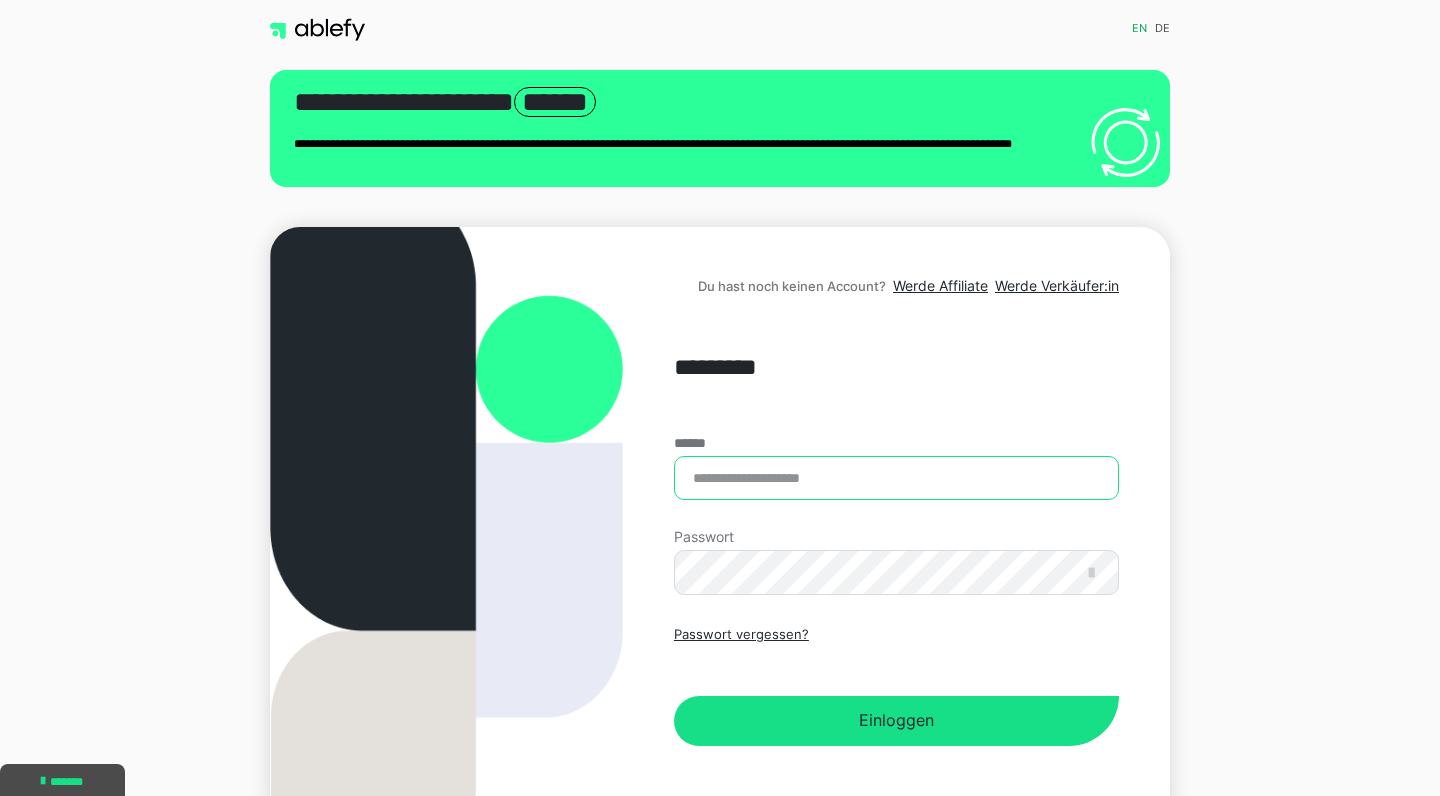 type on "**********" 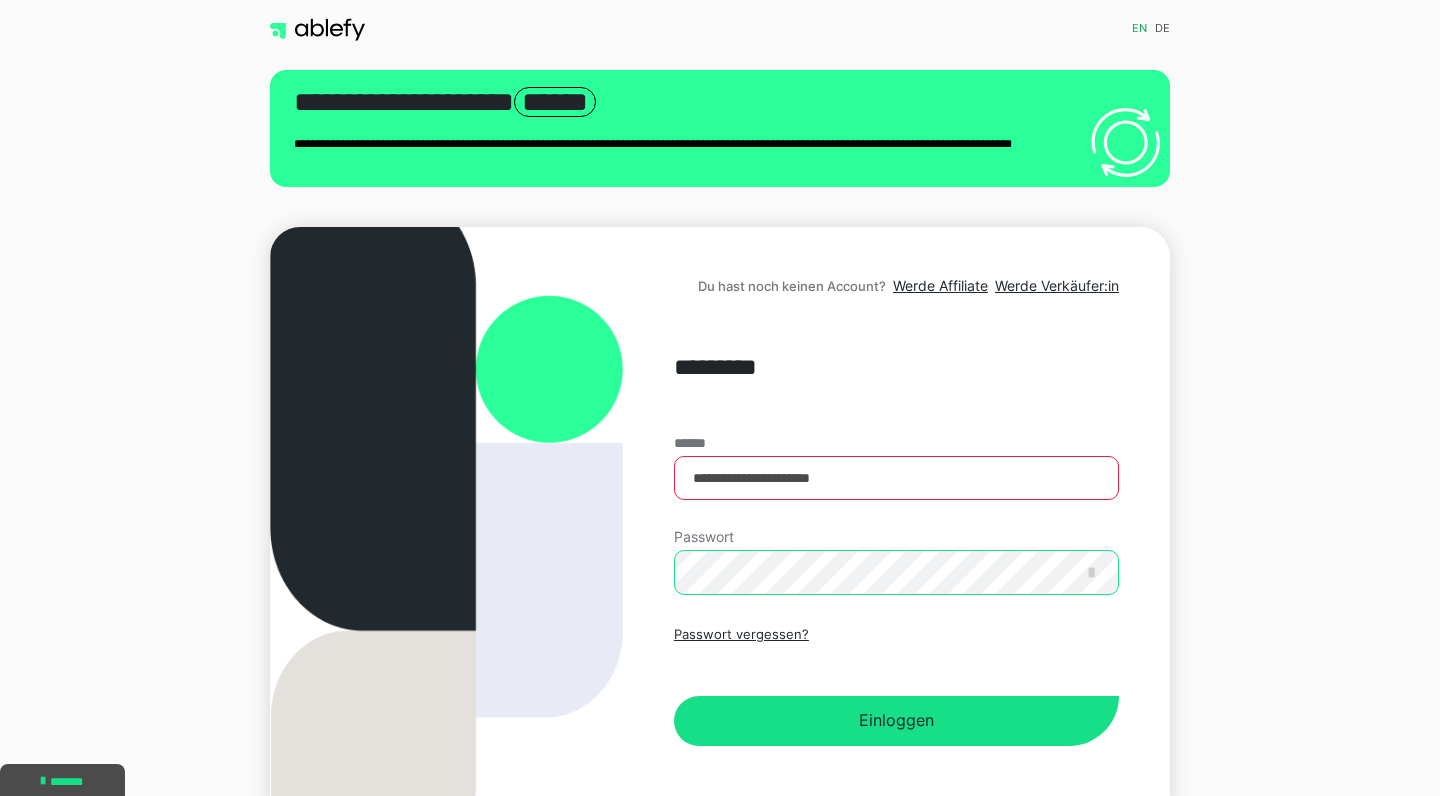 click on "Einloggen" at bounding box center [896, 721] 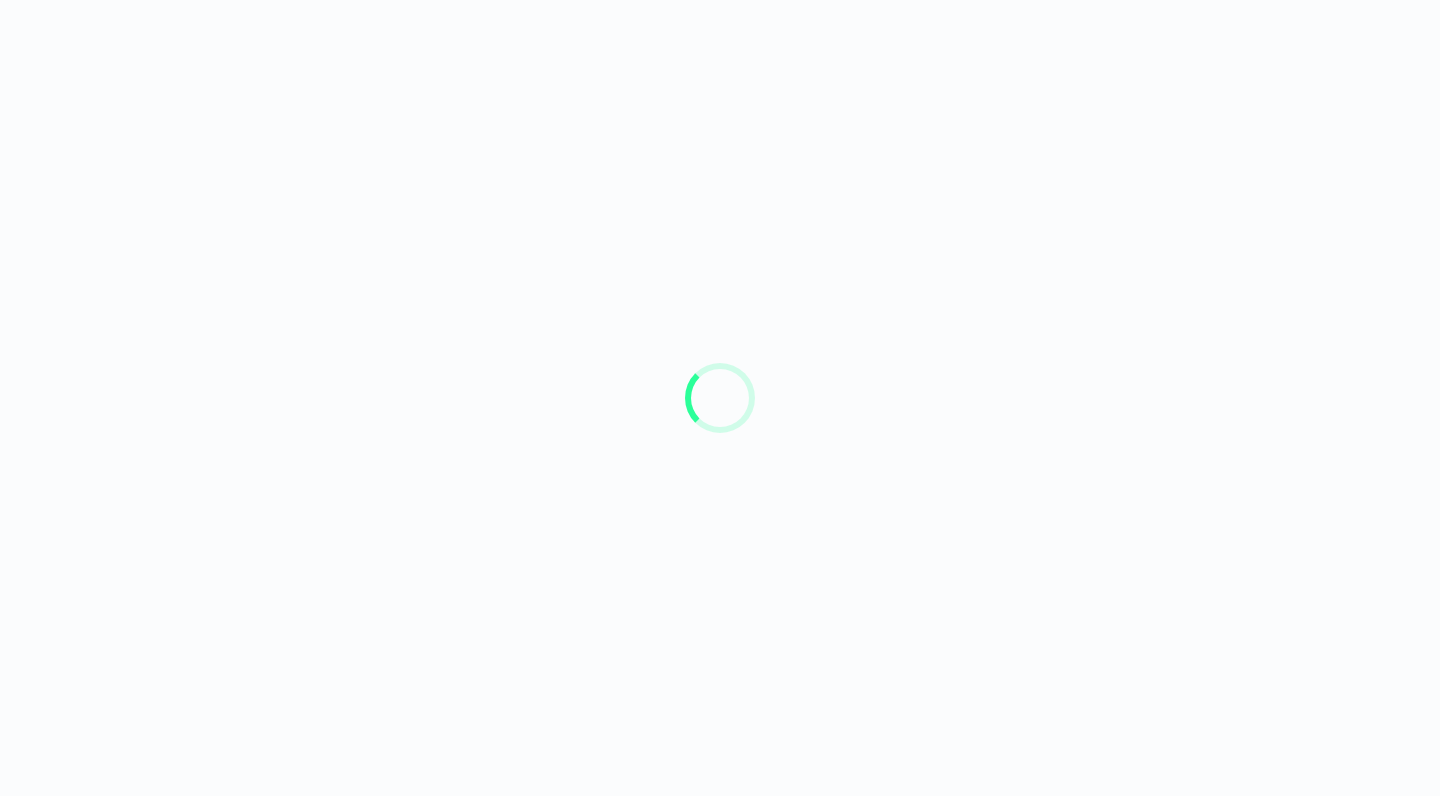 scroll, scrollTop: 0, scrollLeft: 0, axis: both 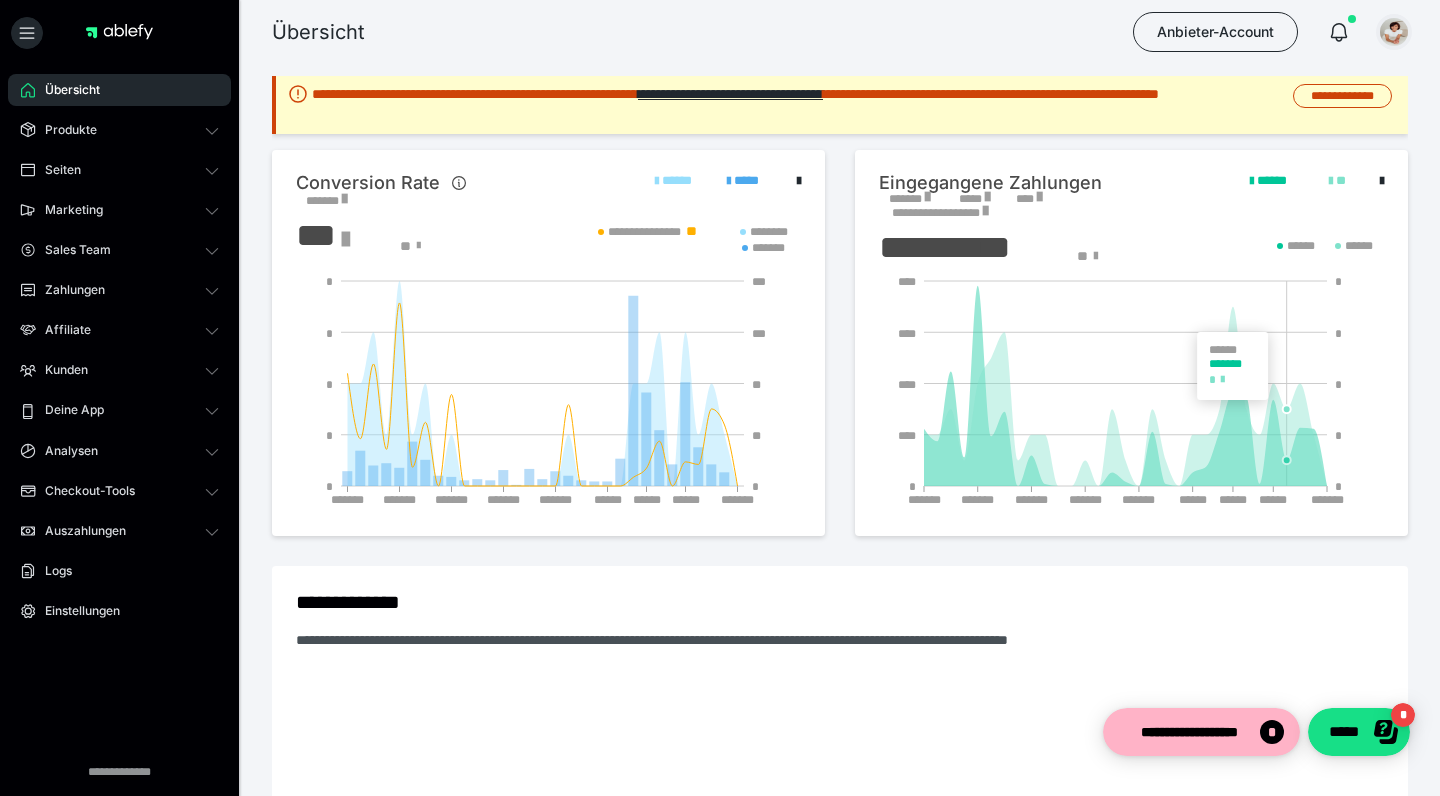 click at bounding box center (1394, 32) 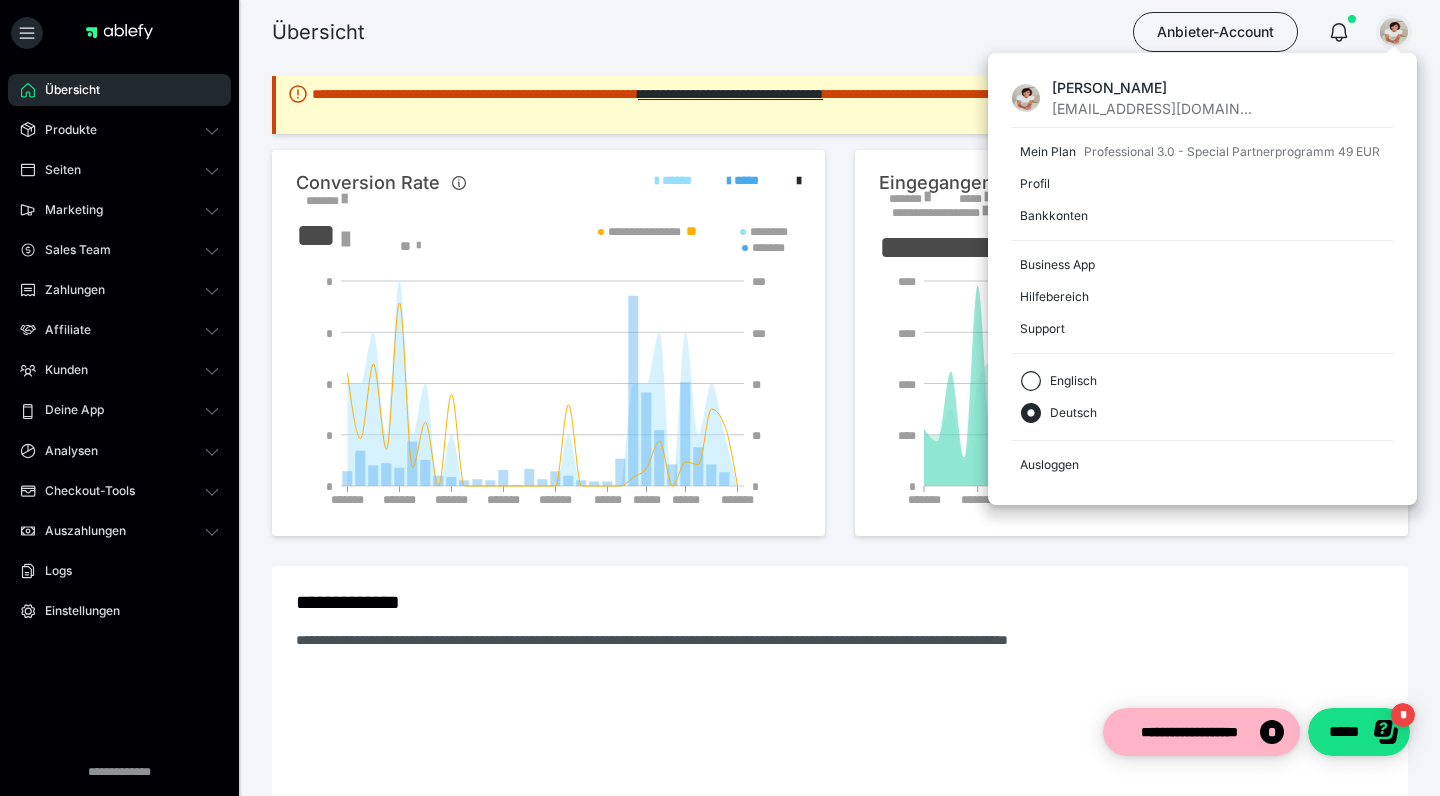 click on "Übersicht Anbieter-Account Edith Pauls coaching@edithpauls.com Mein Plan Professional 3.0 - Special Partnerprogramm 49 EUR Profil Bankkonten Business App Hilfebereich Support Englisch Deutsch Ausloggen" at bounding box center (720, 32) 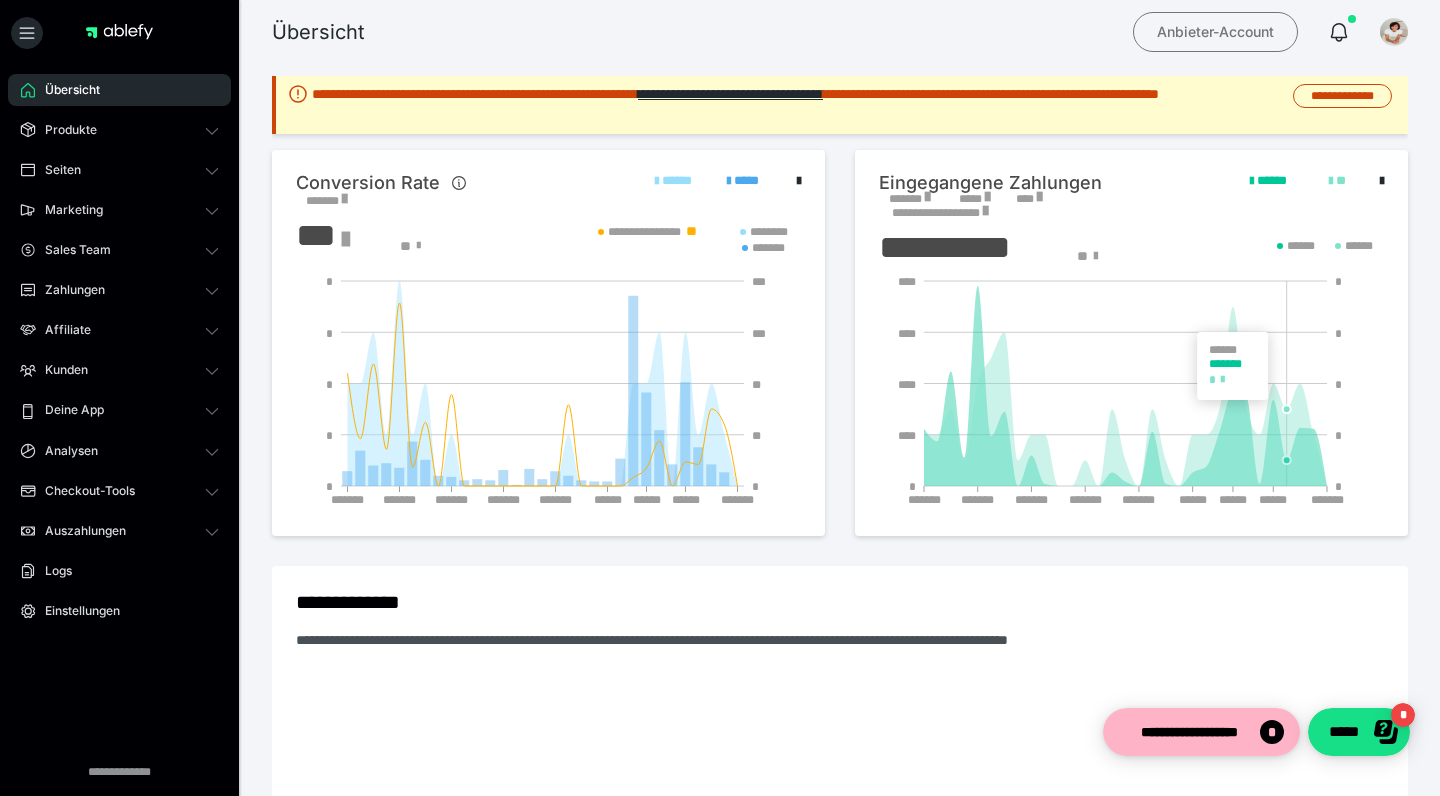 click on "Anbieter-Account" at bounding box center (1215, 32) 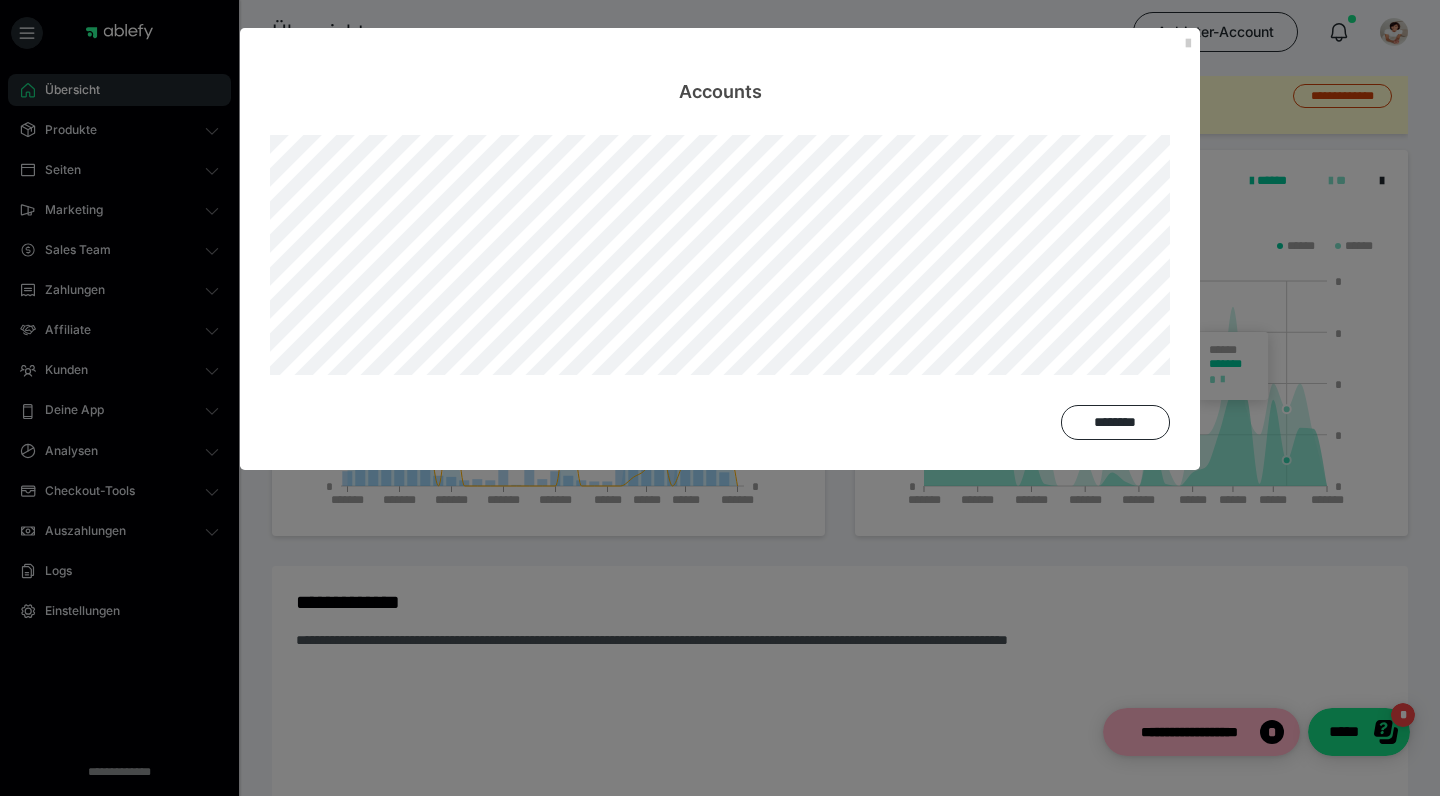 drag, startPoint x: 1181, startPoint y: 45, endPoint x: 1318, endPoint y: 25, distance: 138.45216 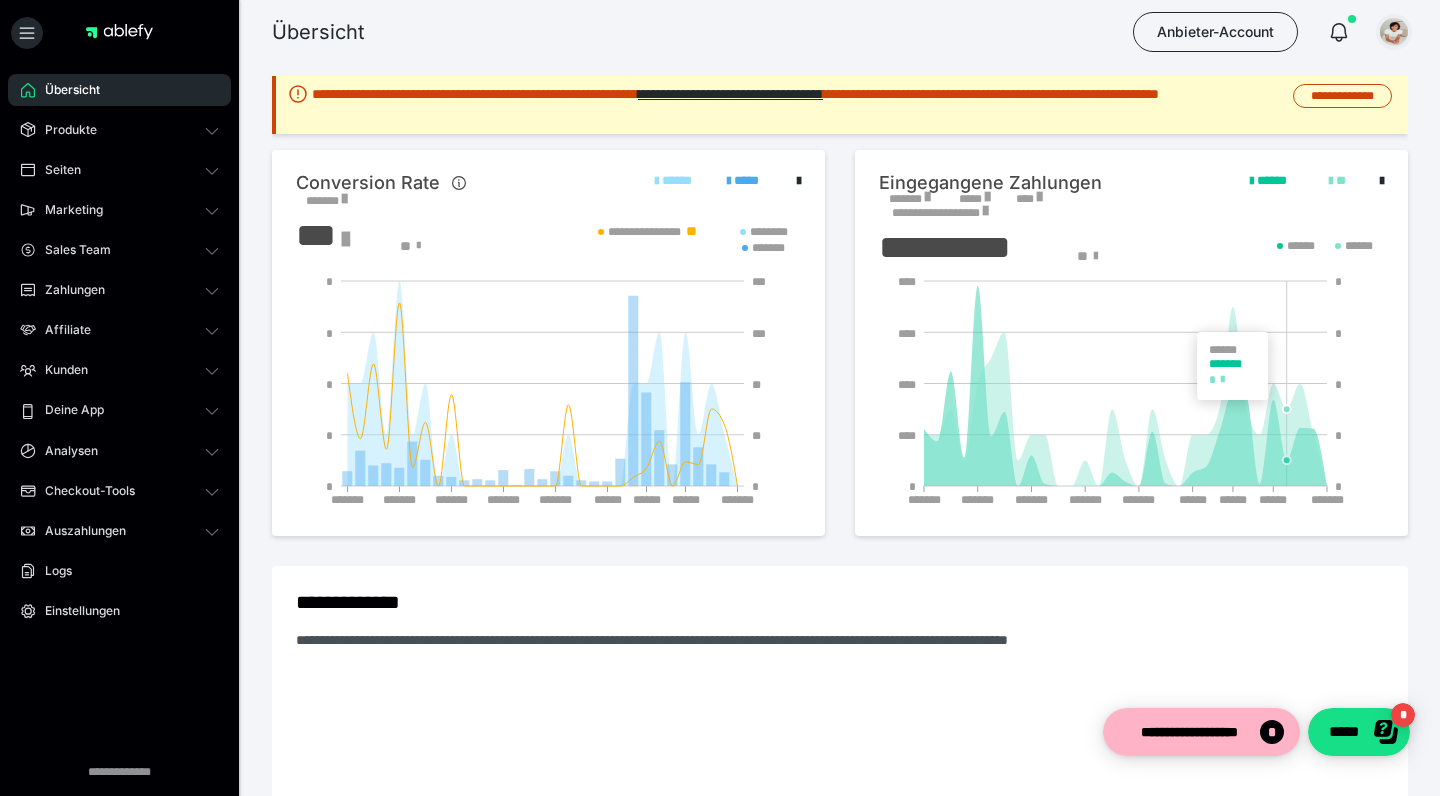 click at bounding box center (1394, 32) 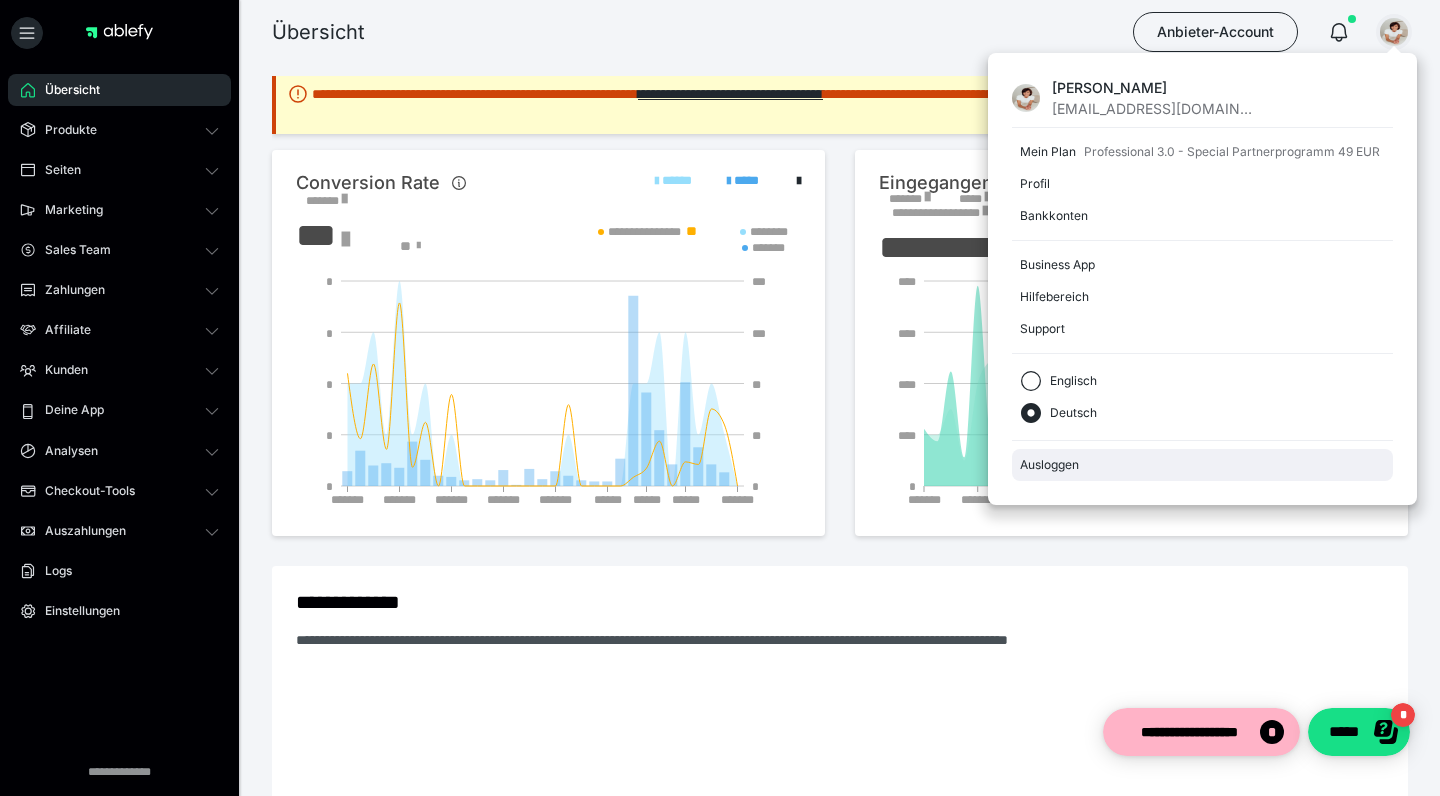 click on "Ausloggen" at bounding box center [1202, 465] 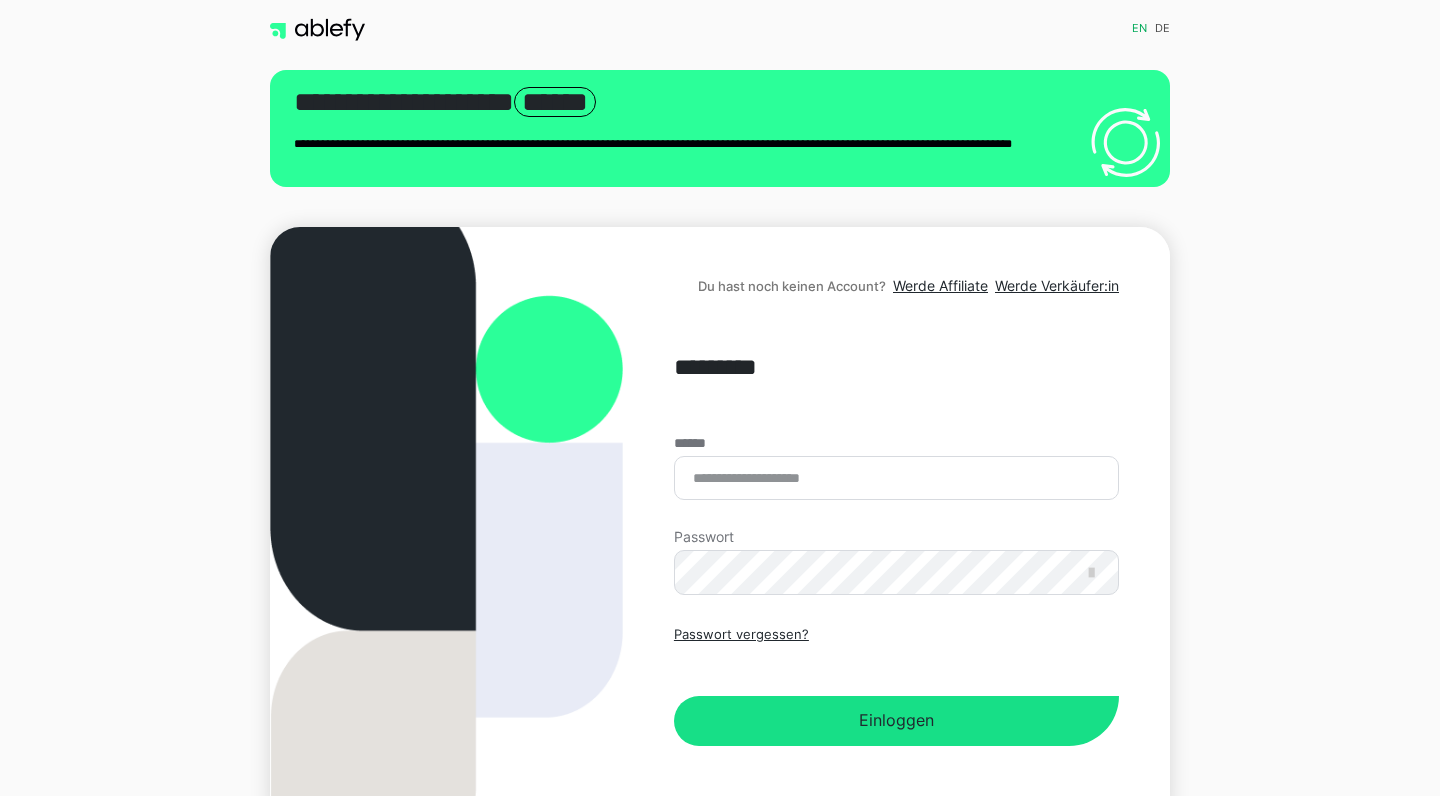 scroll, scrollTop: 0, scrollLeft: 0, axis: both 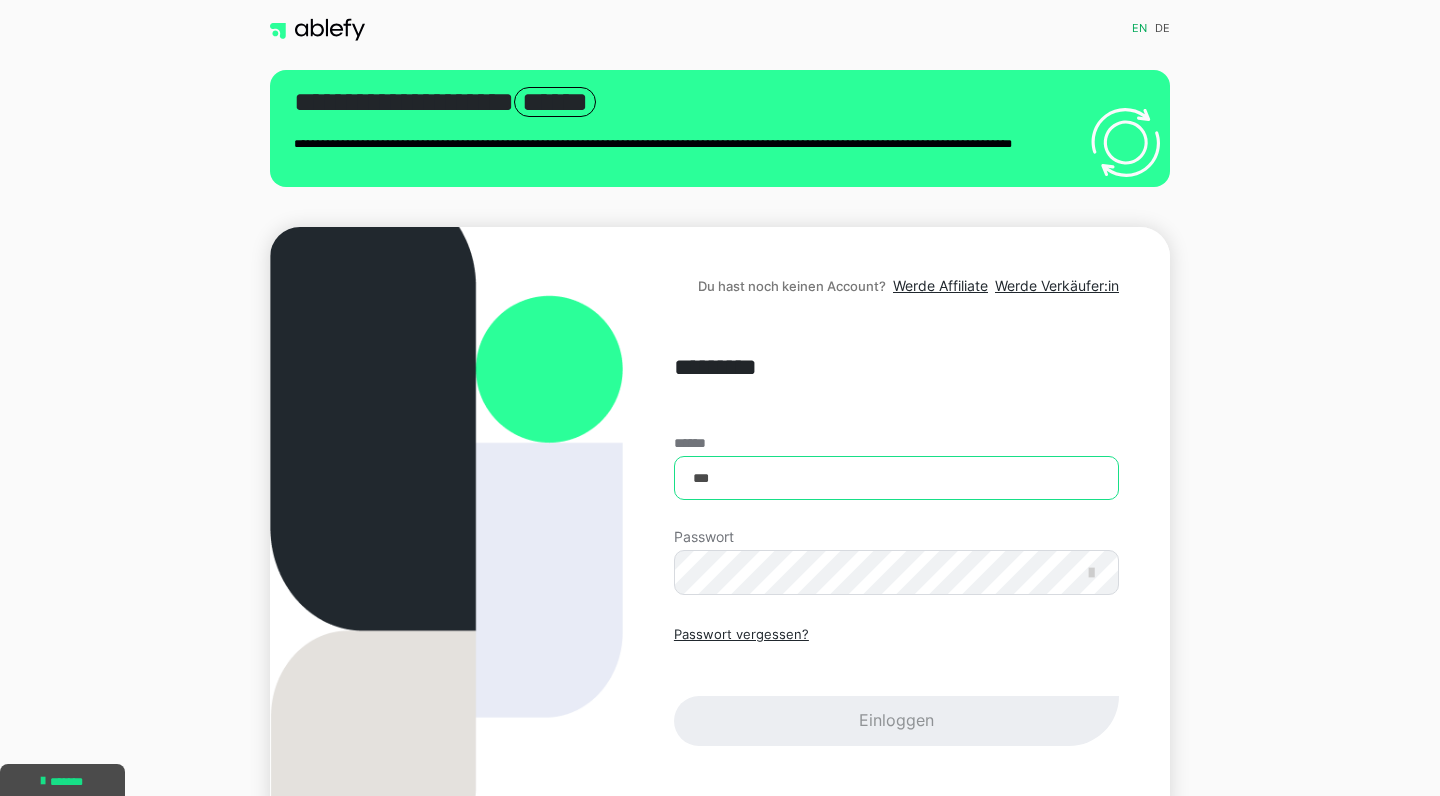 type on "**********" 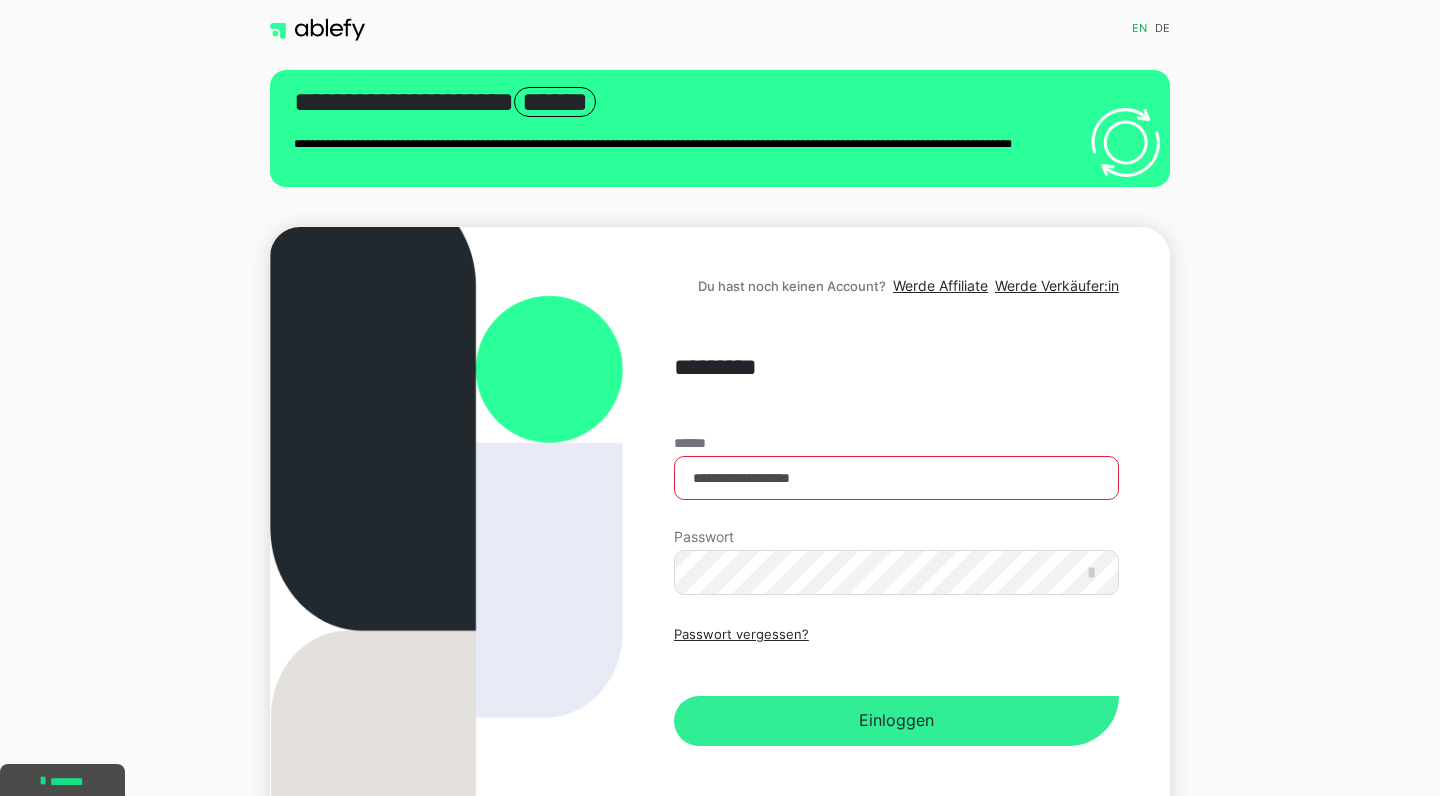 click on "Einloggen" at bounding box center (896, 721) 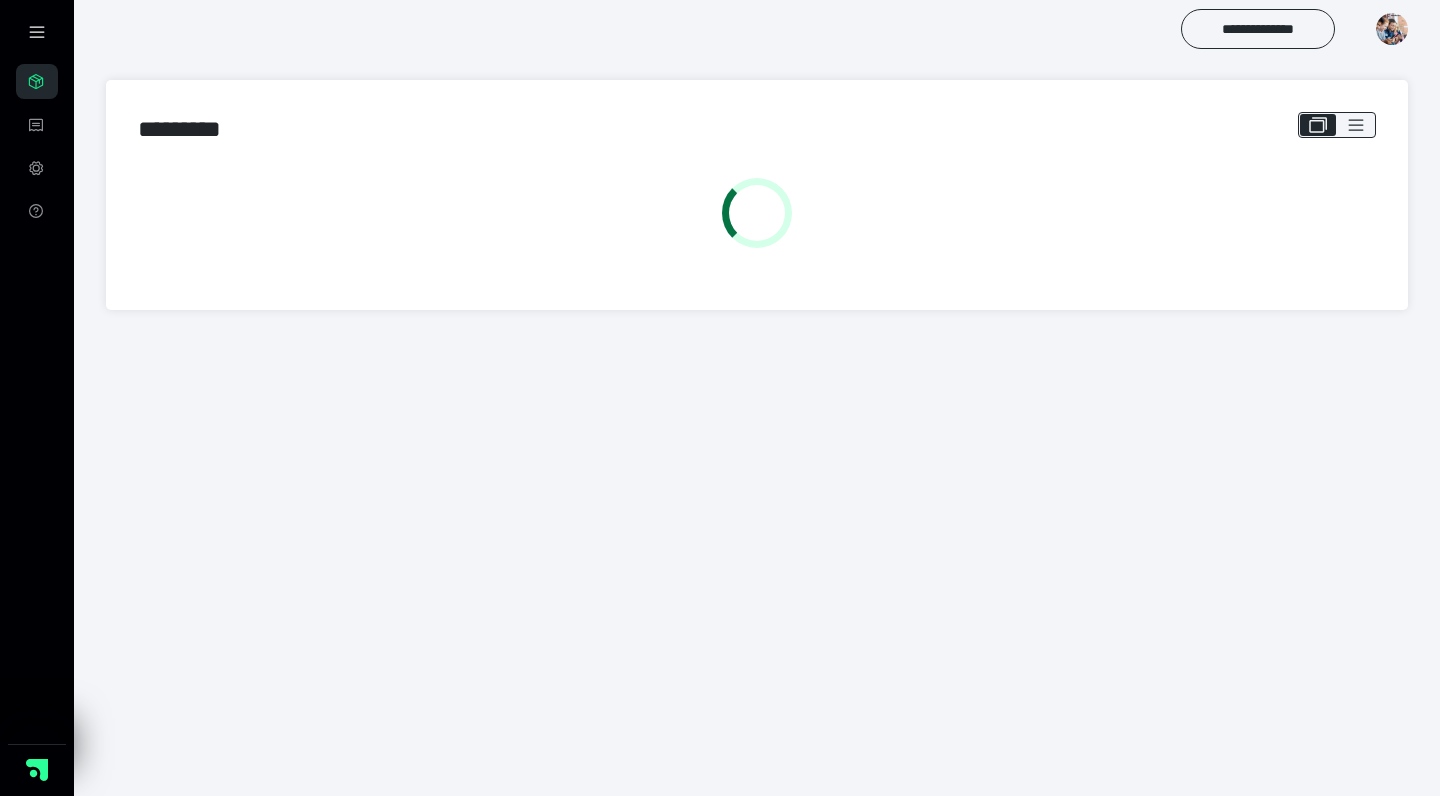 scroll, scrollTop: 0, scrollLeft: 0, axis: both 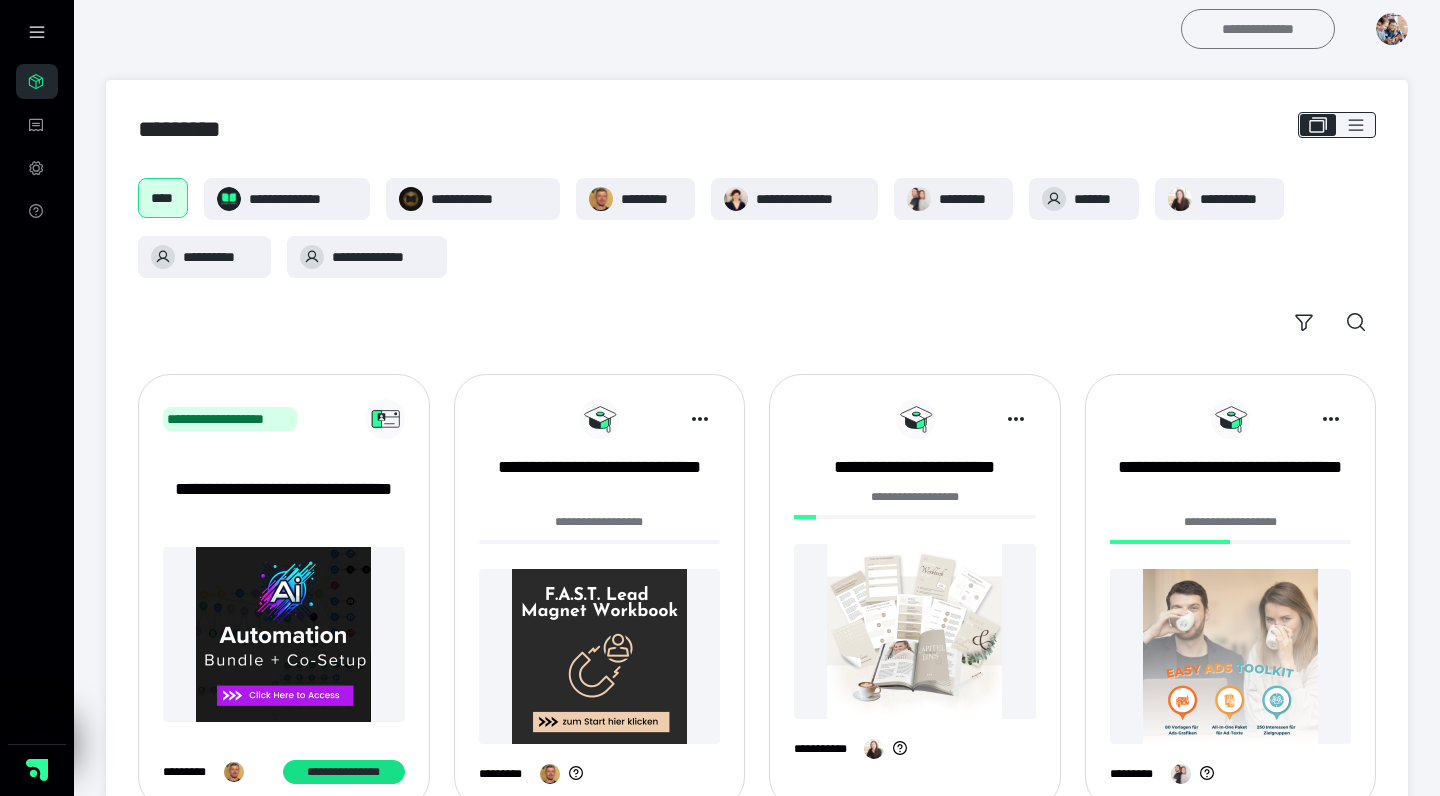 click on "**********" at bounding box center [1258, 29] 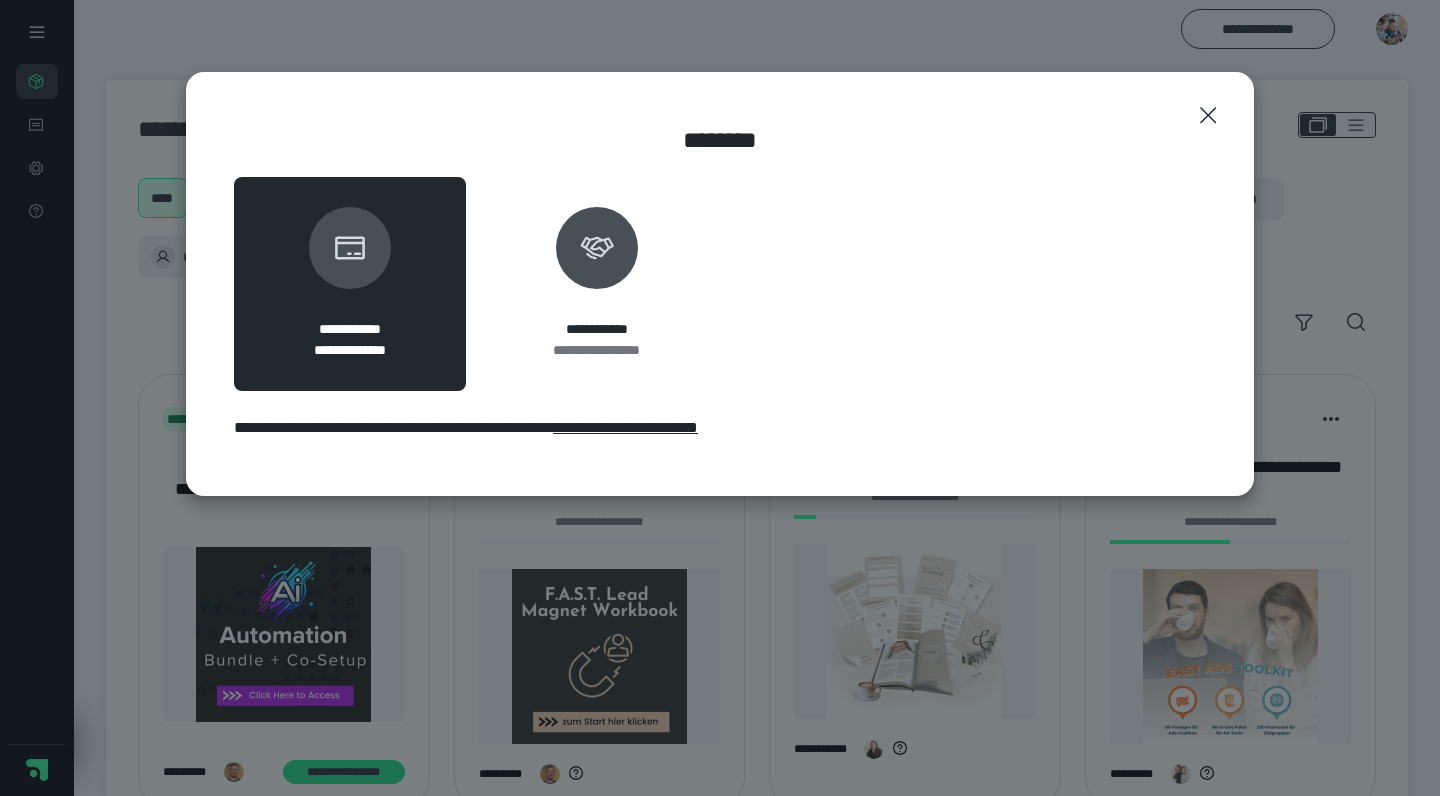click on "**********" at bounding box center (625, 427) 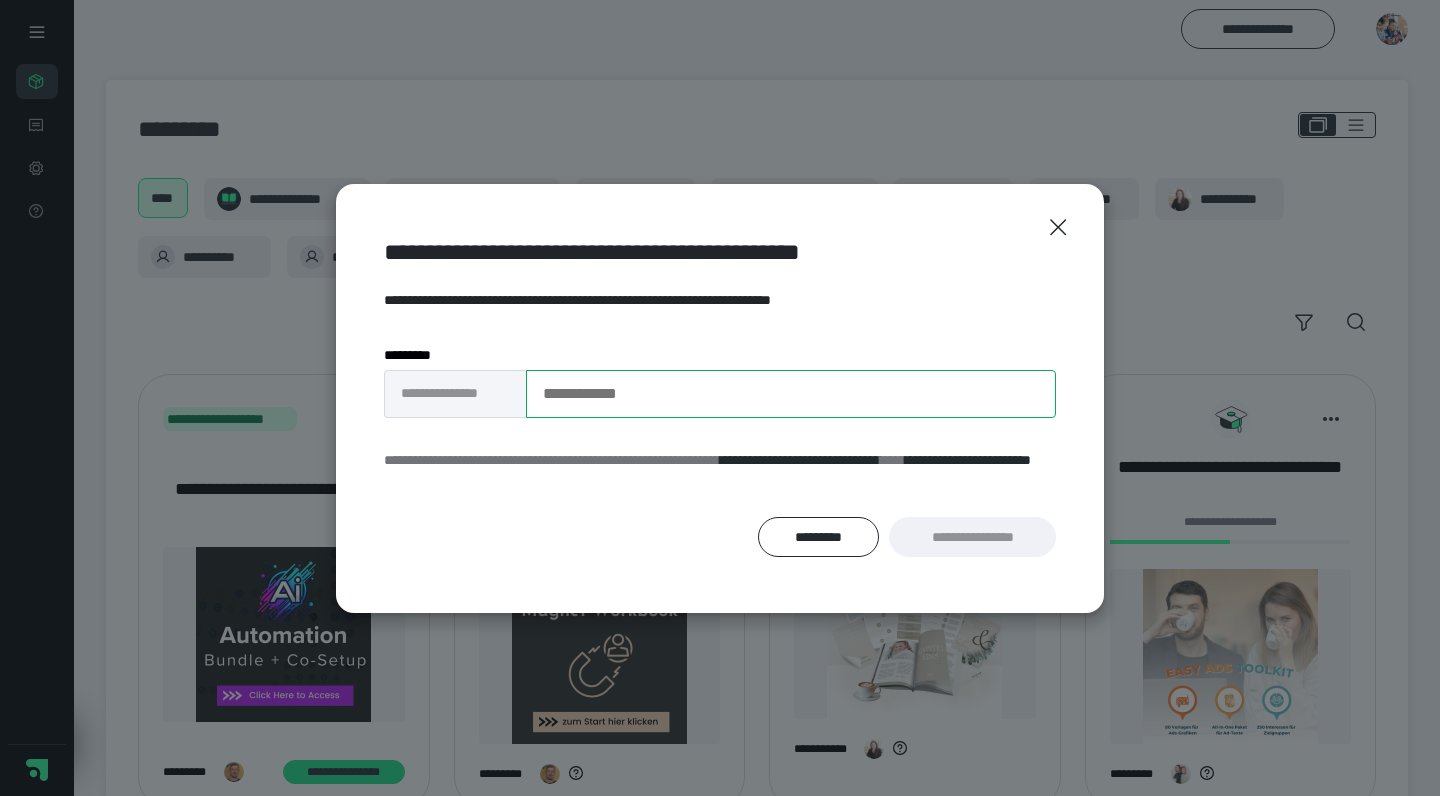 click on "**********" at bounding box center [791, 394] 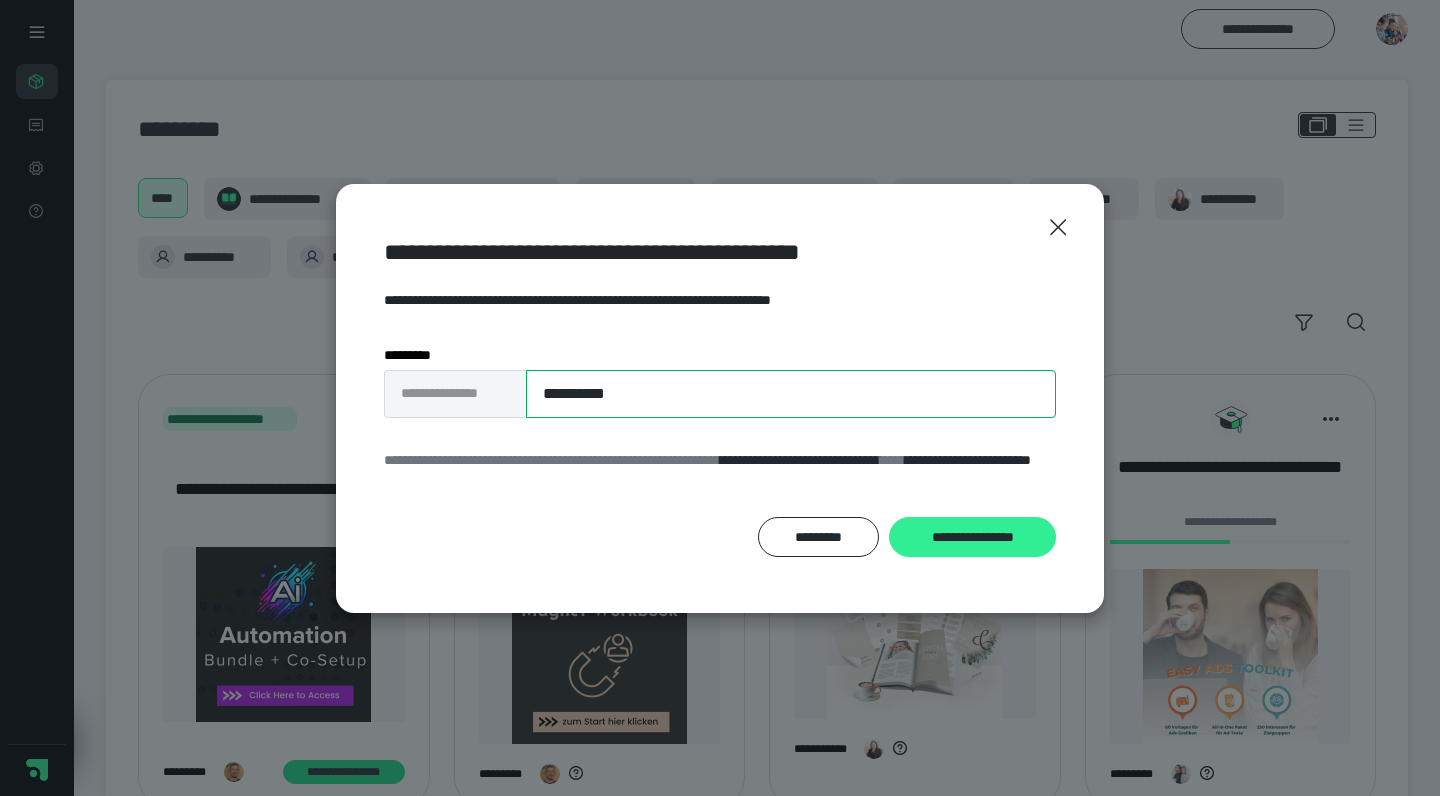 type on "**********" 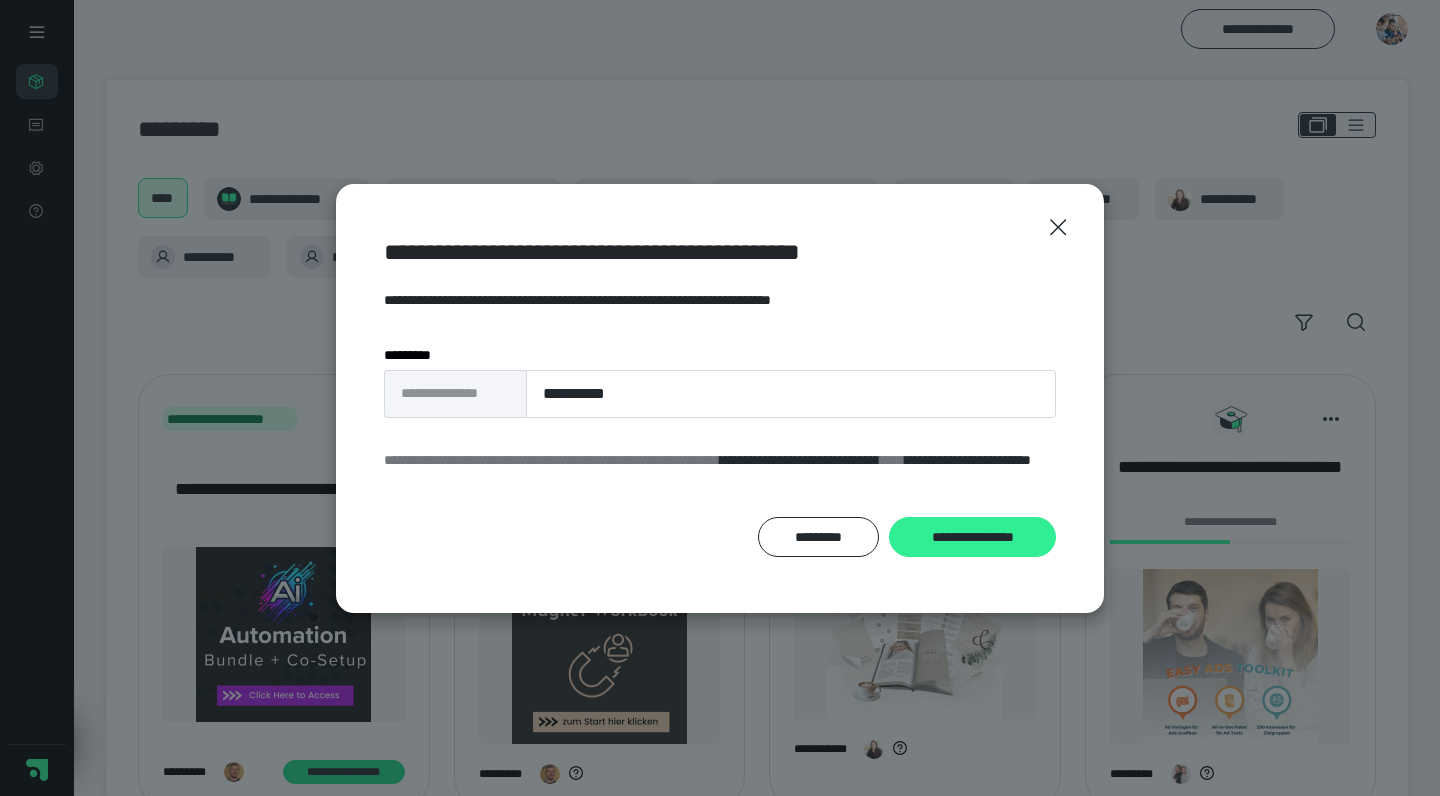 click on "**********" at bounding box center (972, 537) 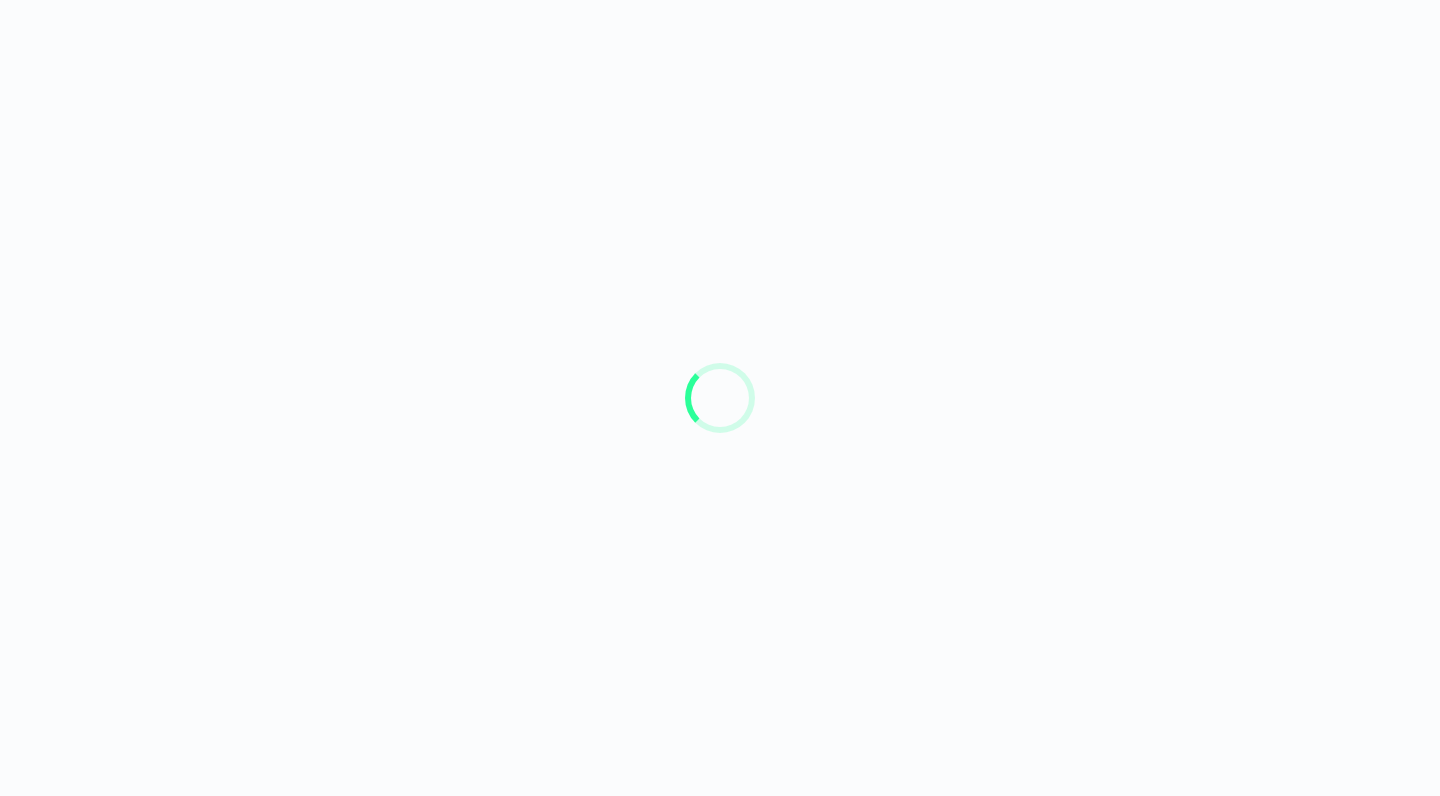 scroll, scrollTop: 0, scrollLeft: 0, axis: both 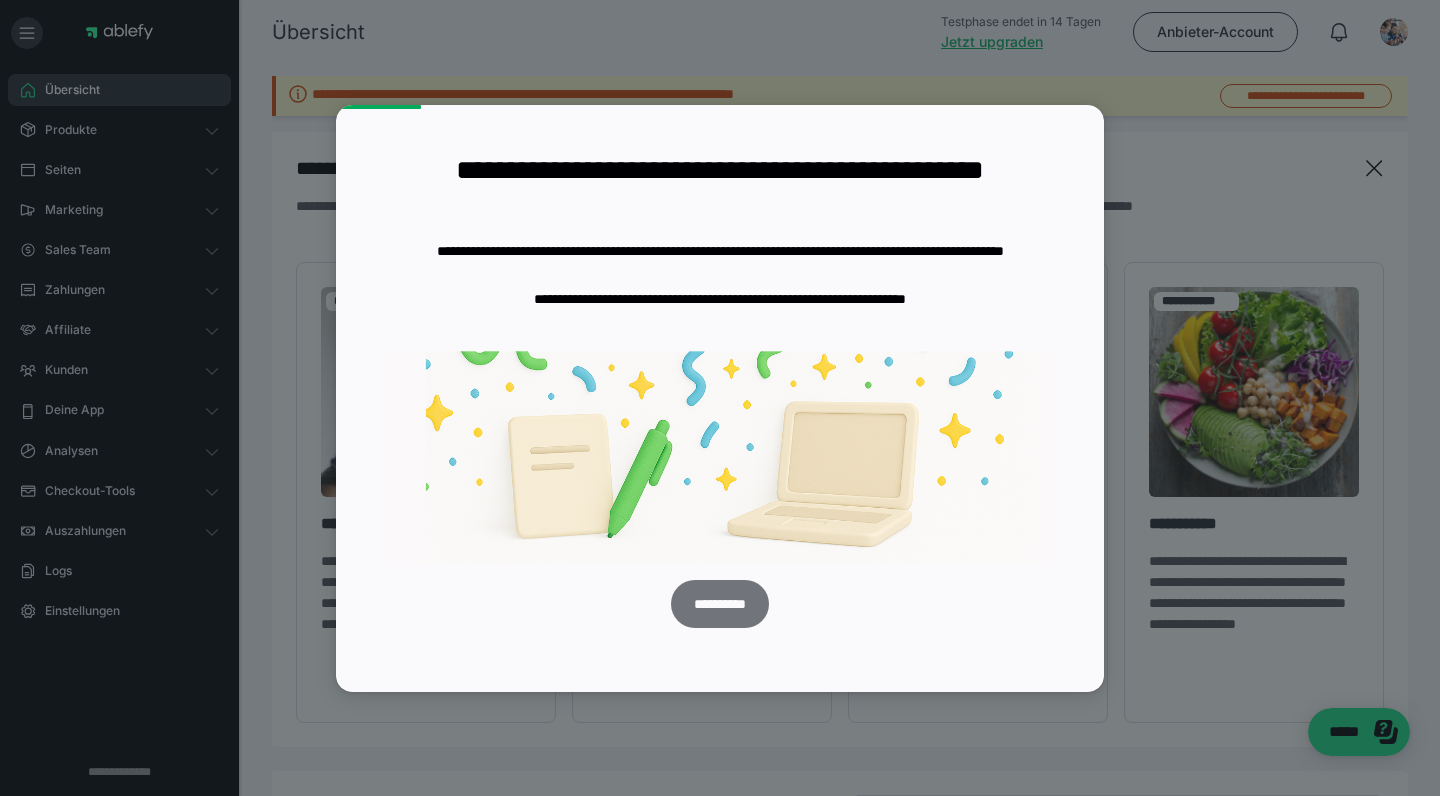 click on "**********" at bounding box center (719, 604) 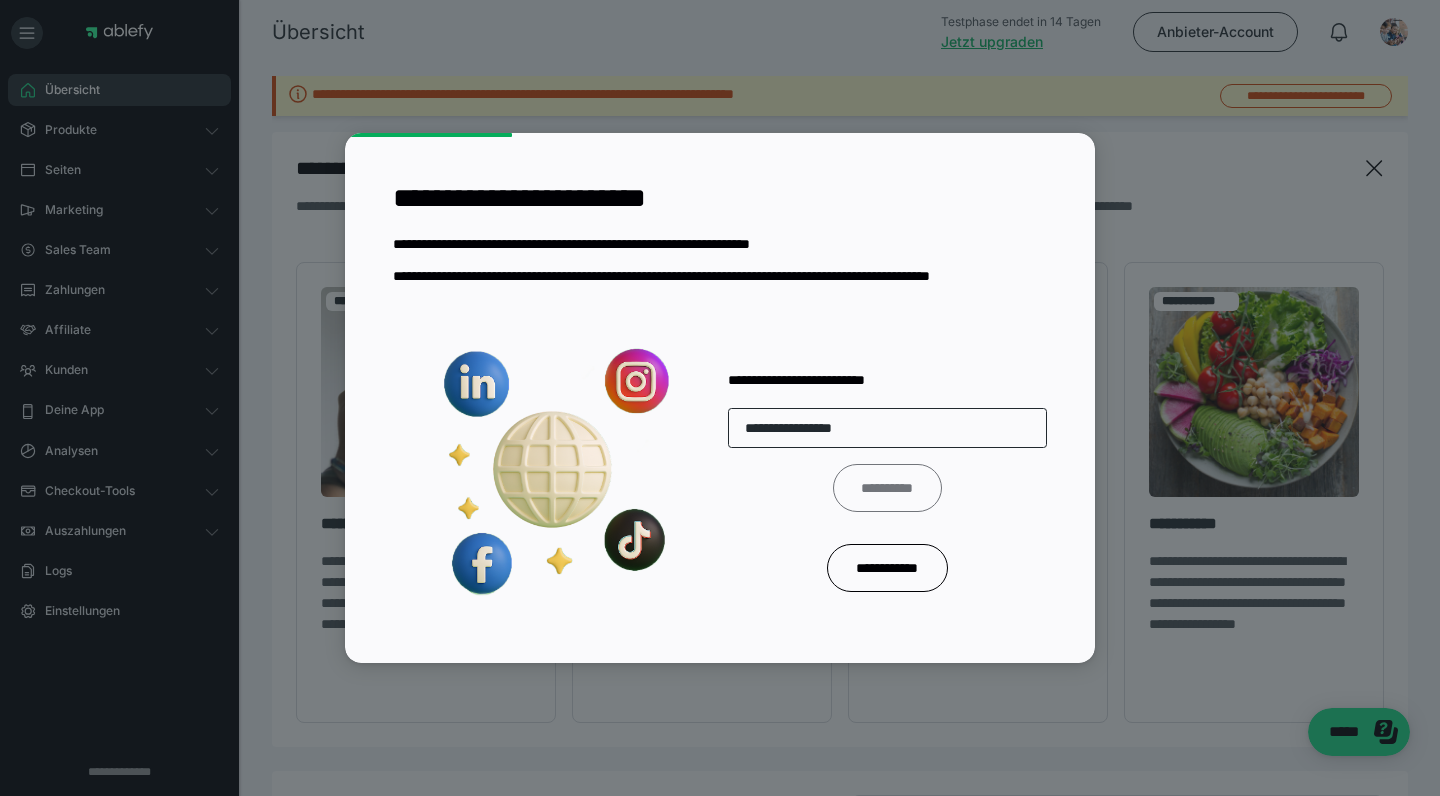 type on "**********" 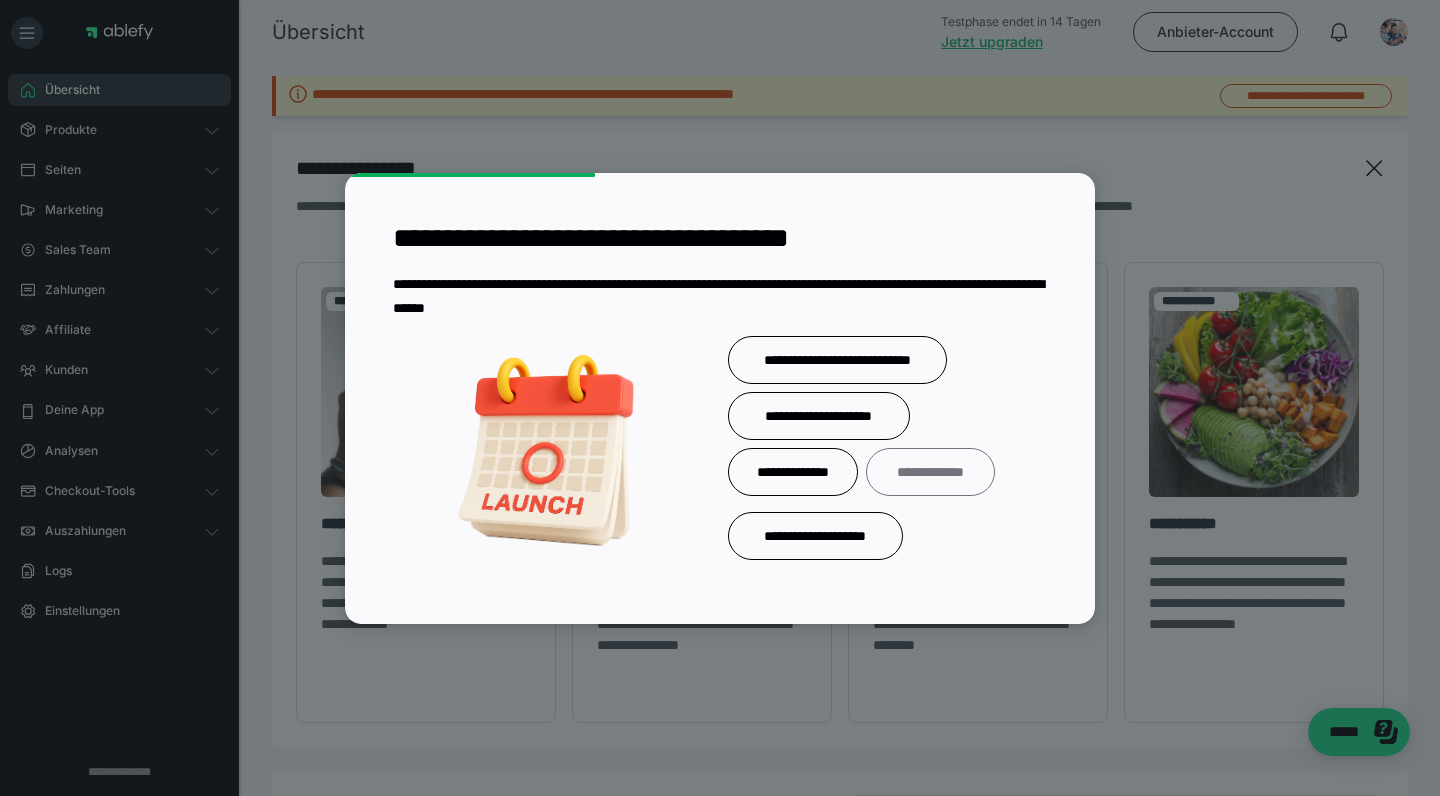 click on "**********" at bounding box center [930, 472] 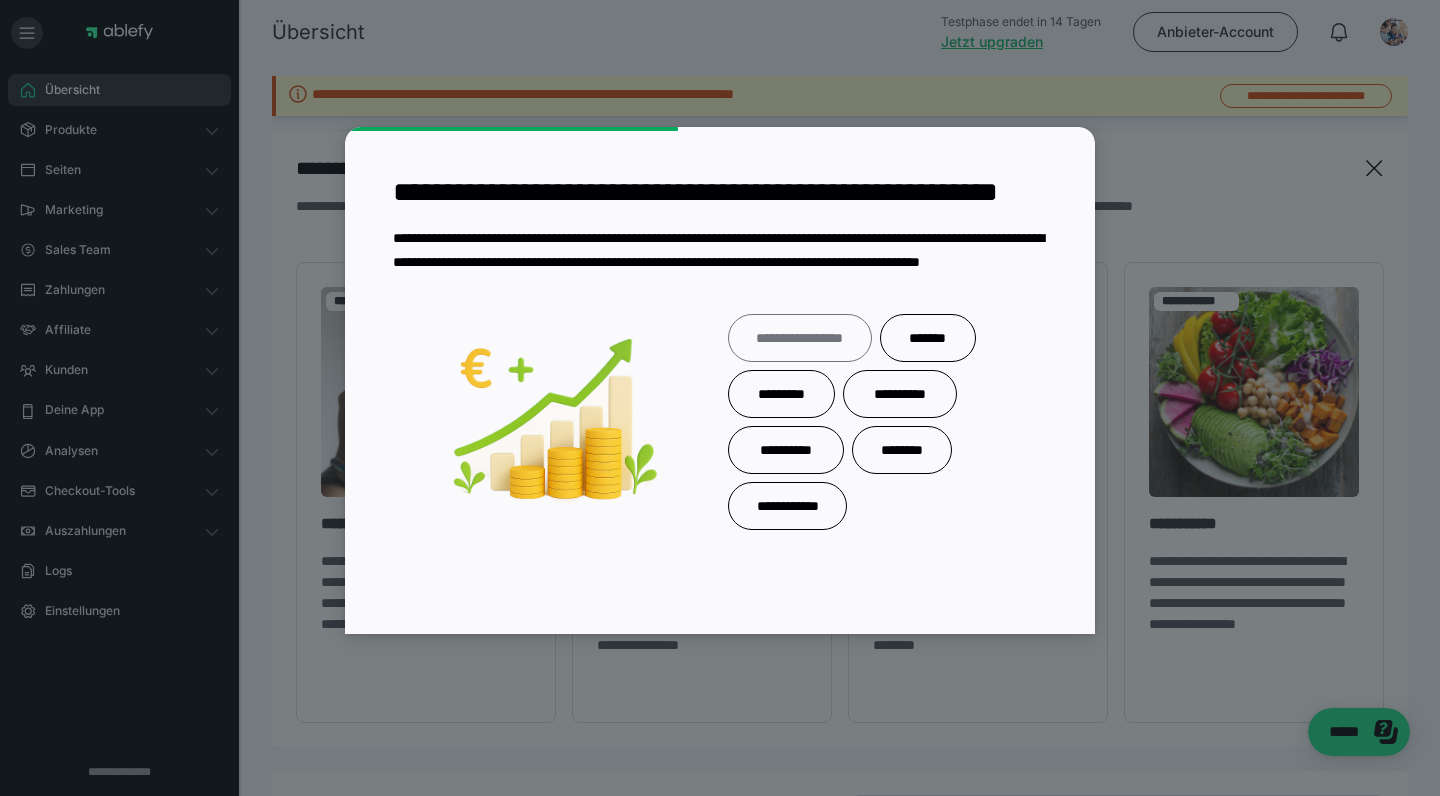 click on "**********" at bounding box center (800, 338) 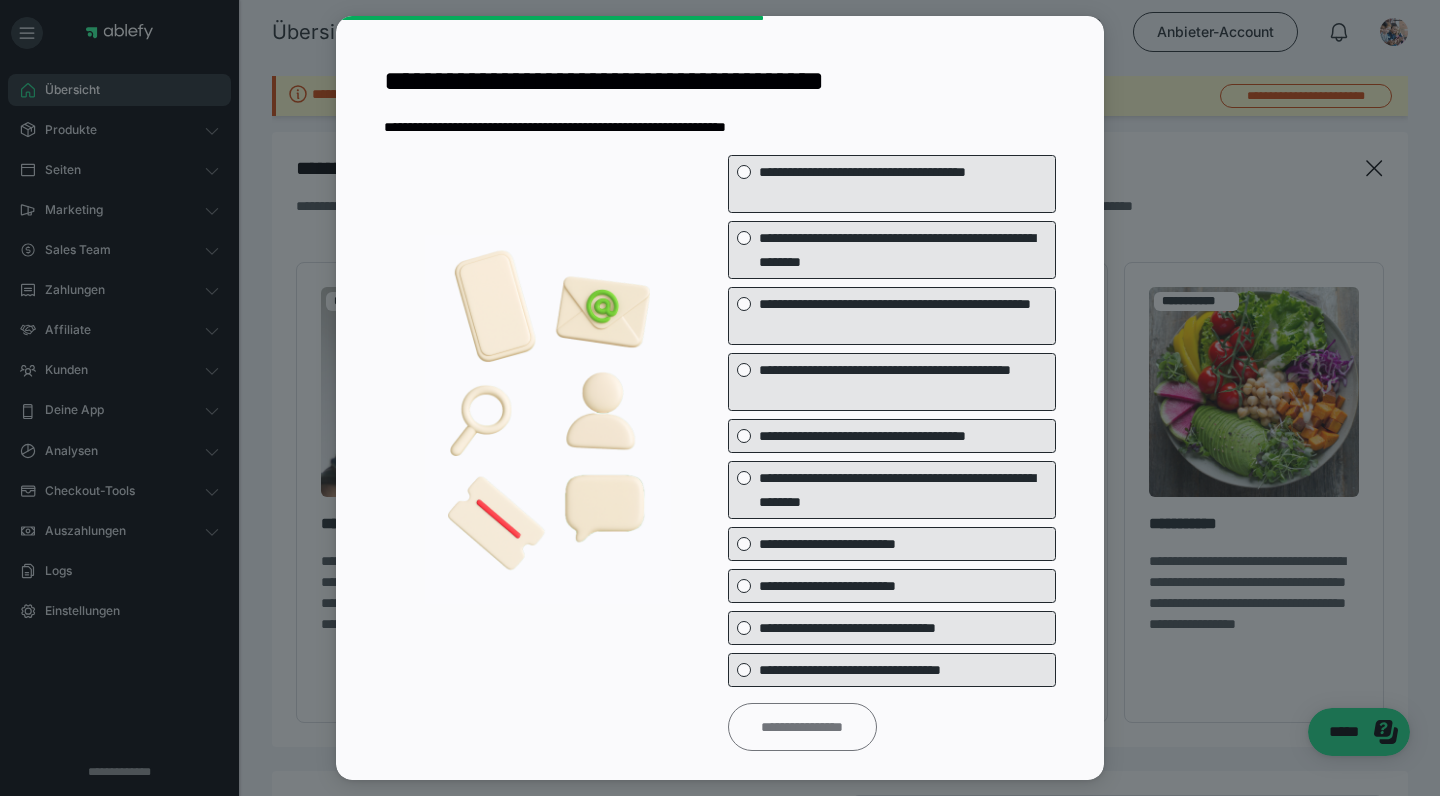 click on "**********" at bounding box center (802, 727) 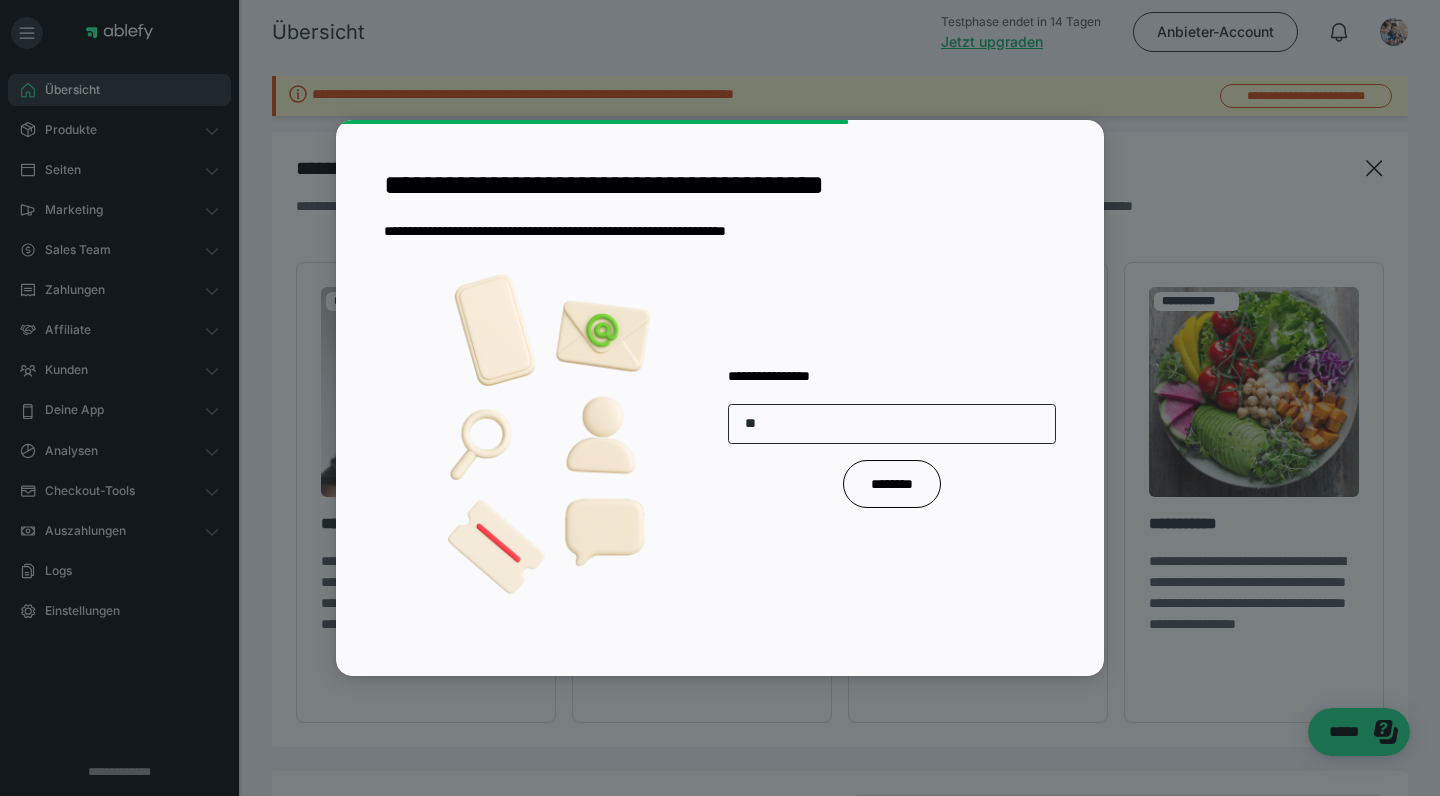 type on "*" 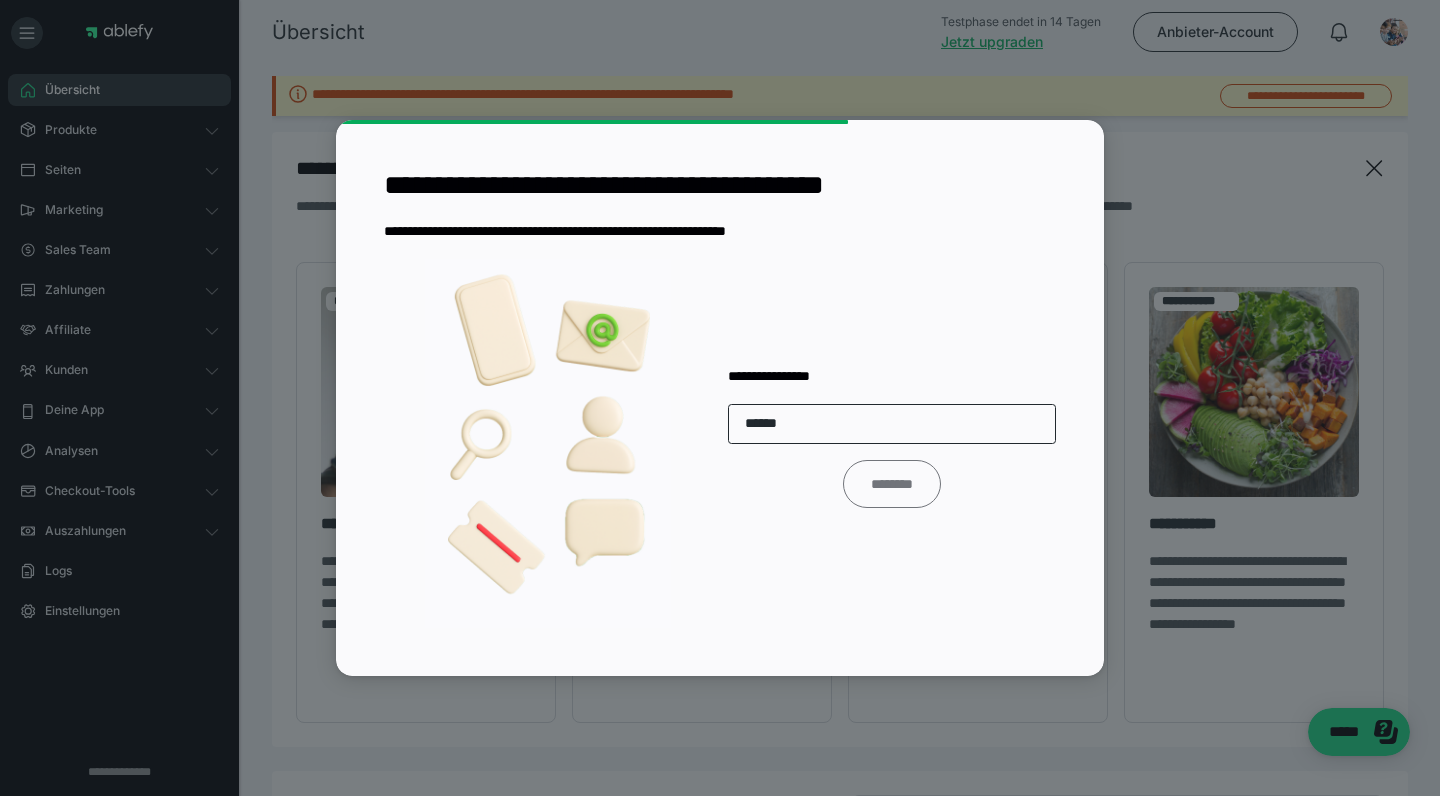 type on "******" 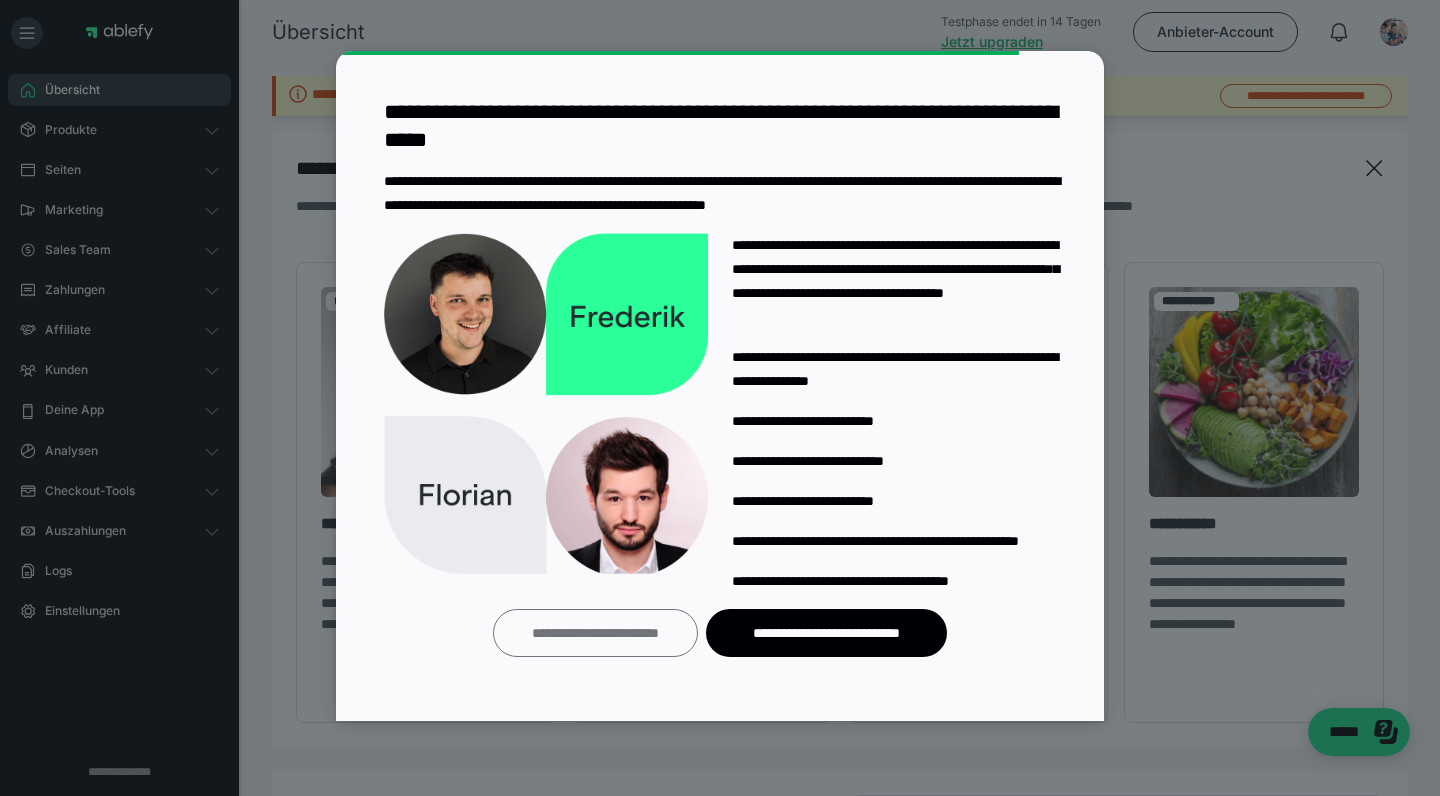 click on "**********" at bounding box center (595, 633) 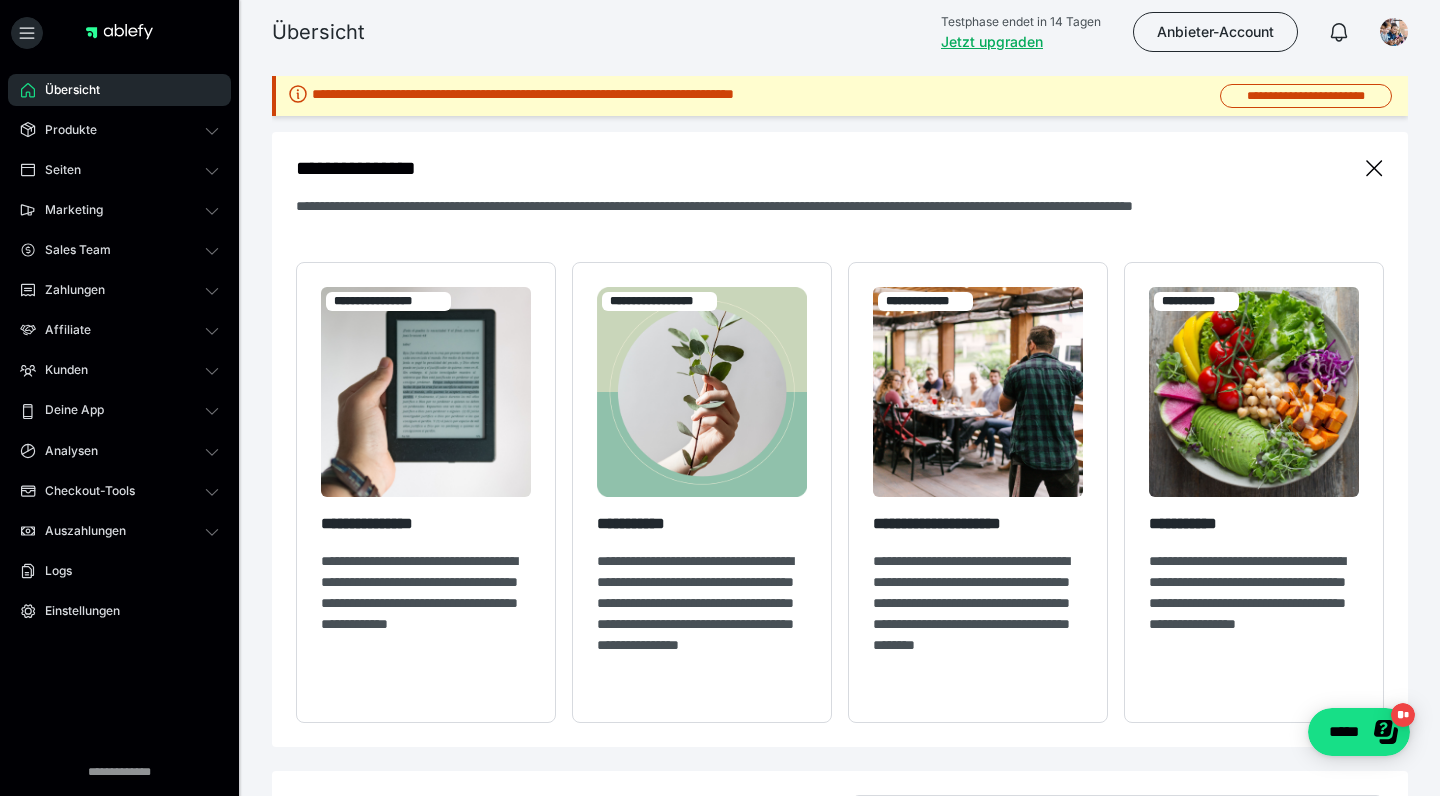 scroll, scrollTop: 0, scrollLeft: 0, axis: both 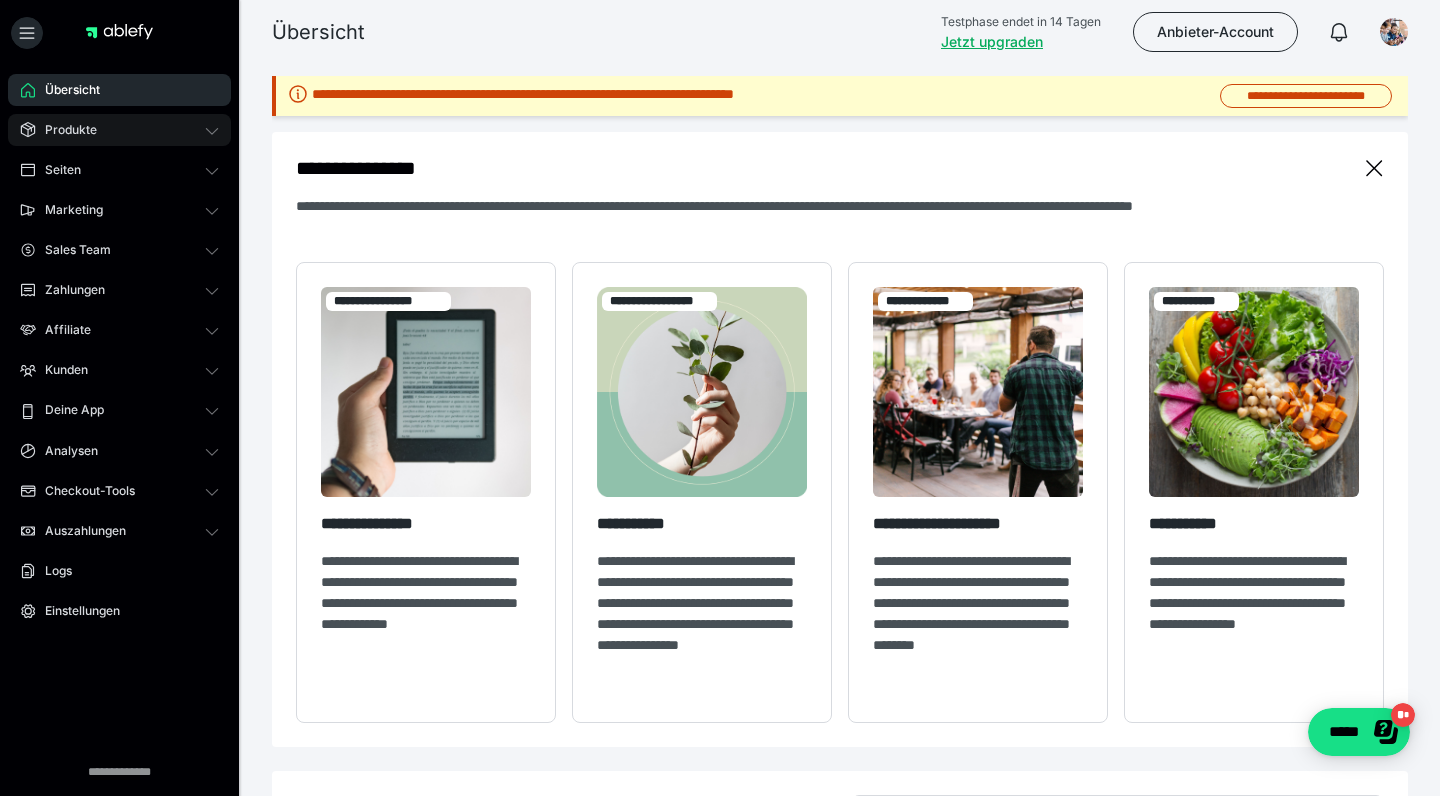 click on "Produkte" at bounding box center [119, 130] 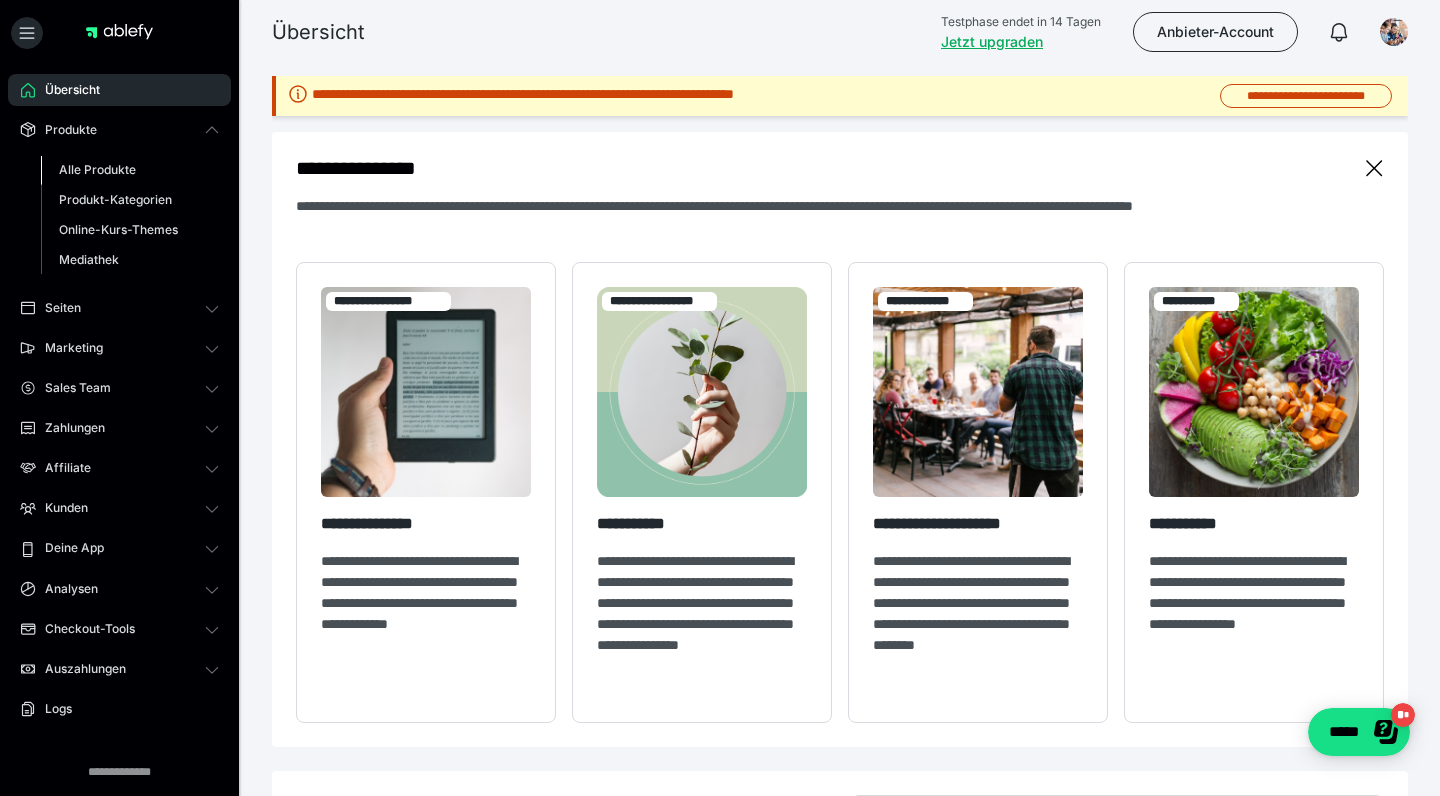 click on "Alle Produkte" at bounding box center [97, 169] 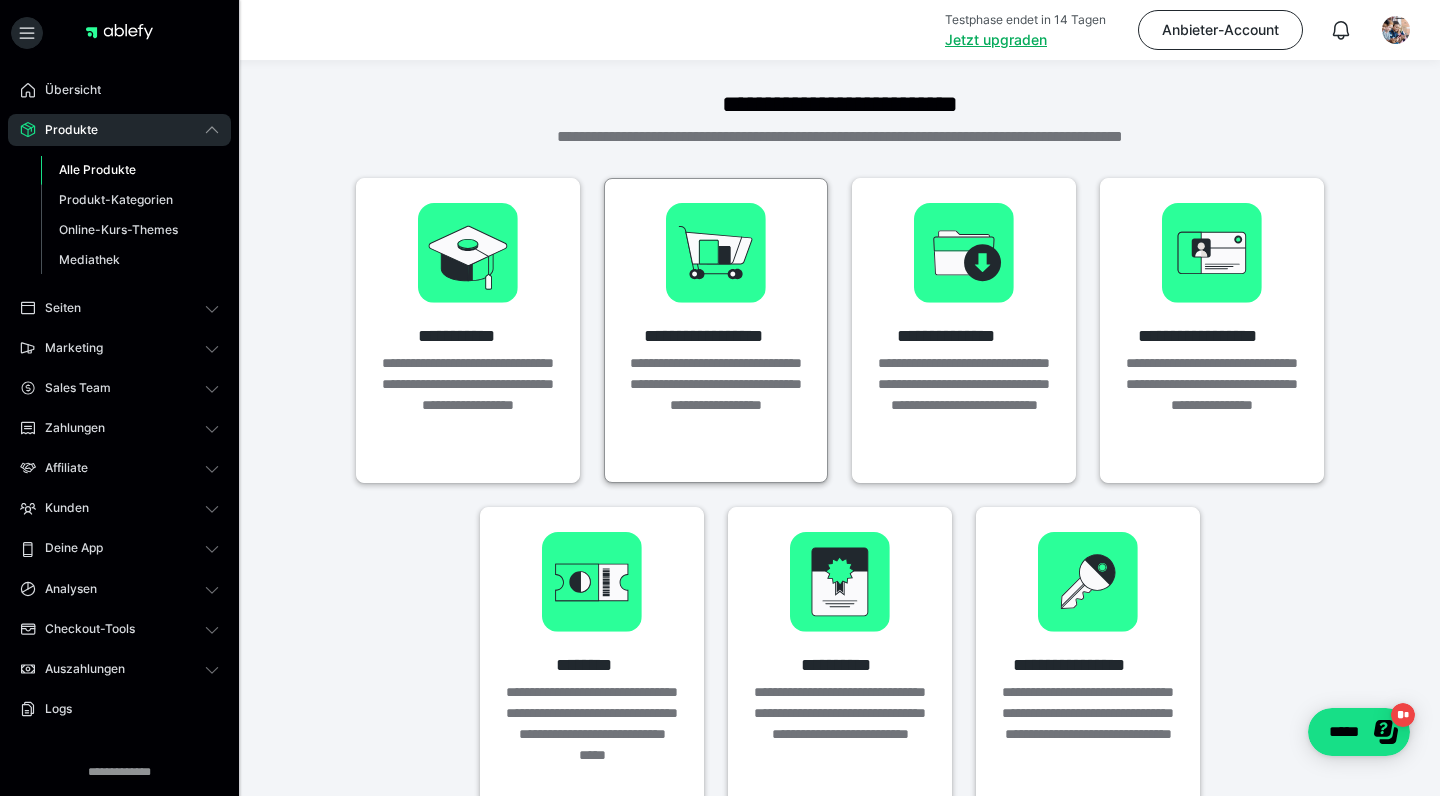 scroll, scrollTop: 0, scrollLeft: 0, axis: both 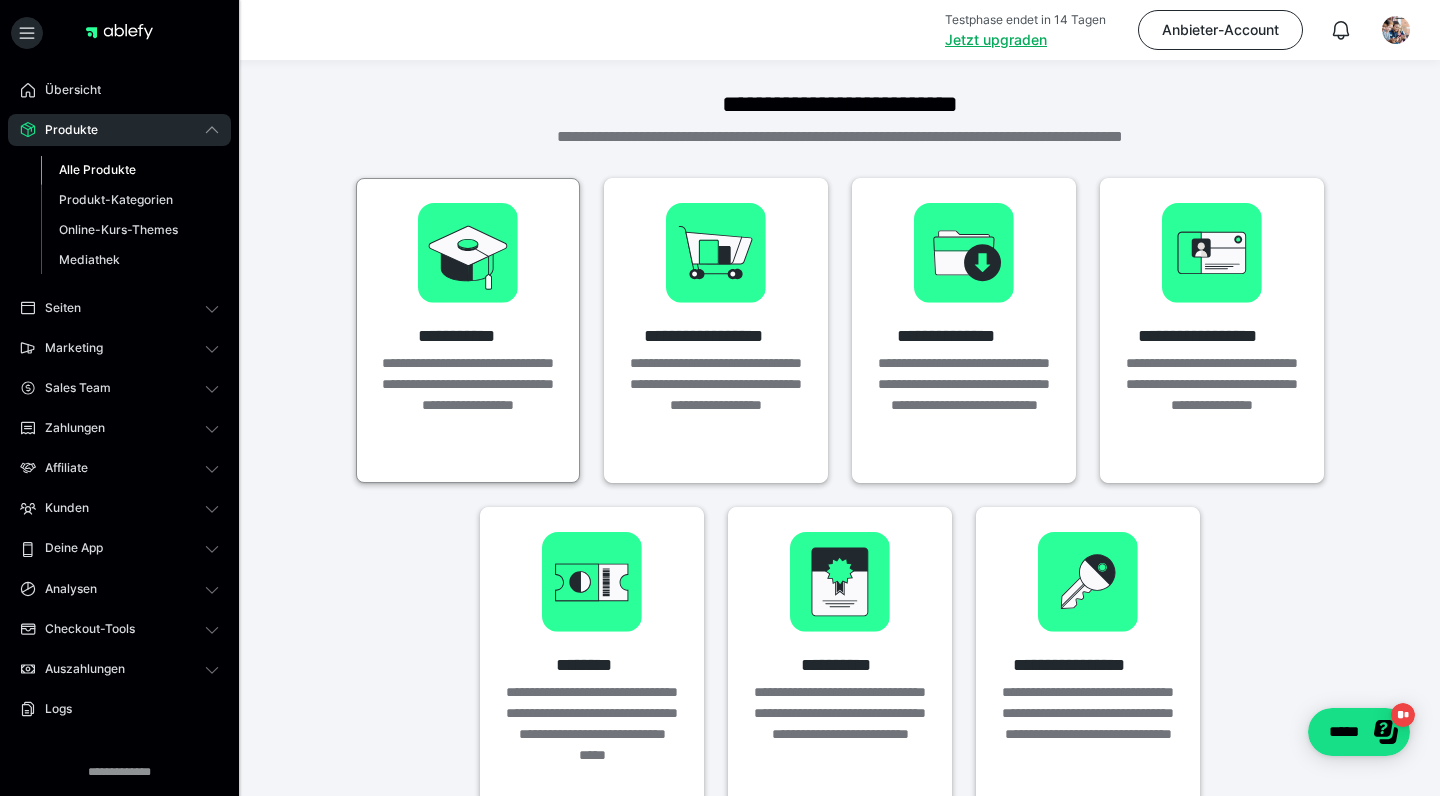 click on "**********" at bounding box center (468, 336) 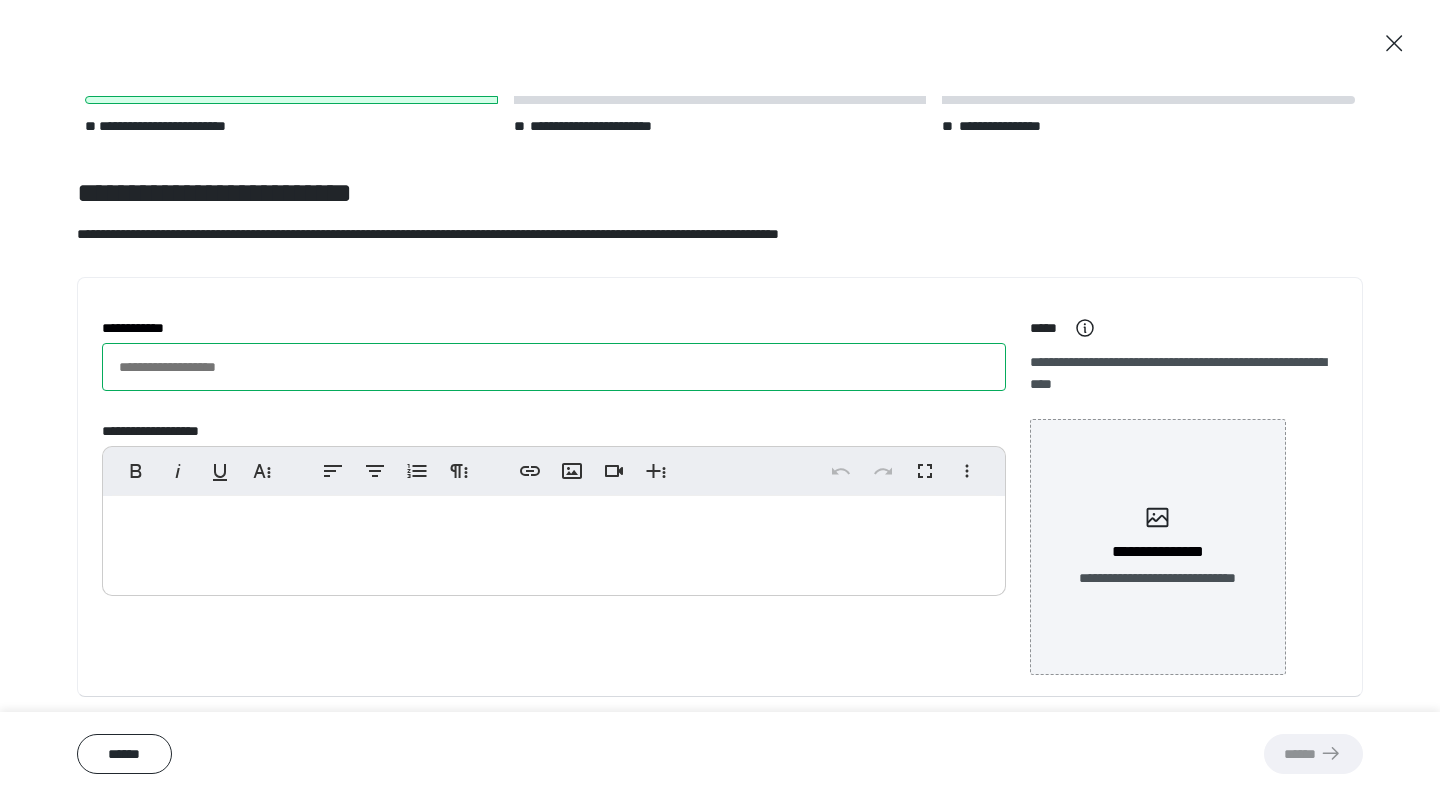 click on "**********" at bounding box center [554, 367] 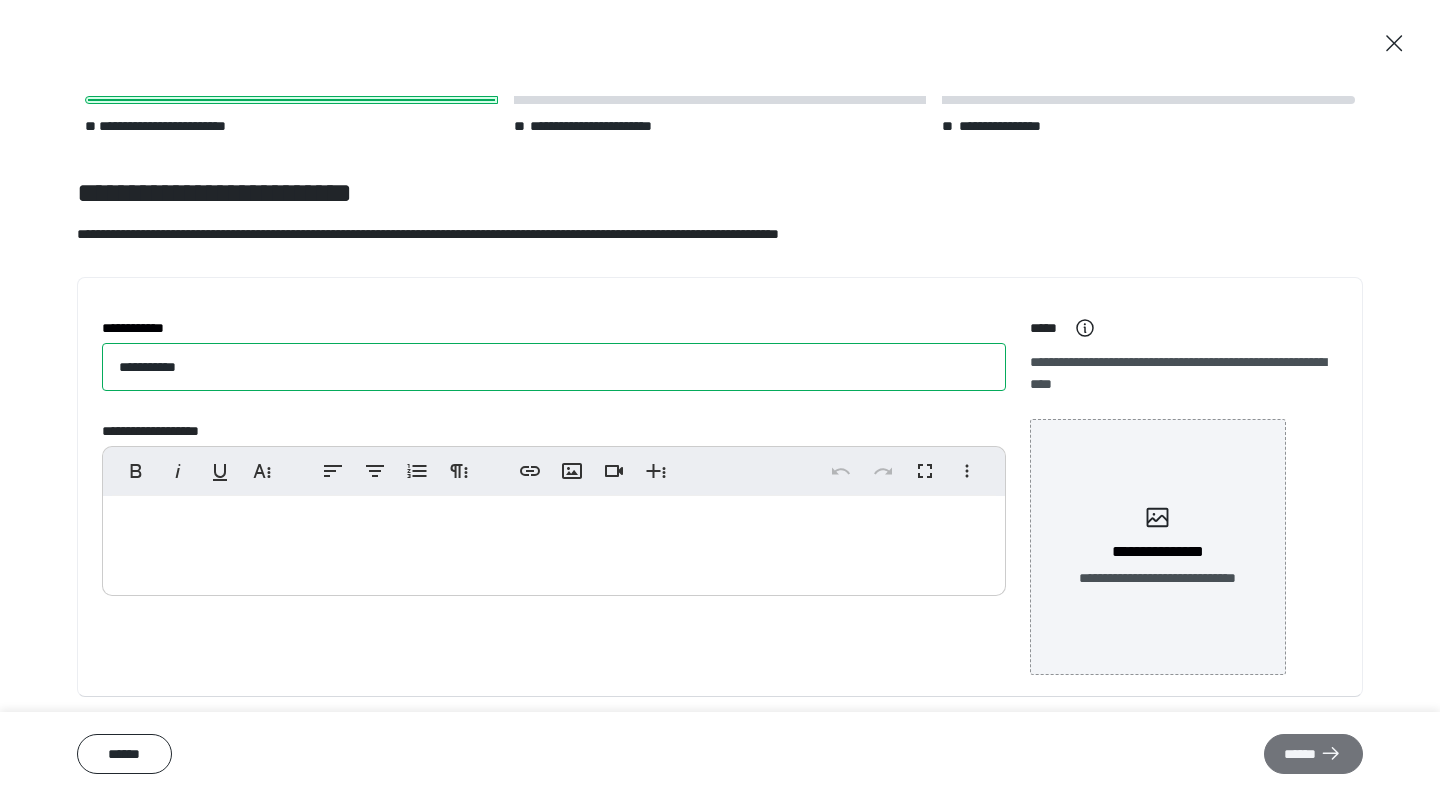 type on "**********" 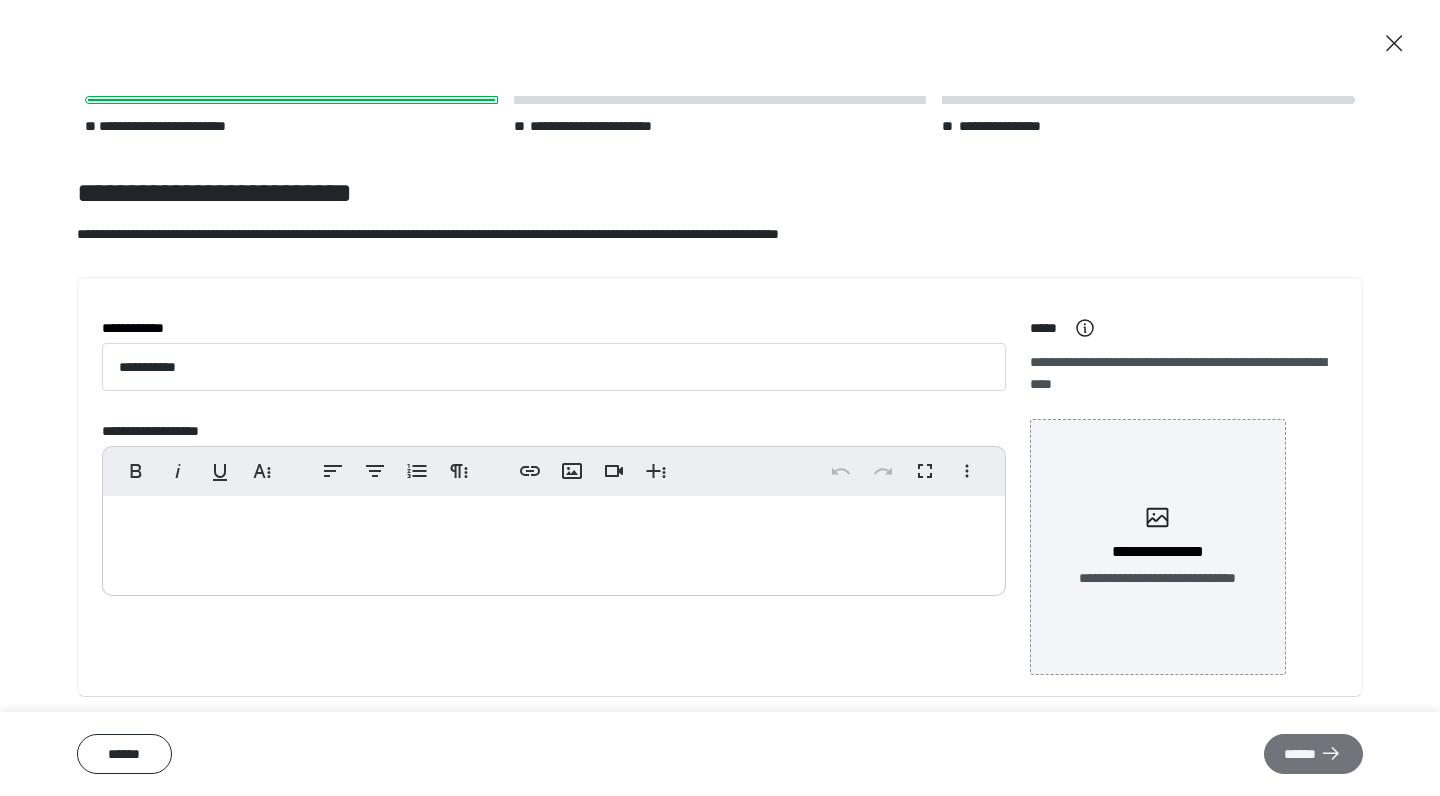 click on "******" at bounding box center (1313, 754) 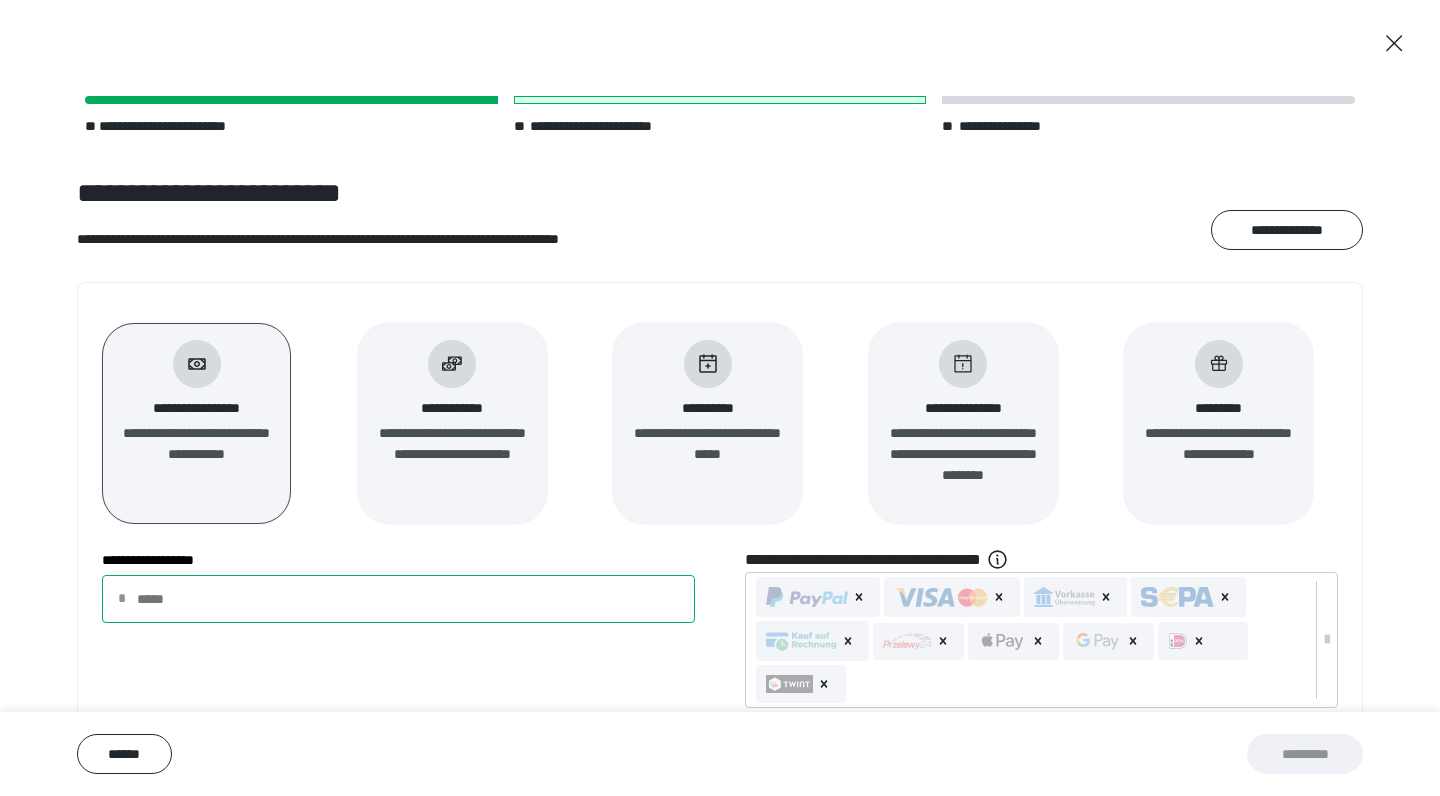 click on "**********" at bounding box center [398, 599] 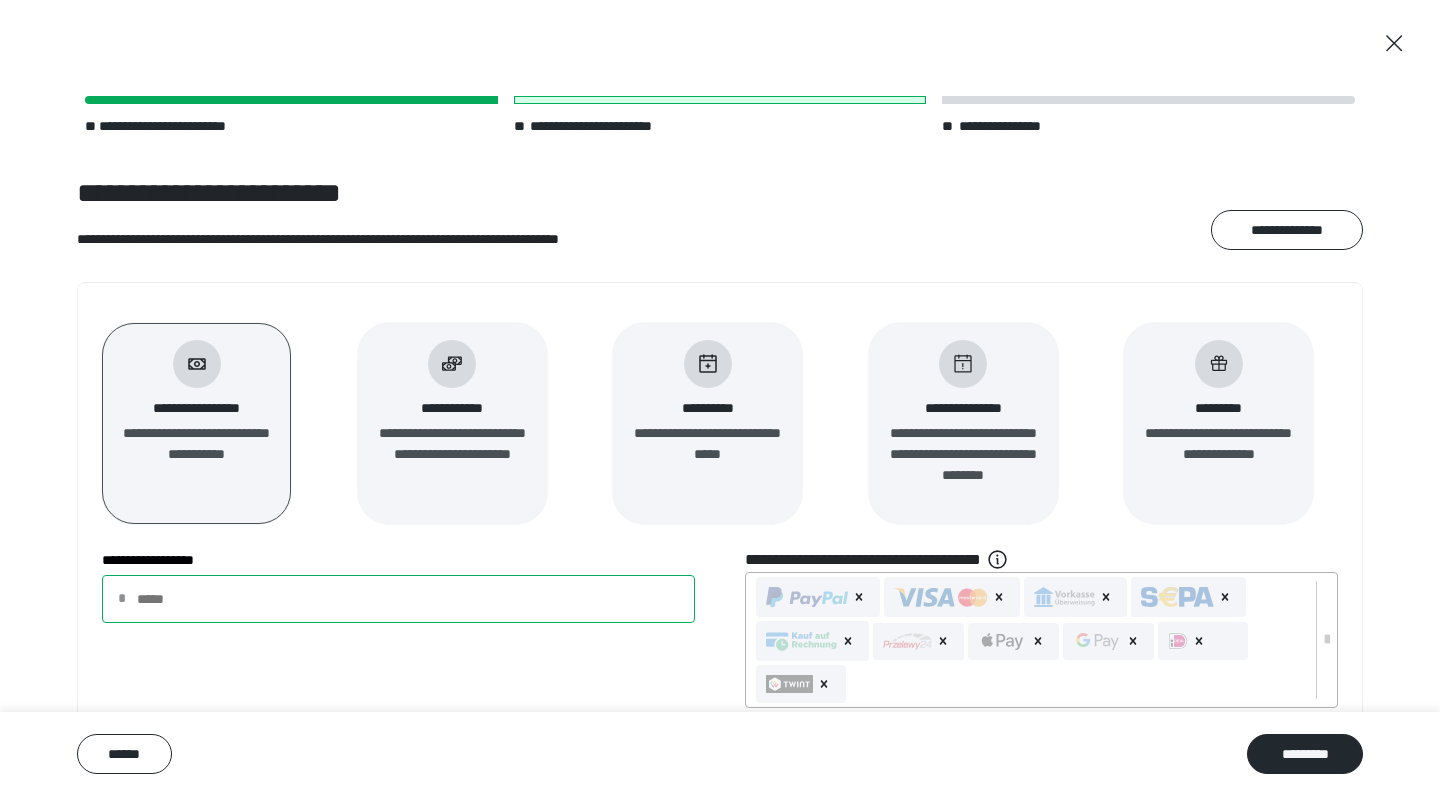 type on "***" 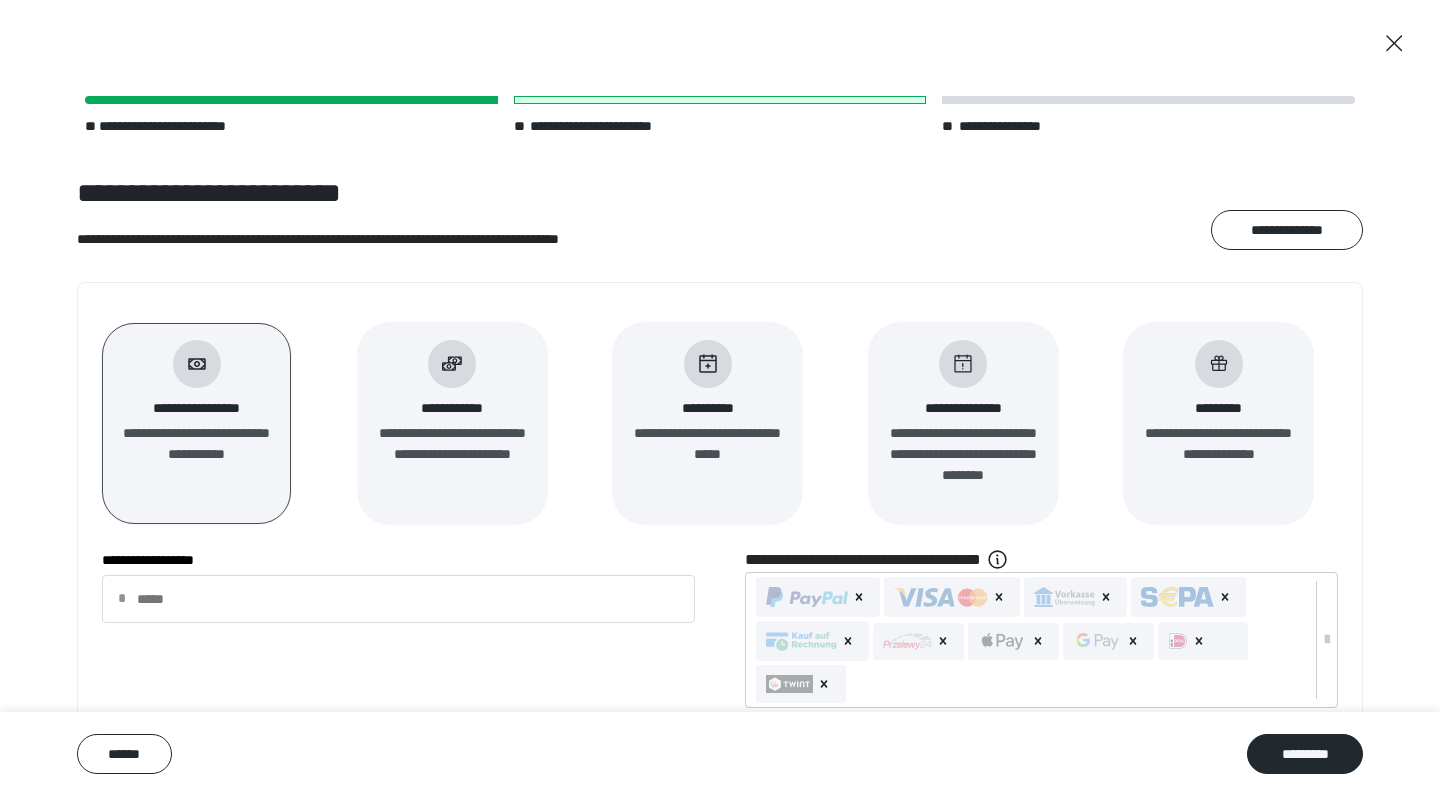 click on "**********" at bounding box center (452, 454) 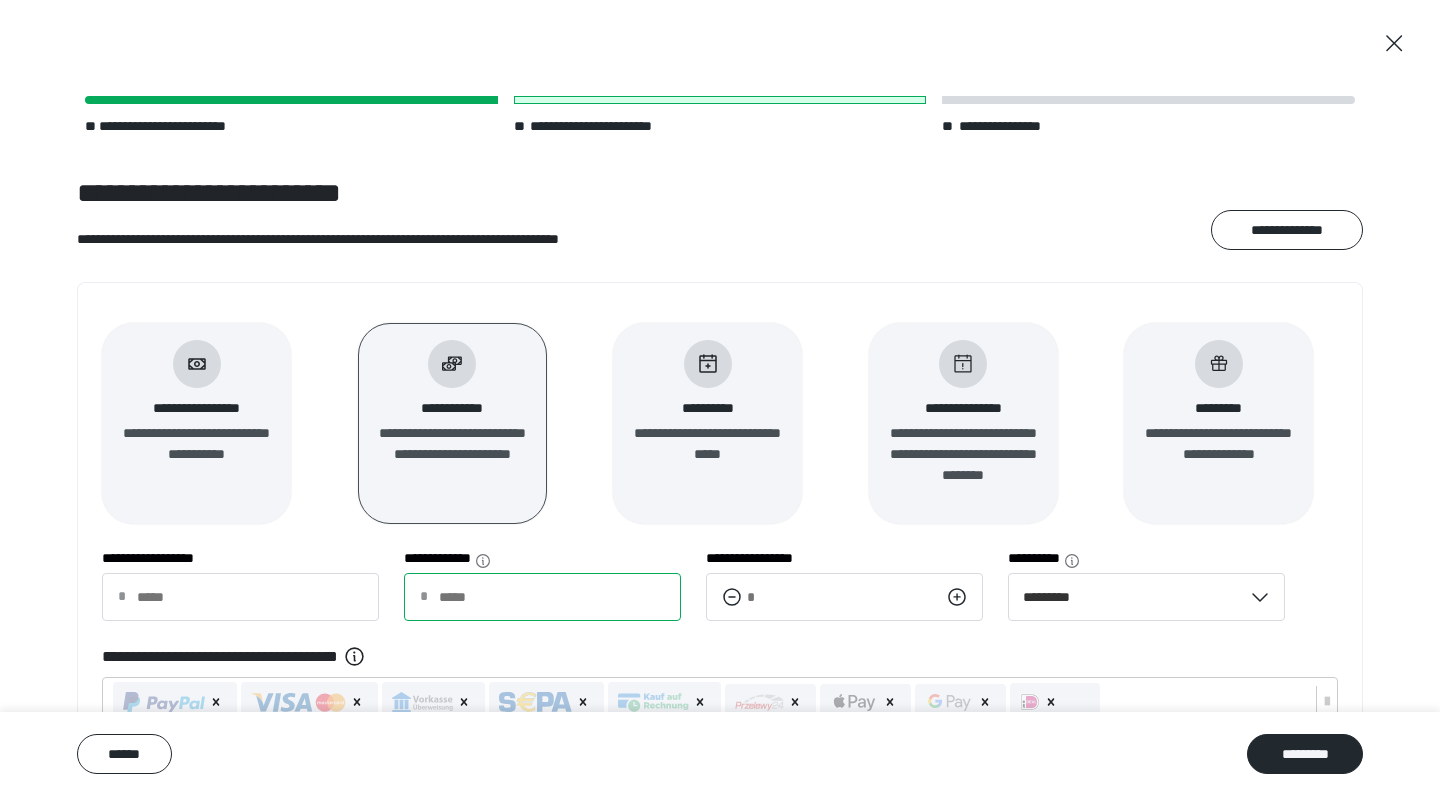 drag, startPoint x: 477, startPoint y: 599, endPoint x: 368, endPoint y: 602, distance: 109.041275 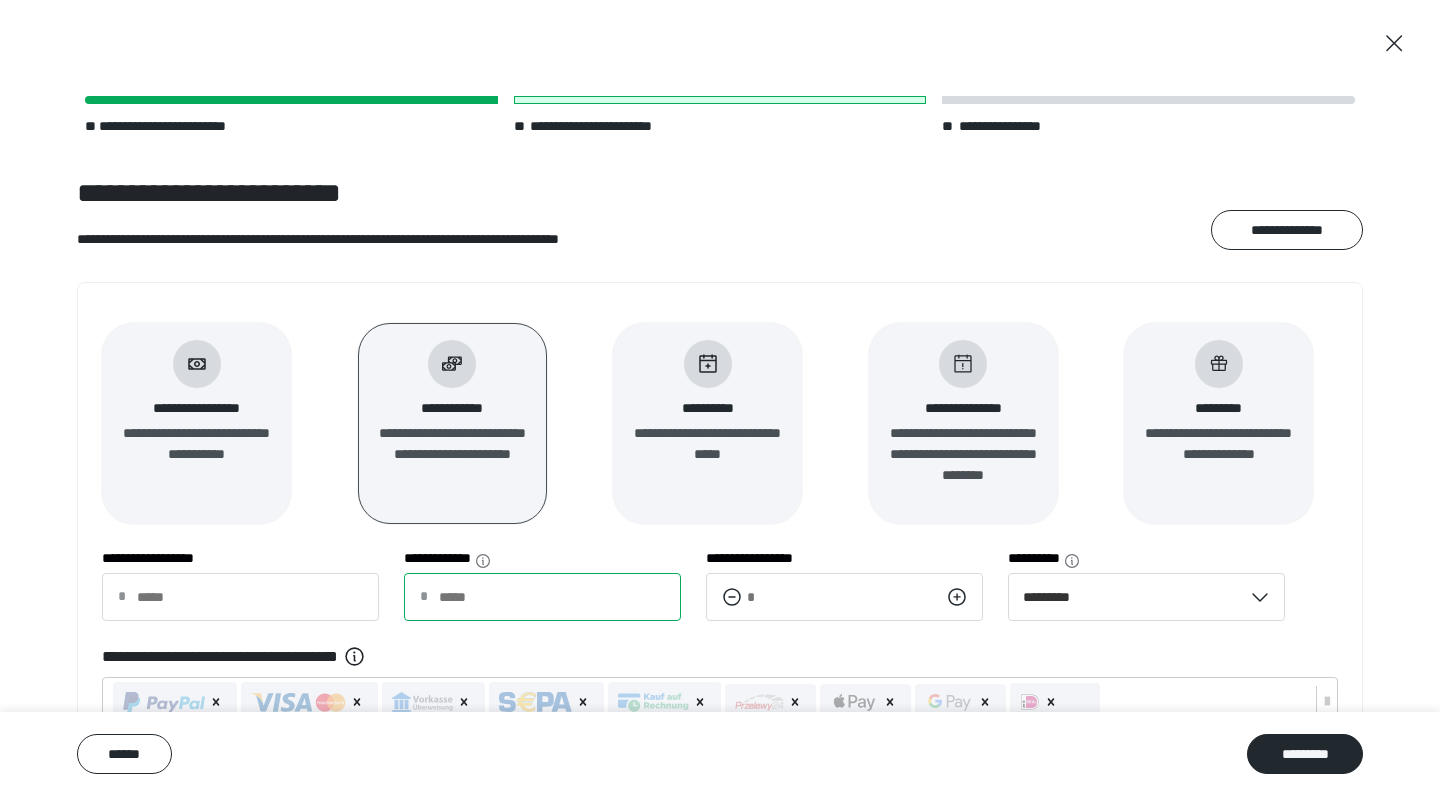 type on "**" 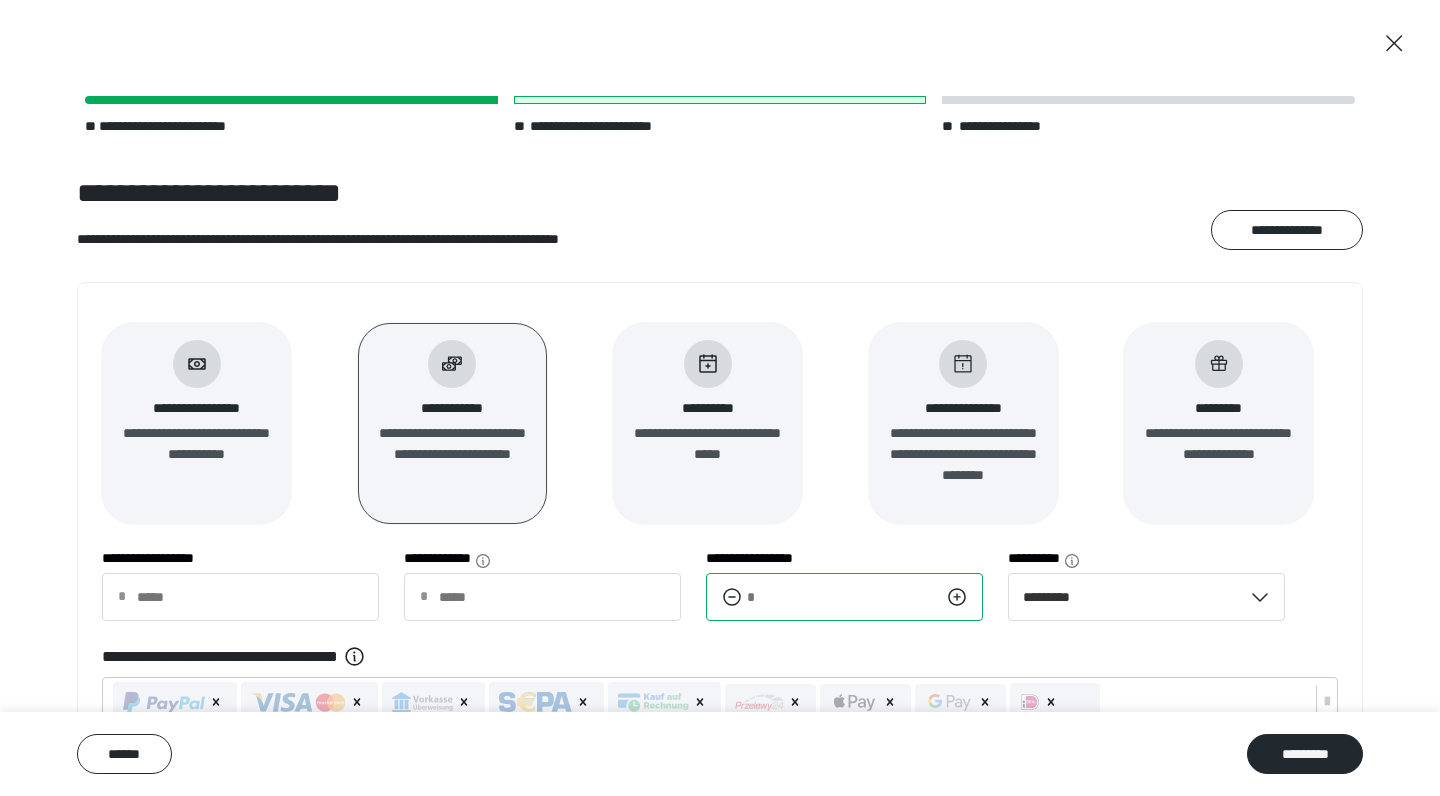 scroll, scrollTop: 0, scrollLeft: 0, axis: both 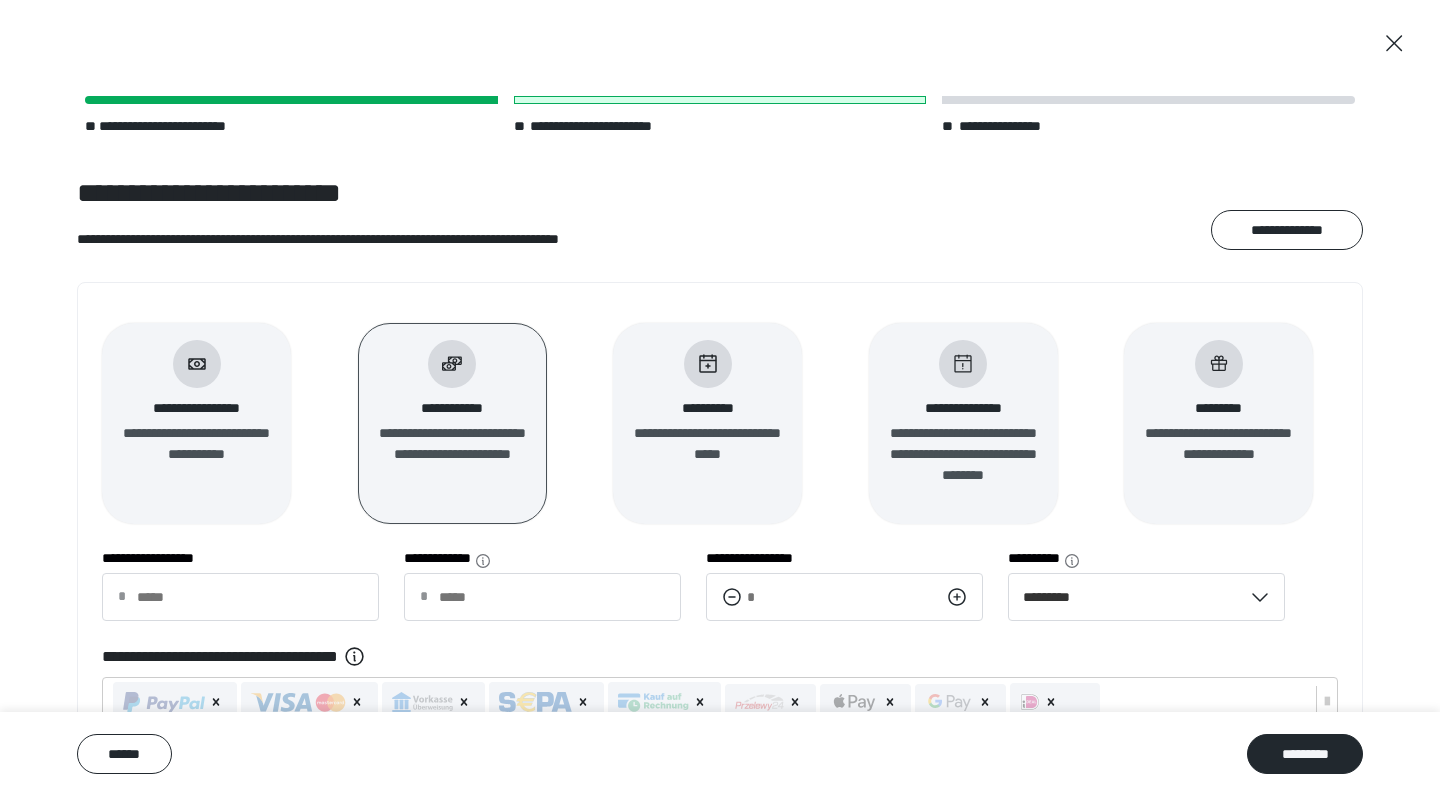 click on "**********" at bounding box center (707, 444) 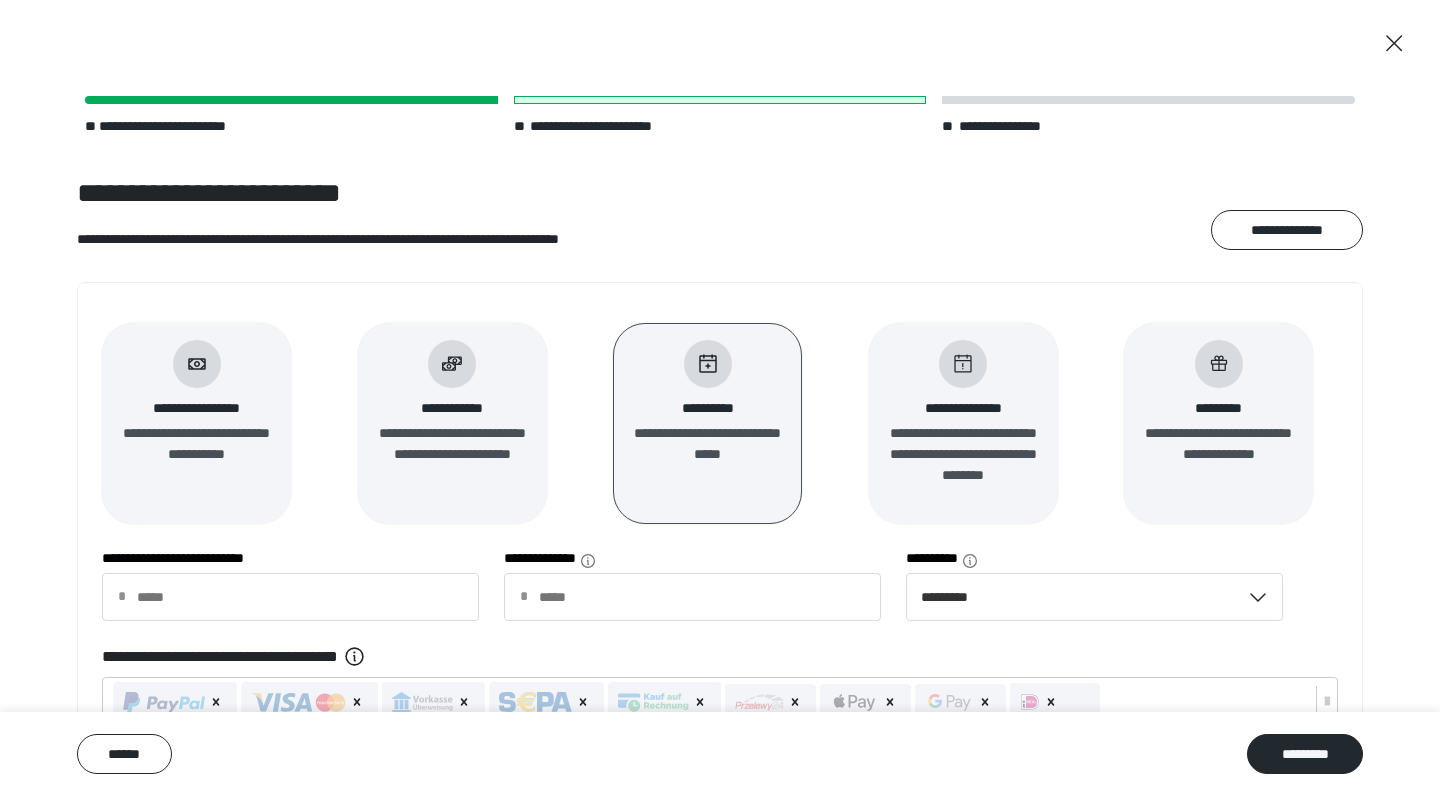 click on "**********" at bounding box center [196, 454] 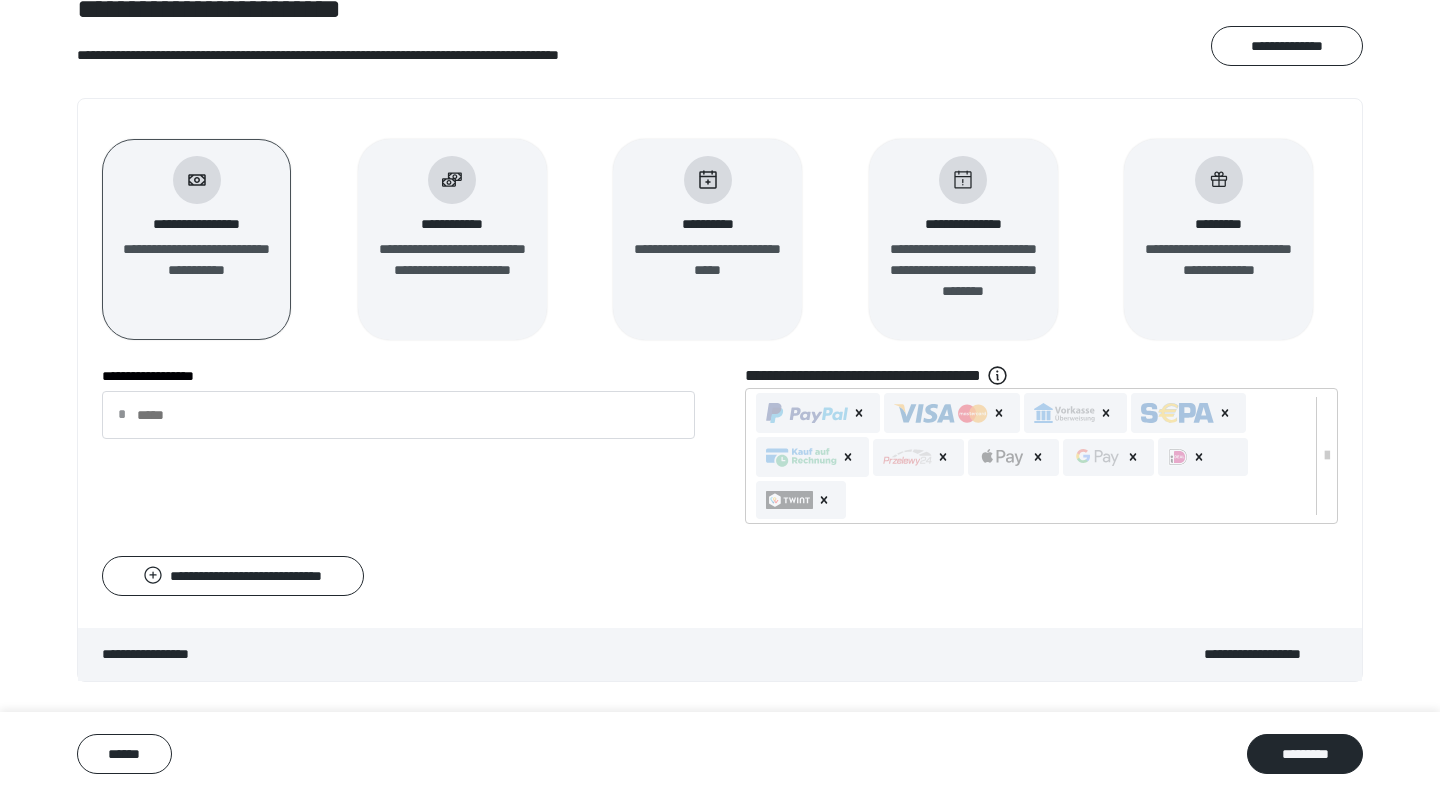 scroll, scrollTop: 184, scrollLeft: 0, axis: vertical 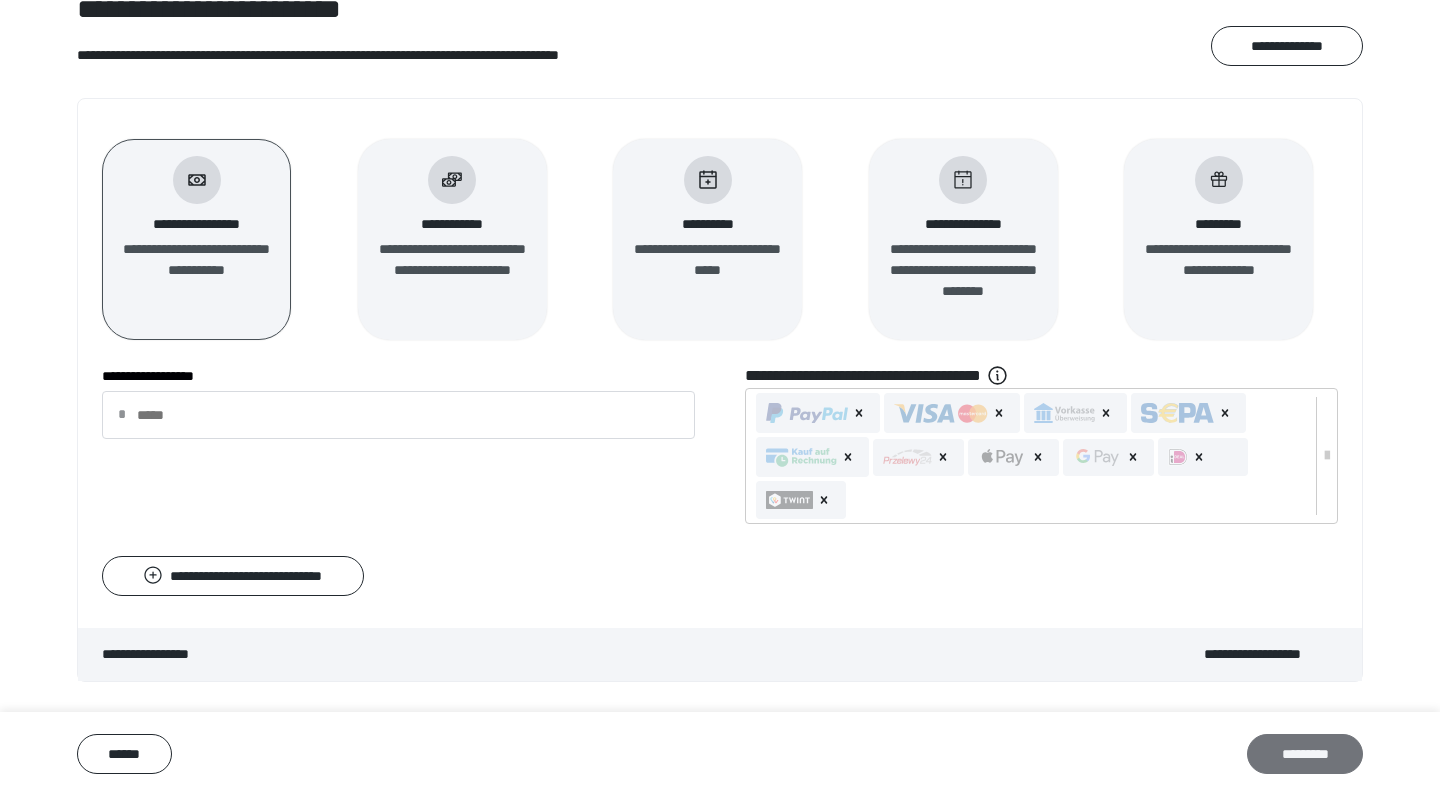 click on "*********" at bounding box center [1305, 754] 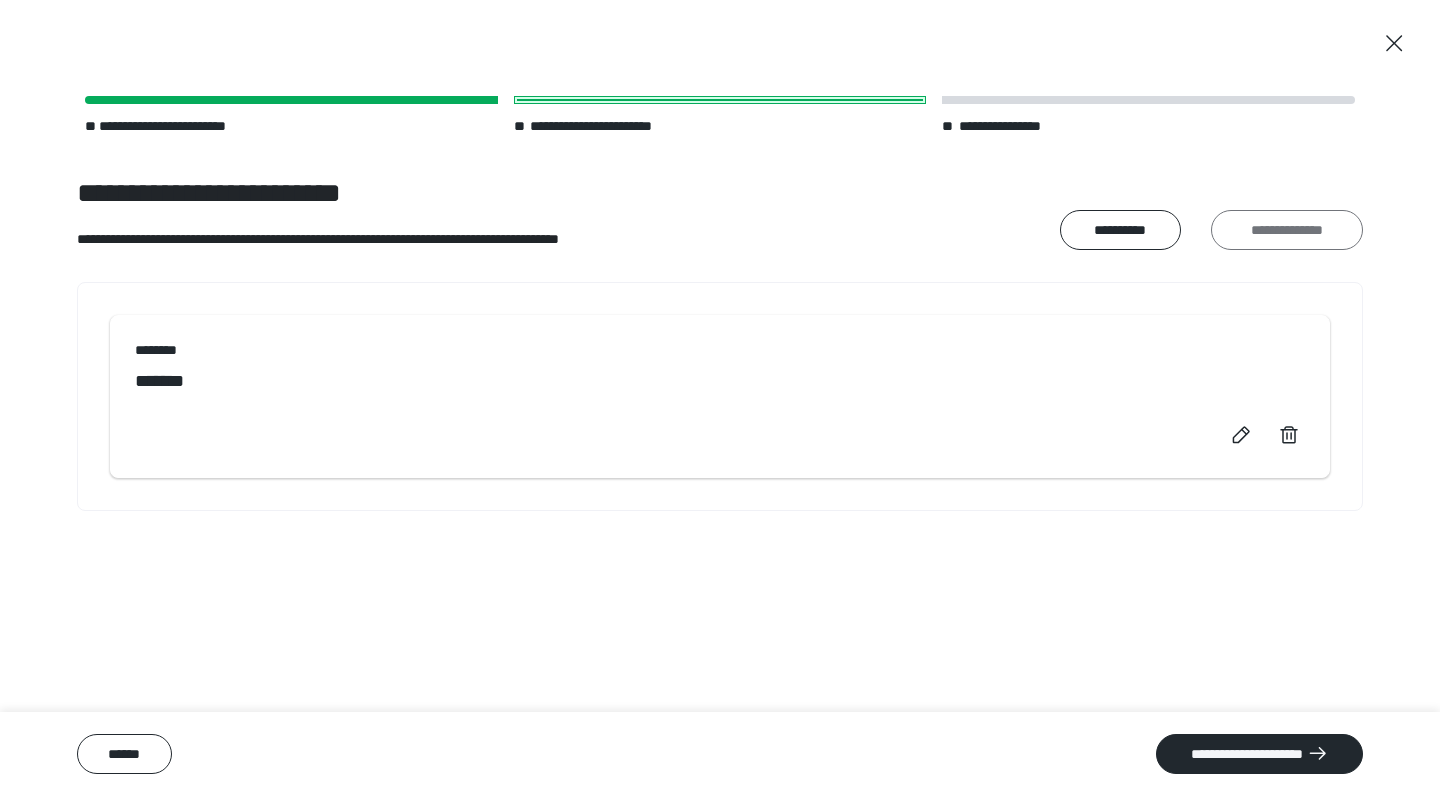 click on "**********" at bounding box center (1287, 230) 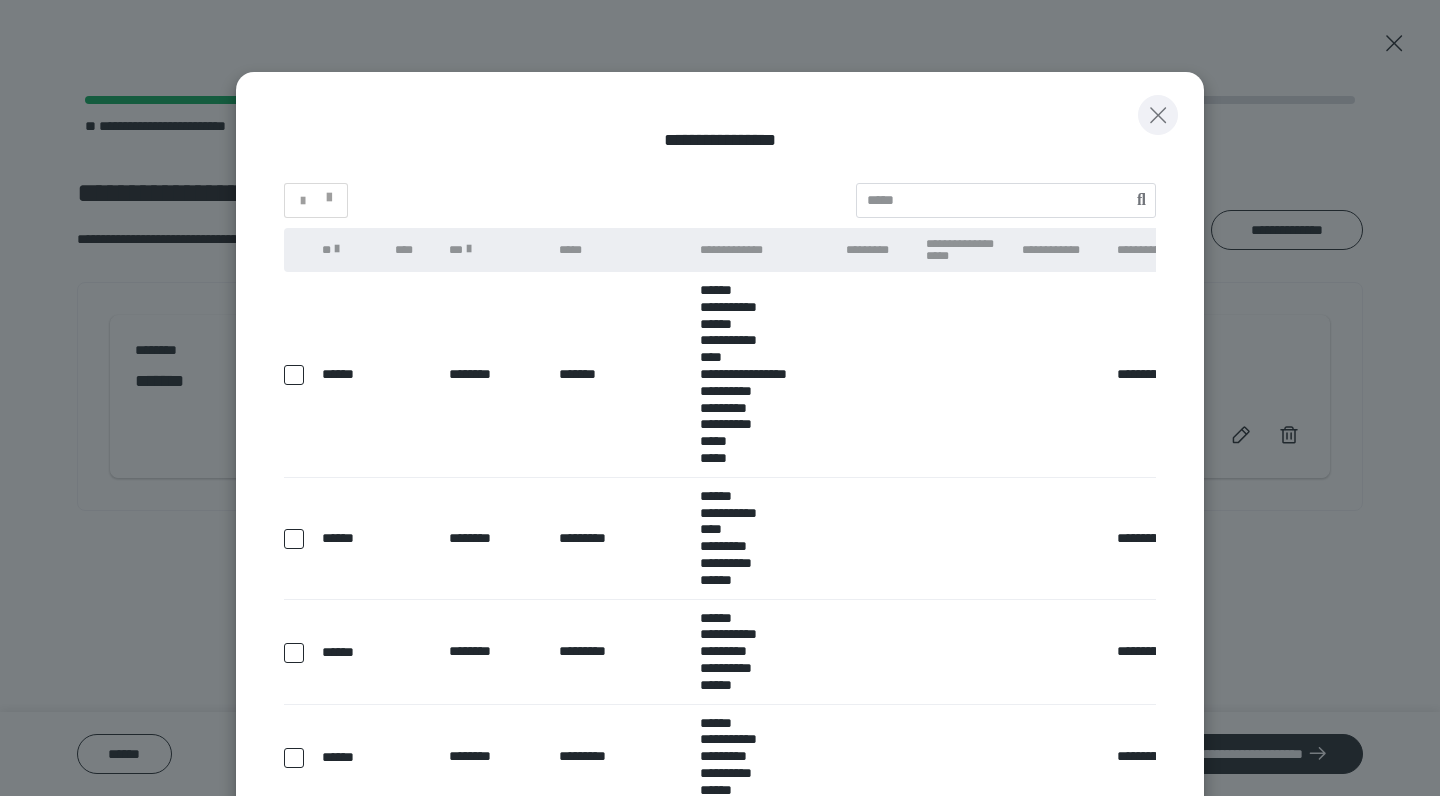click 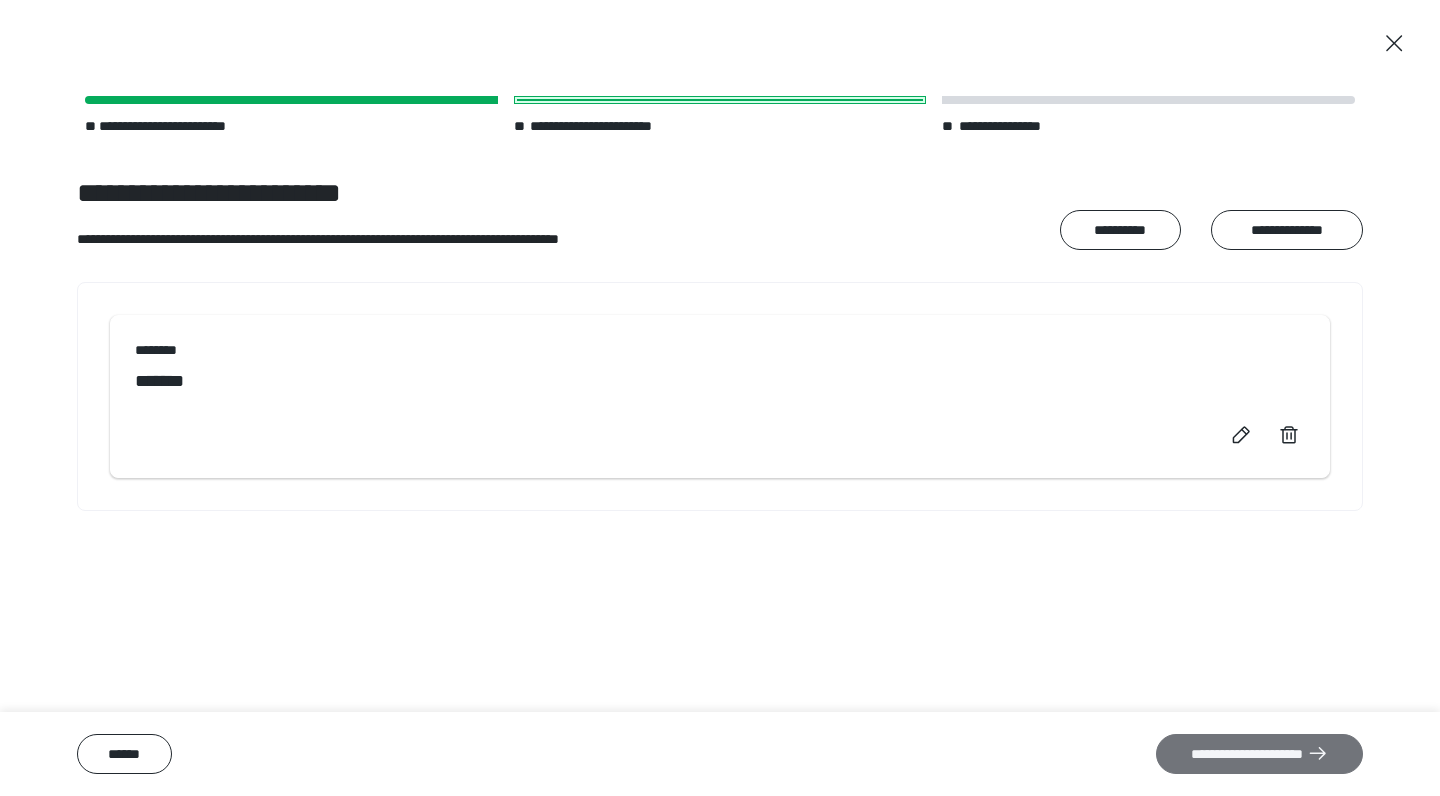 click on "**********" at bounding box center [1259, 754] 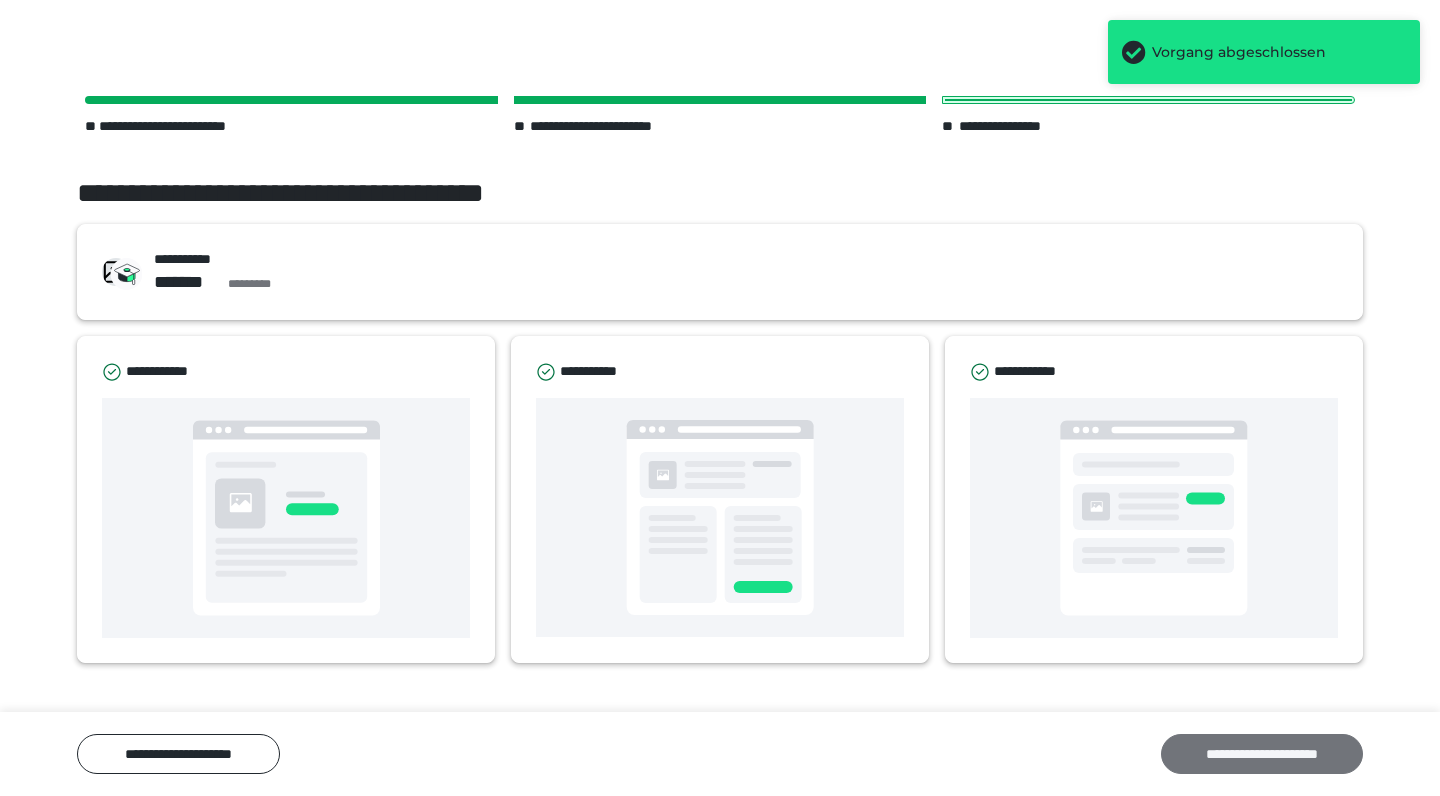 click on "**********" at bounding box center (1262, 754) 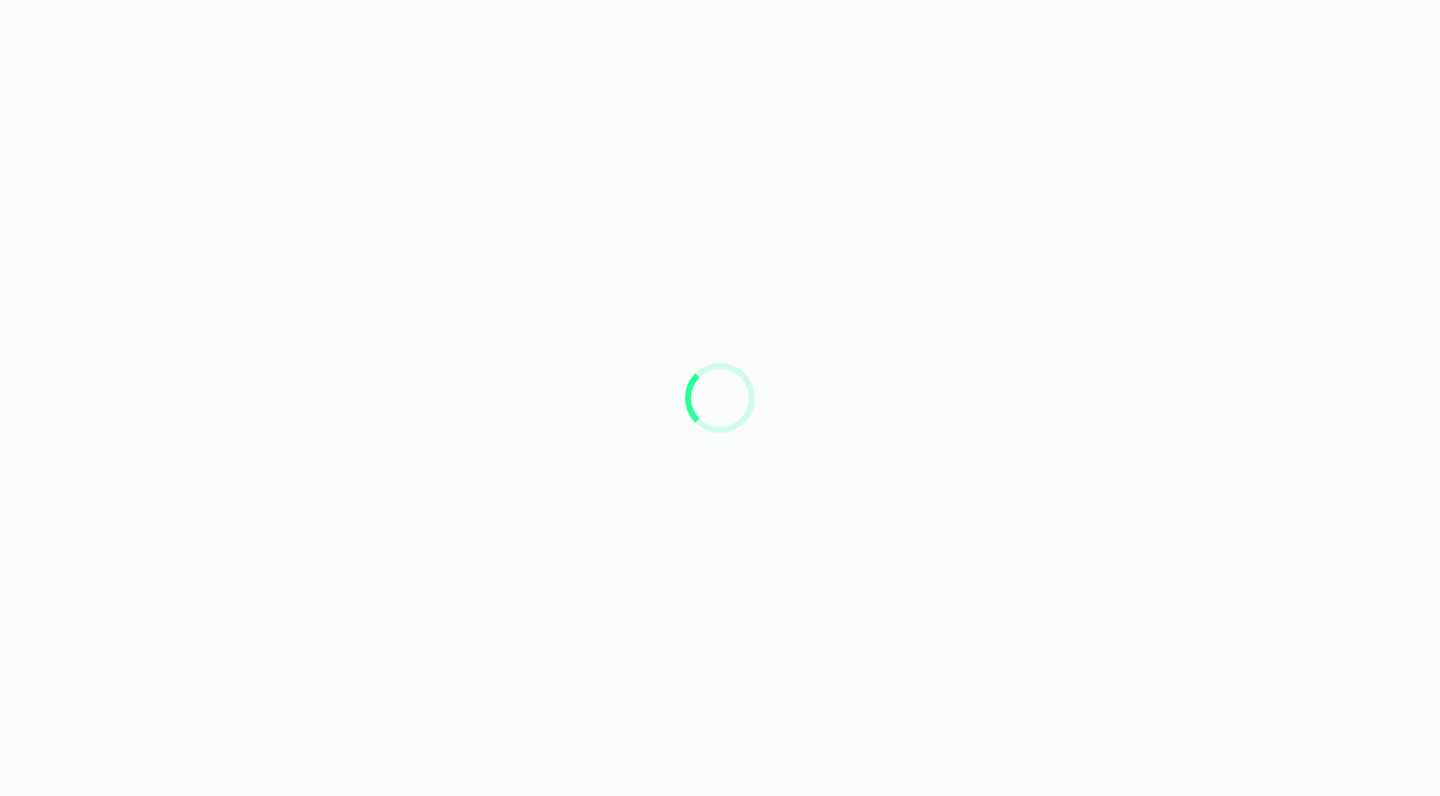 scroll, scrollTop: 0, scrollLeft: 0, axis: both 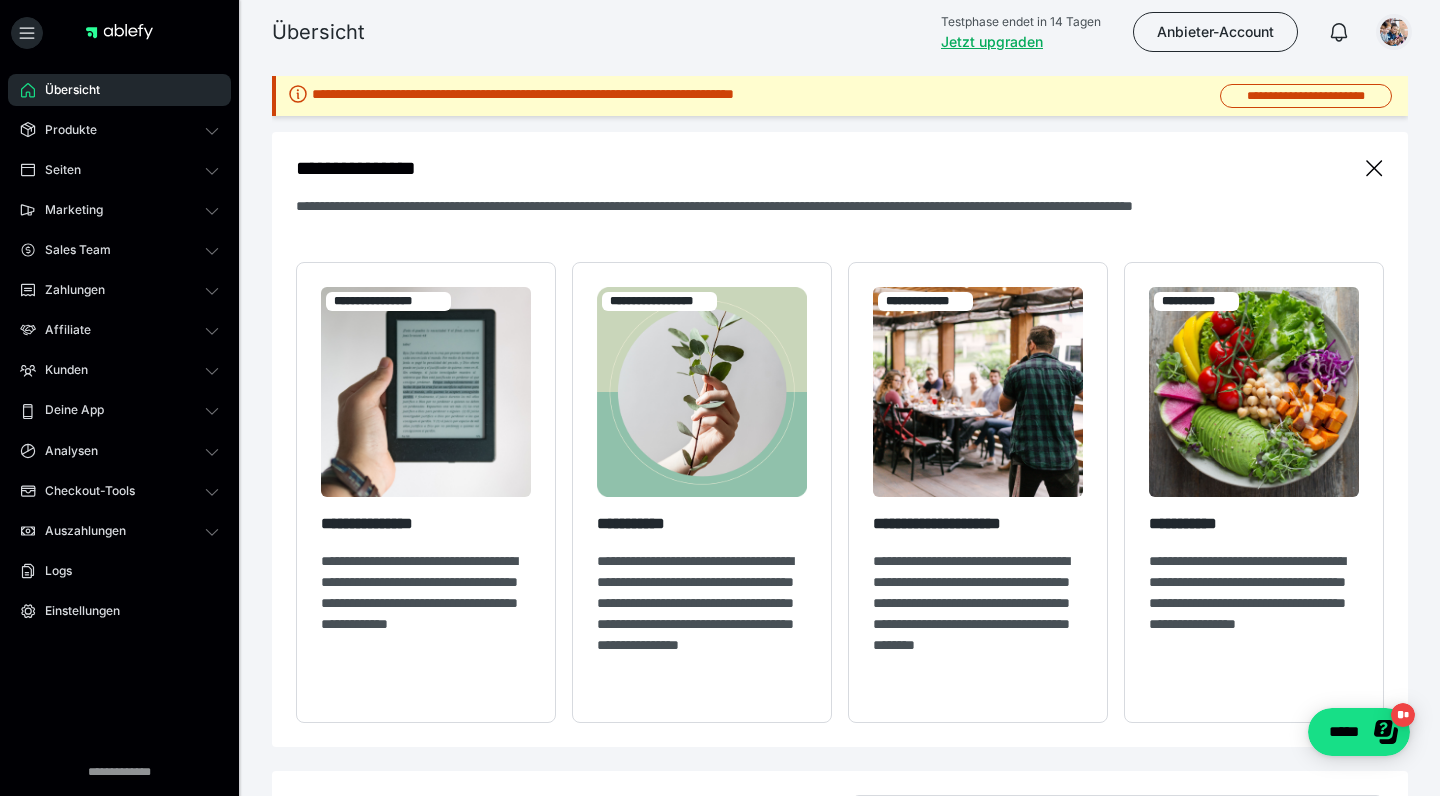 click at bounding box center (1394, 32) 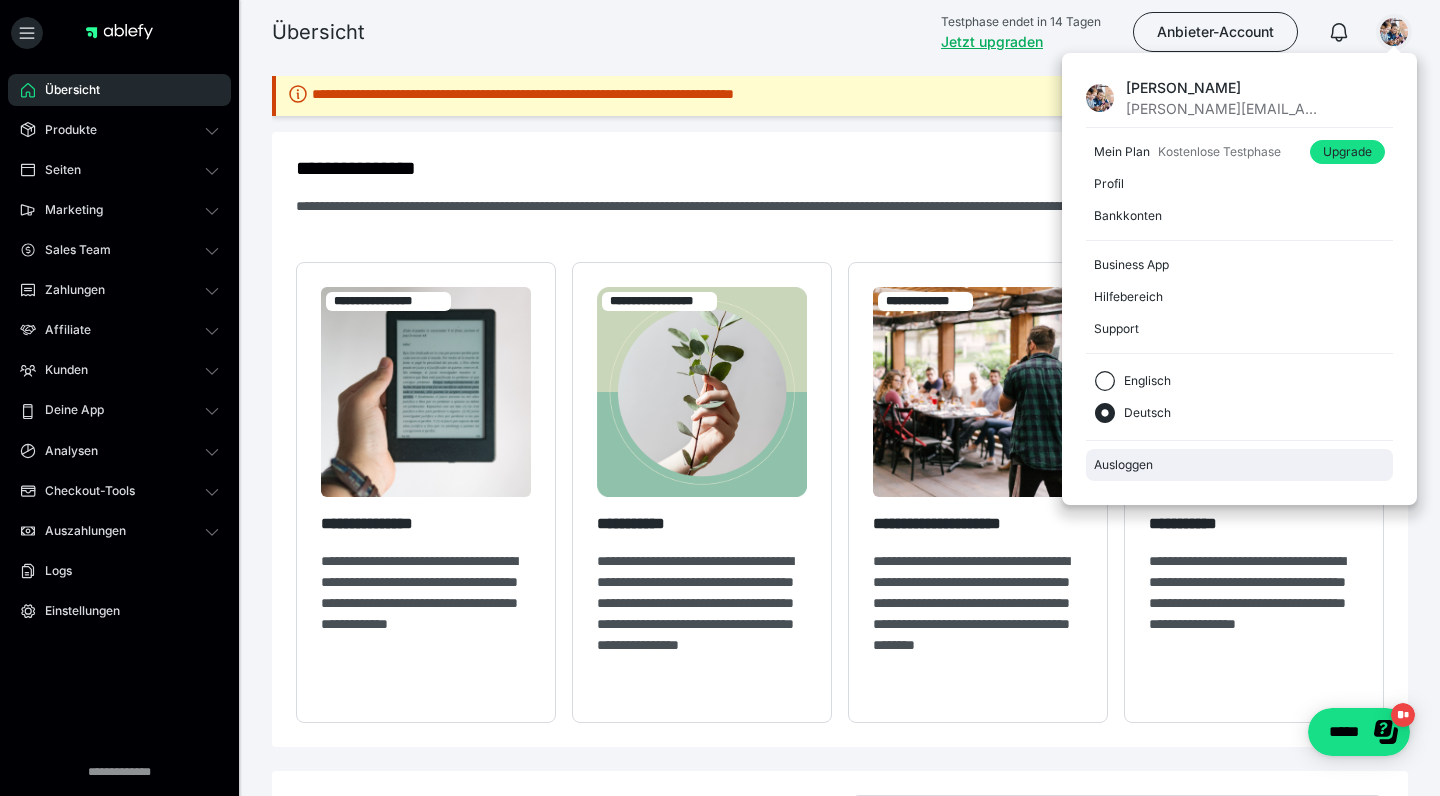 click on "Ausloggen" at bounding box center (1239, 465) 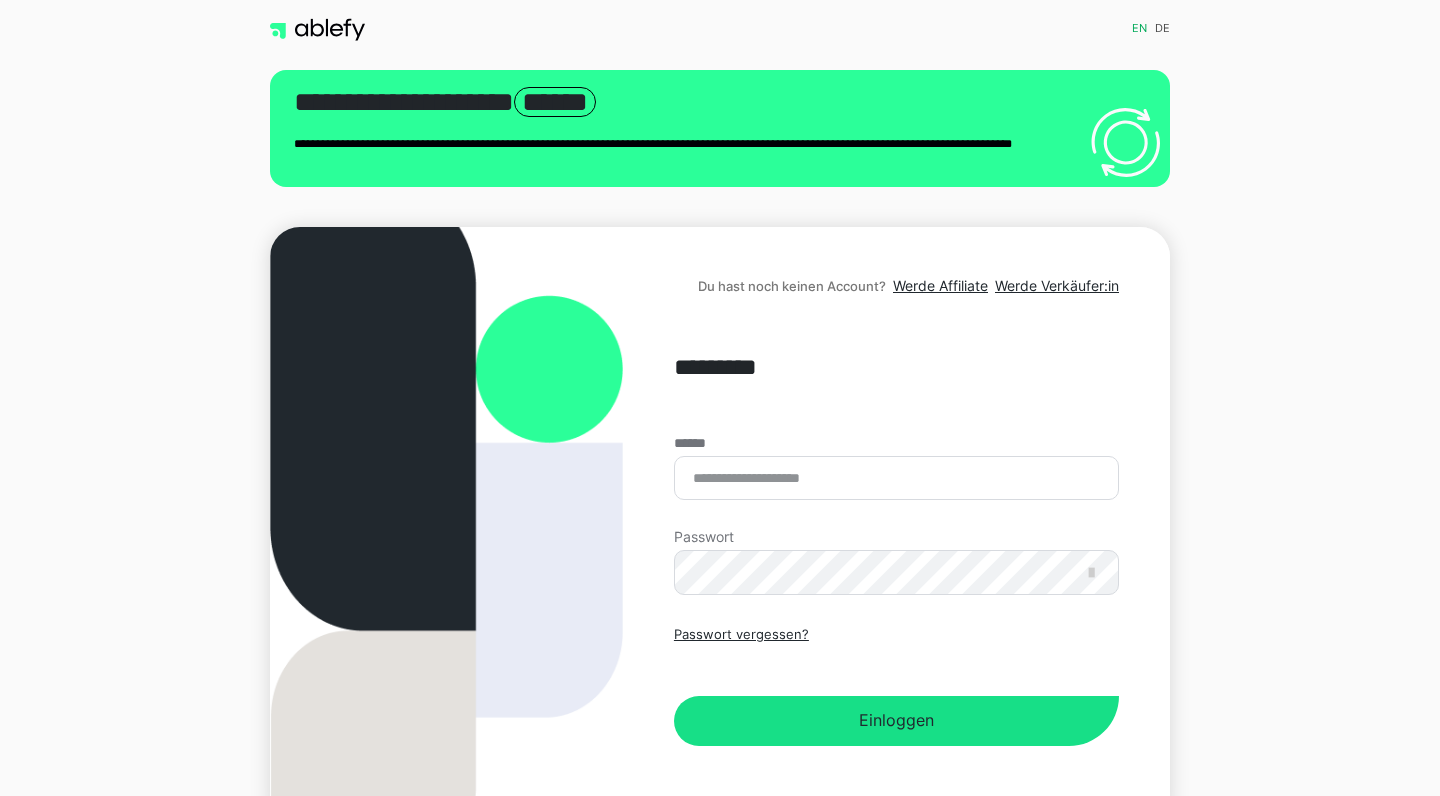 scroll, scrollTop: 0, scrollLeft: 0, axis: both 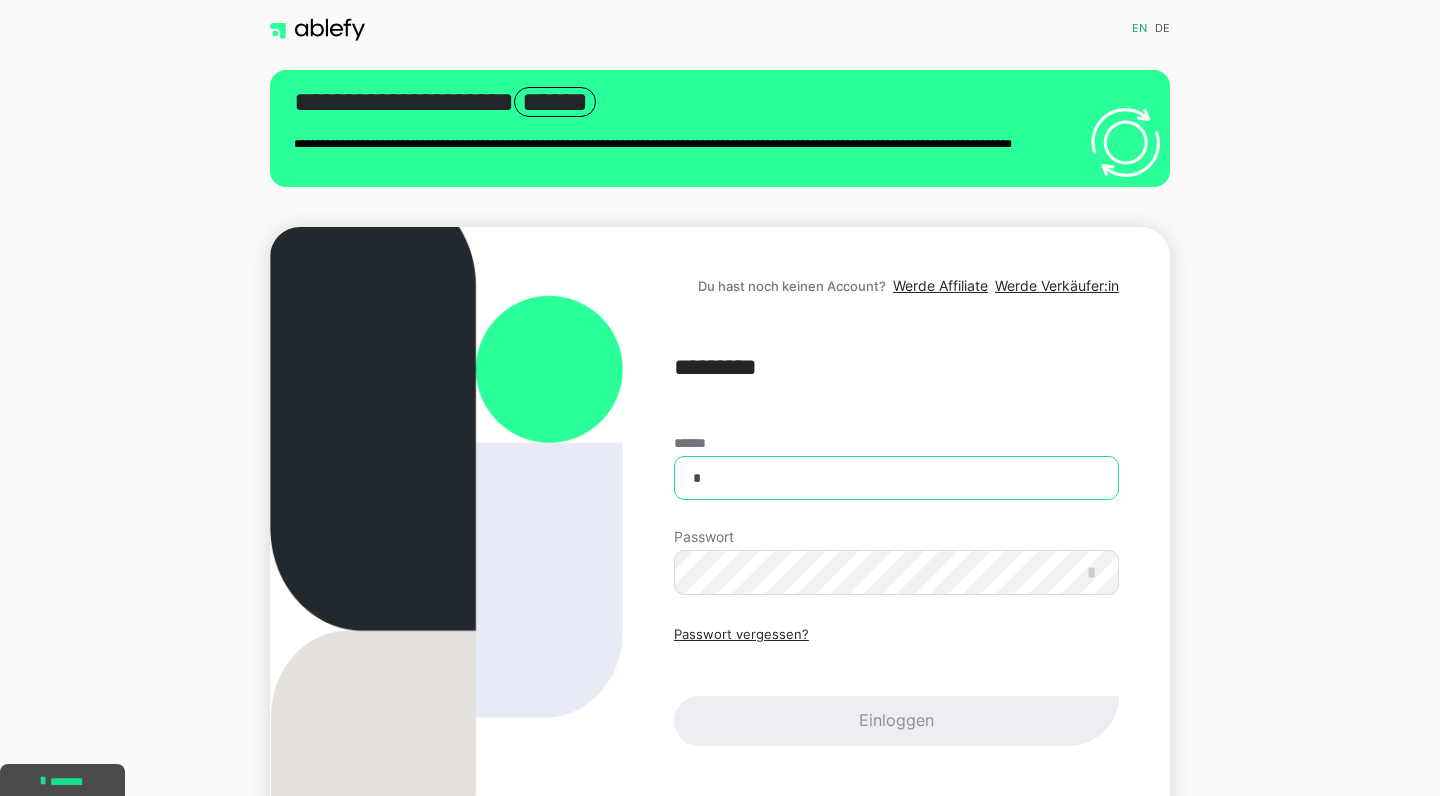 type on "**********" 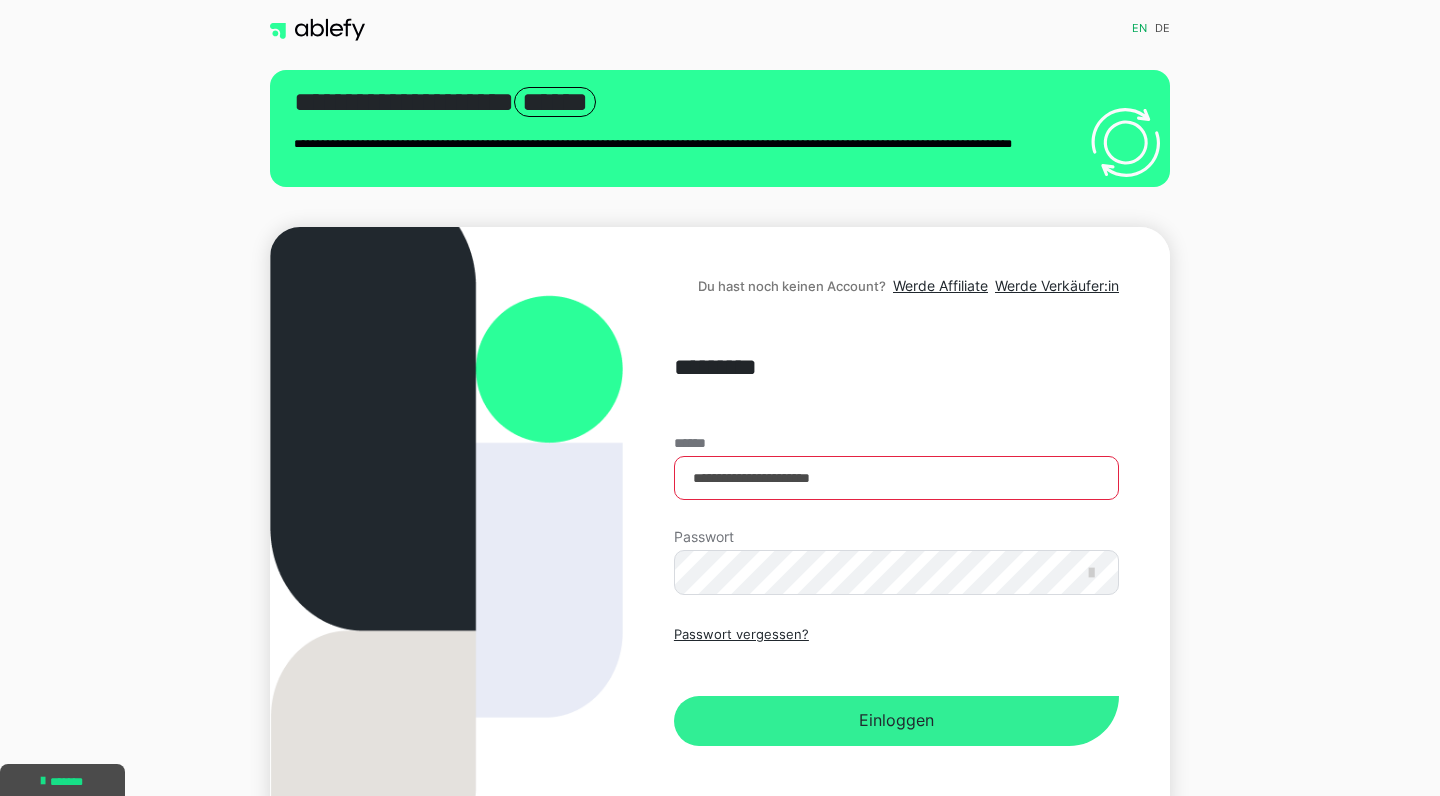 click on "Einloggen" at bounding box center [896, 721] 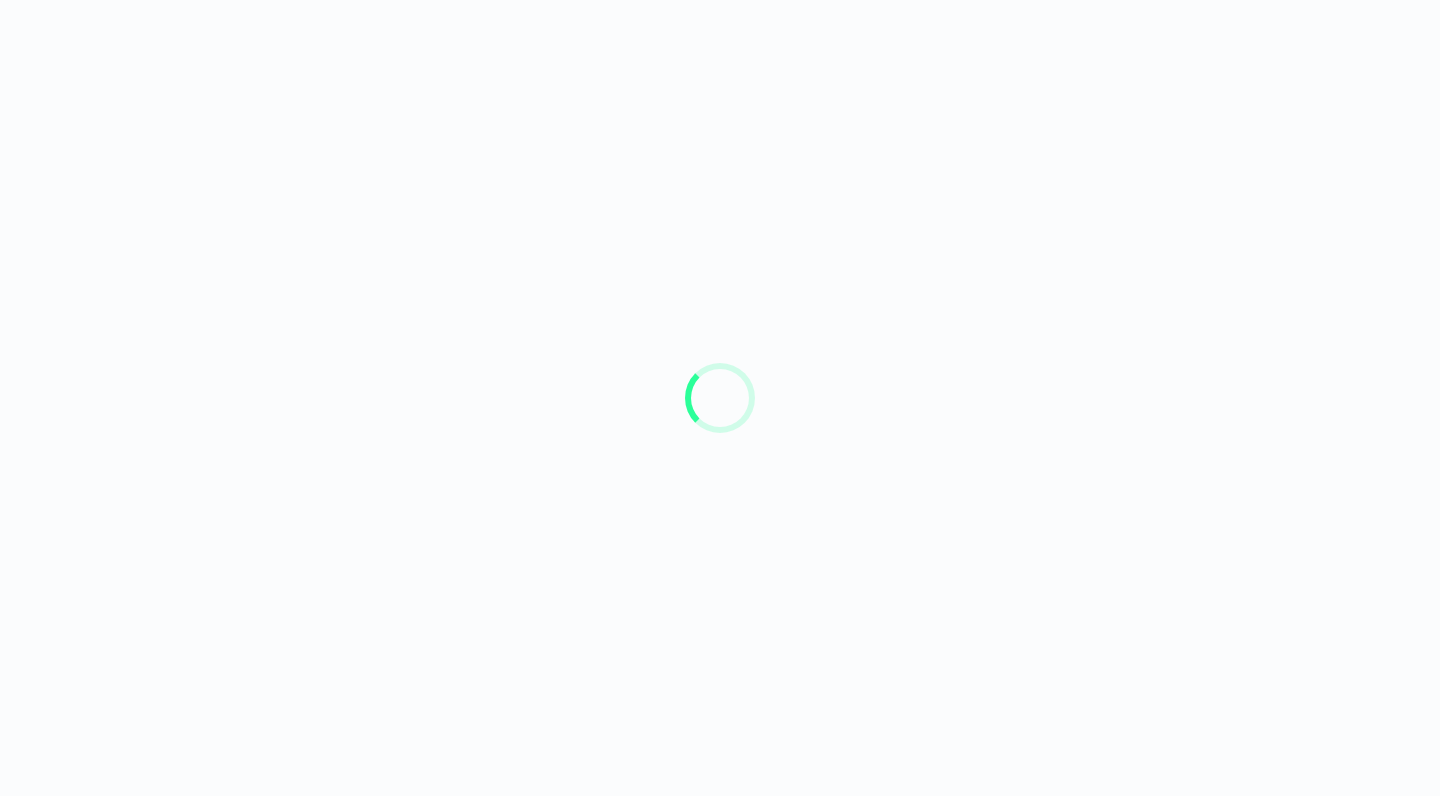 scroll, scrollTop: 0, scrollLeft: 0, axis: both 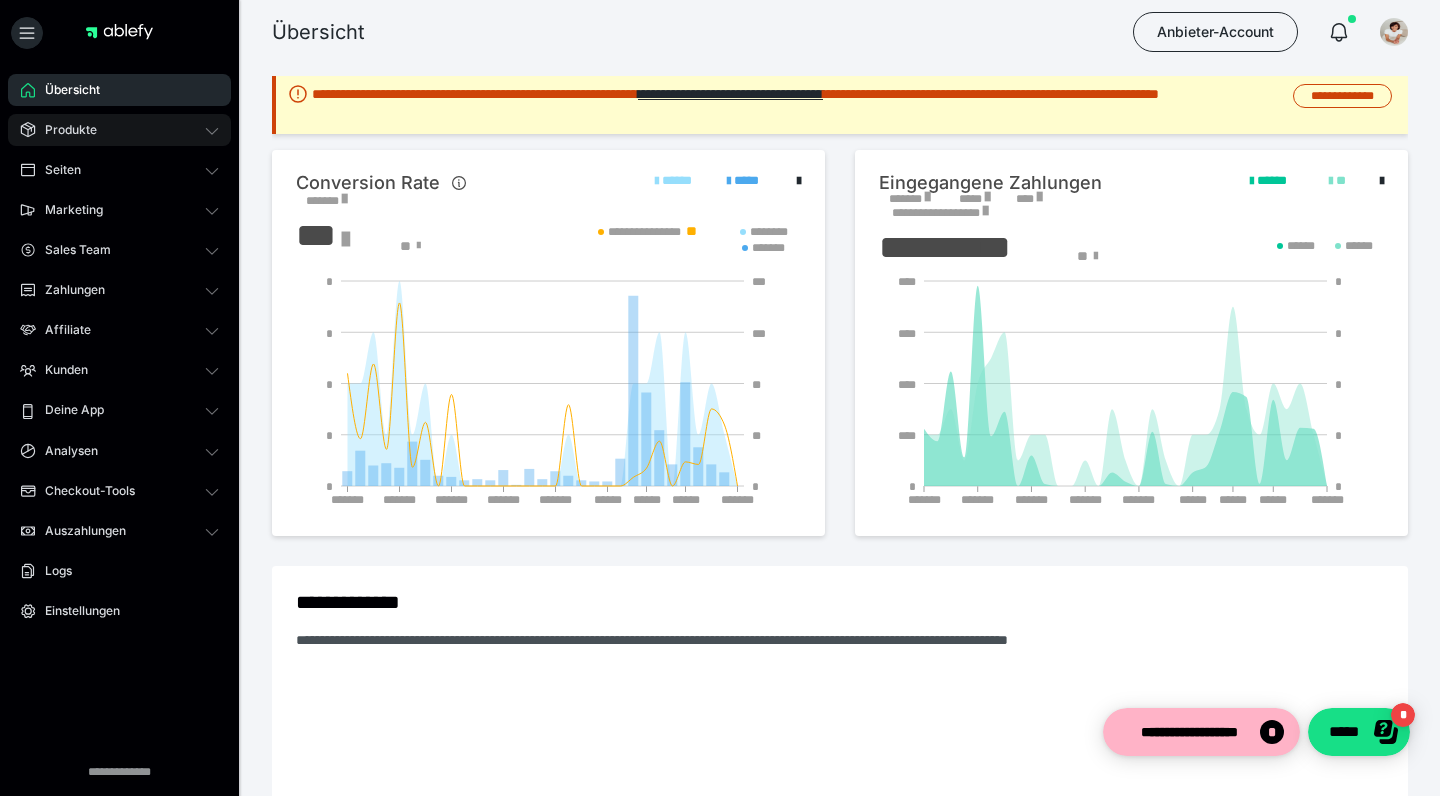 click on "Produkte" at bounding box center [64, 130] 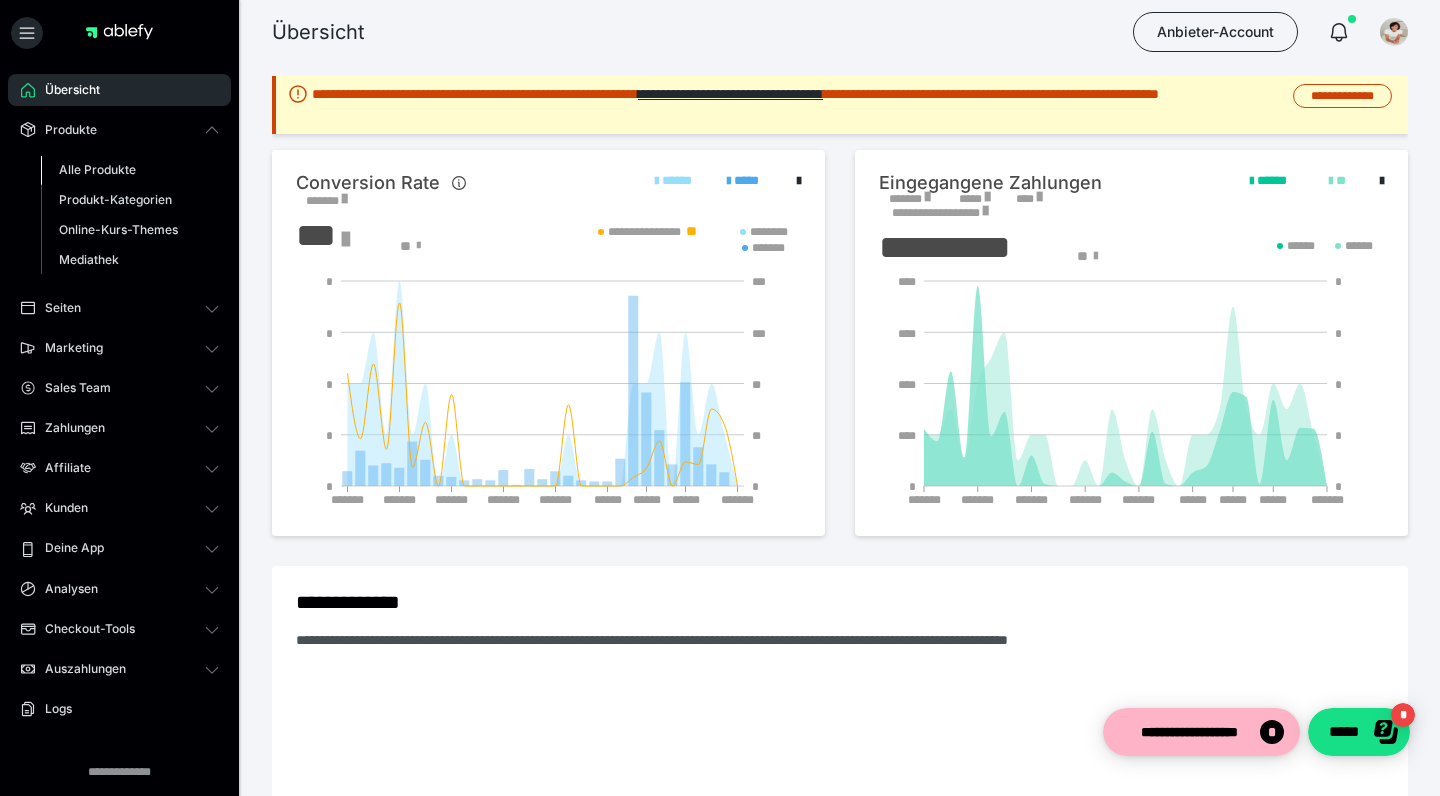 click on "Alle Produkte" at bounding box center (97, 169) 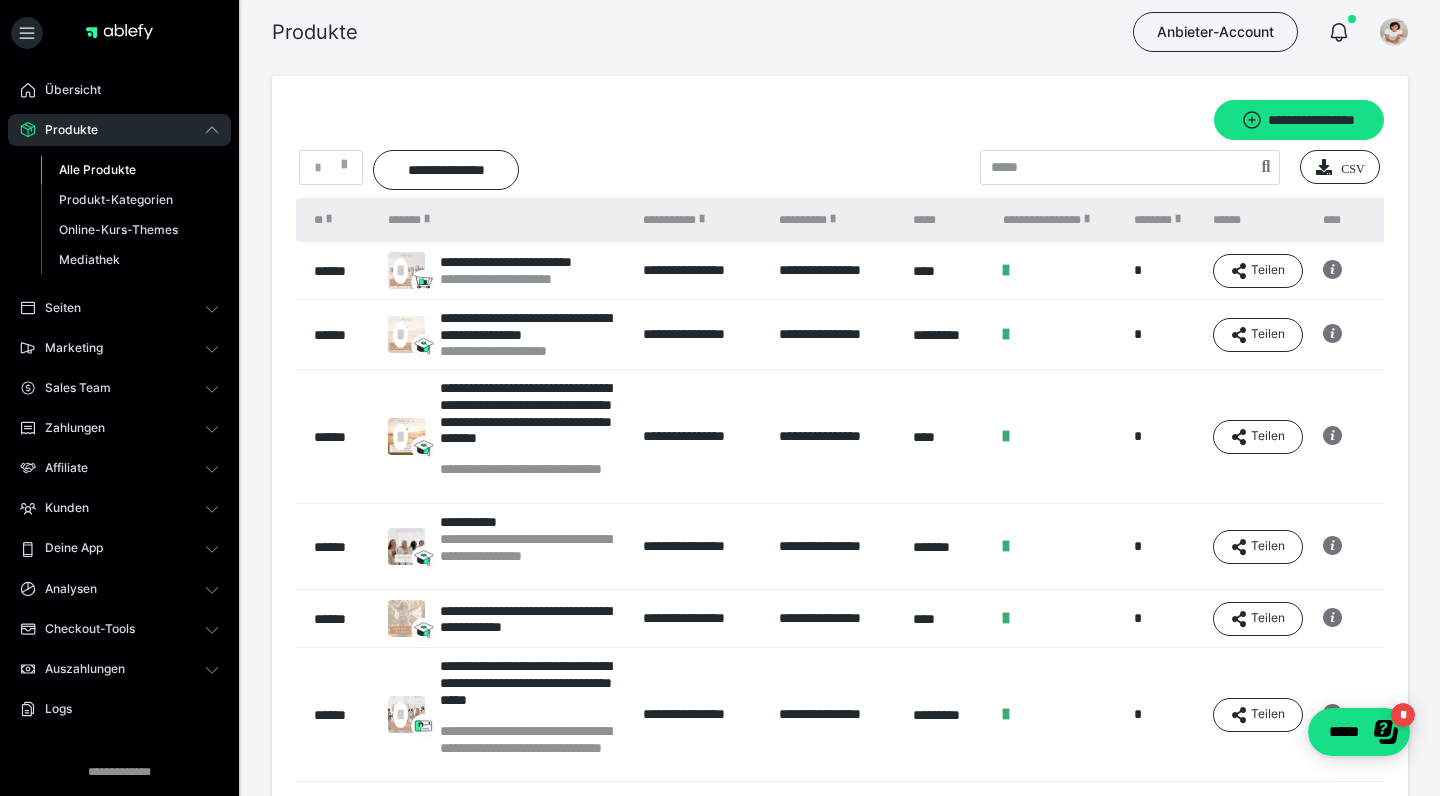 scroll, scrollTop: 0, scrollLeft: 0, axis: both 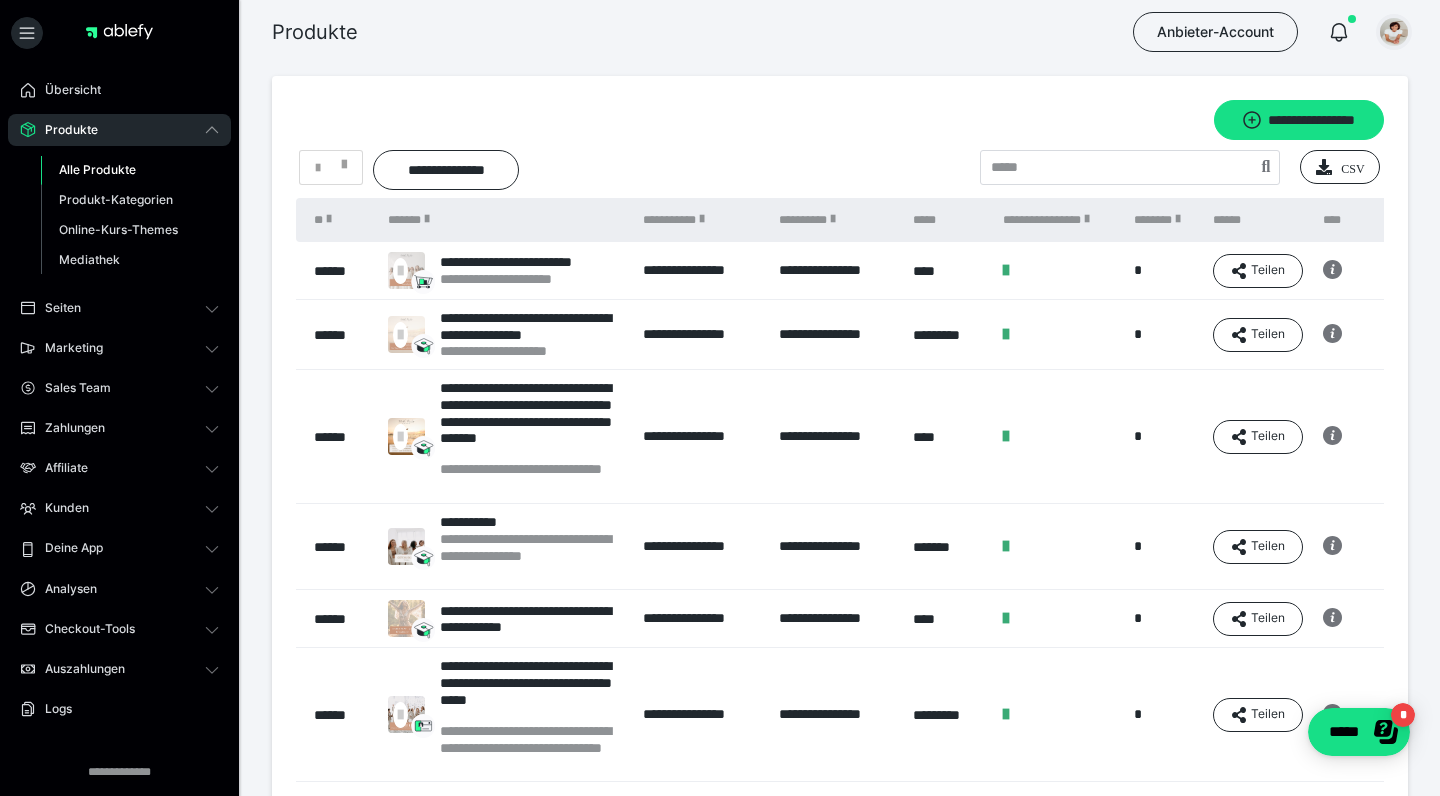 click at bounding box center (1394, 32) 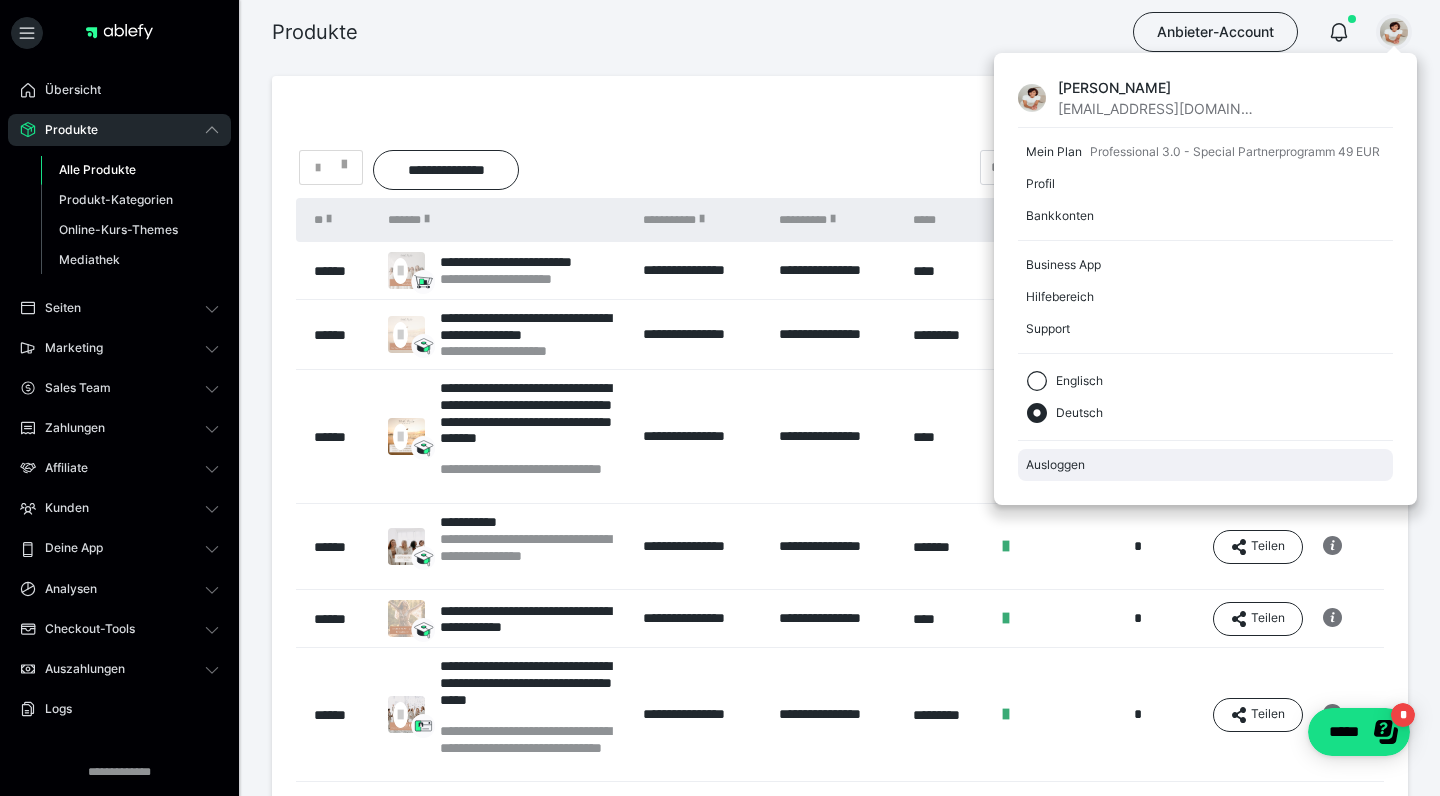 click on "Ausloggen" at bounding box center [1205, 465] 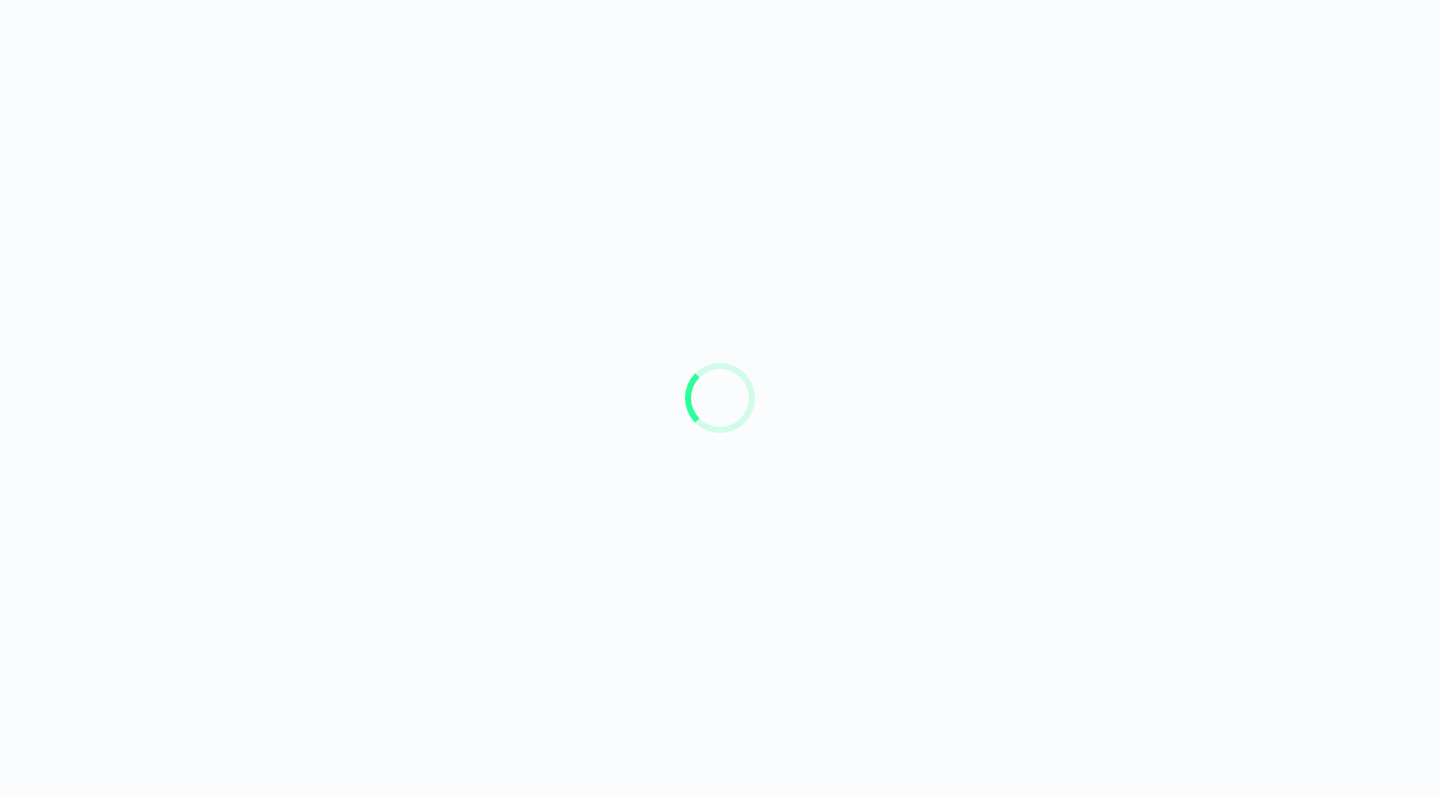 scroll, scrollTop: 0, scrollLeft: 0, axis: both 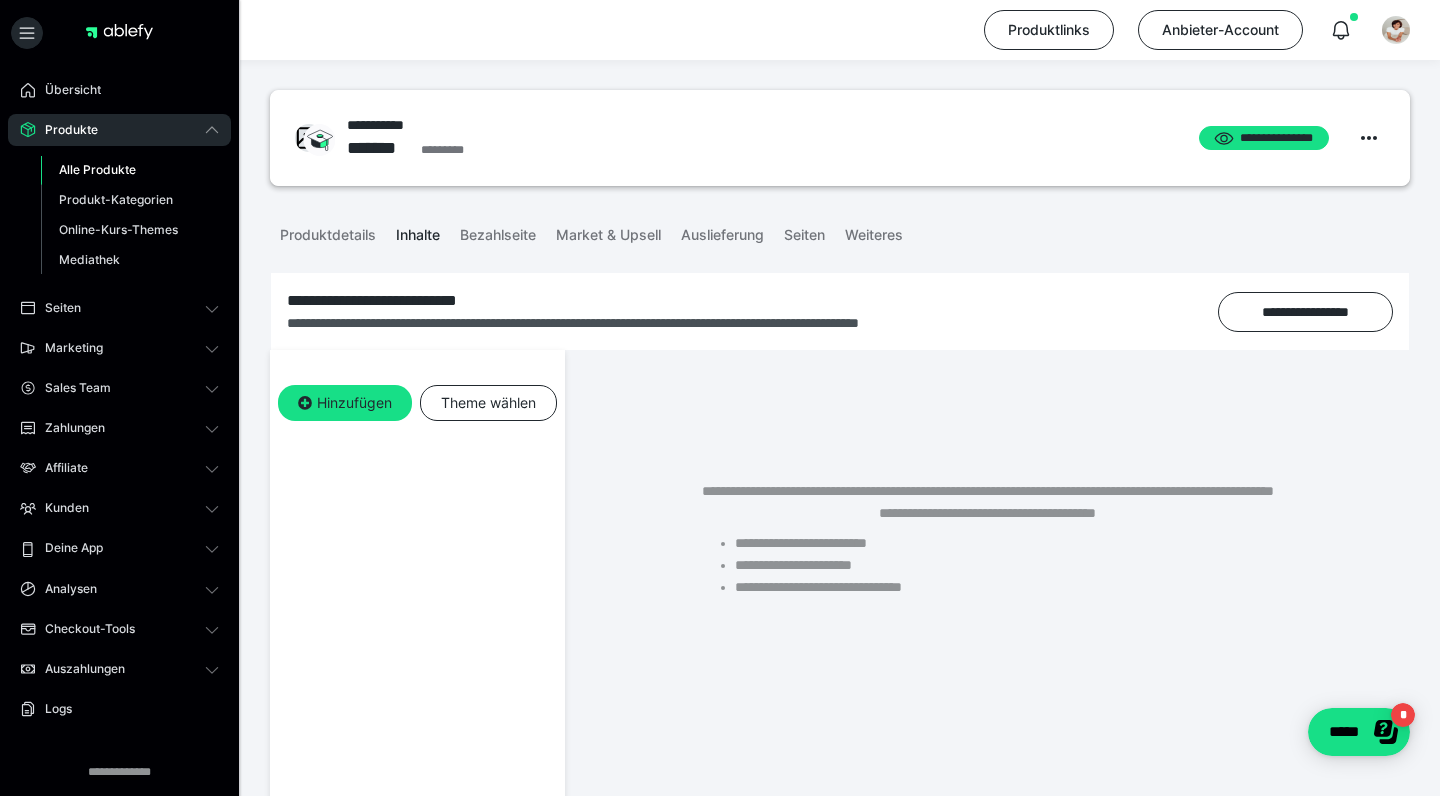 click on "Alle Produkte" at bounding box center [97, 169] 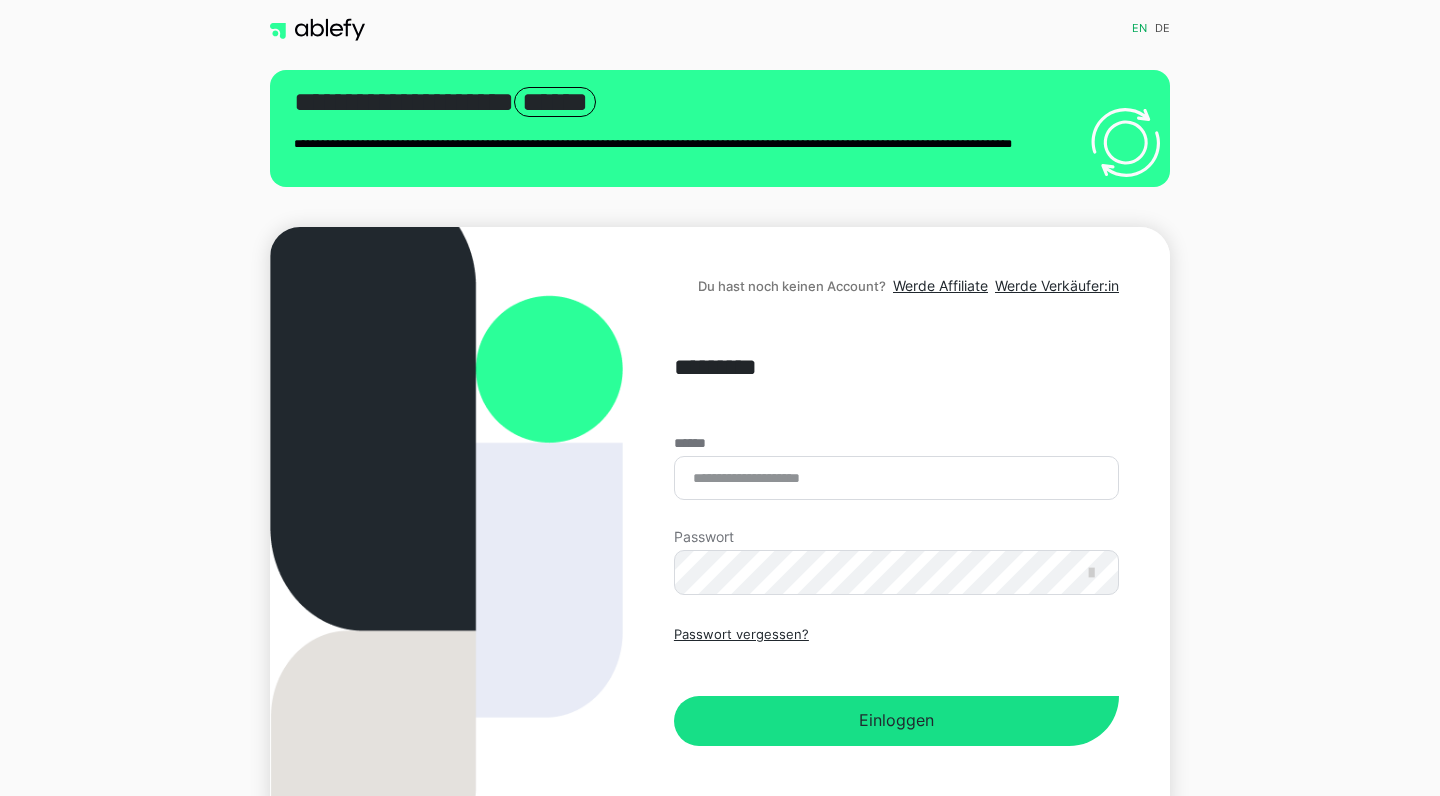 scroll, scrollTop: 0, scrollLeft: 0, axis: both 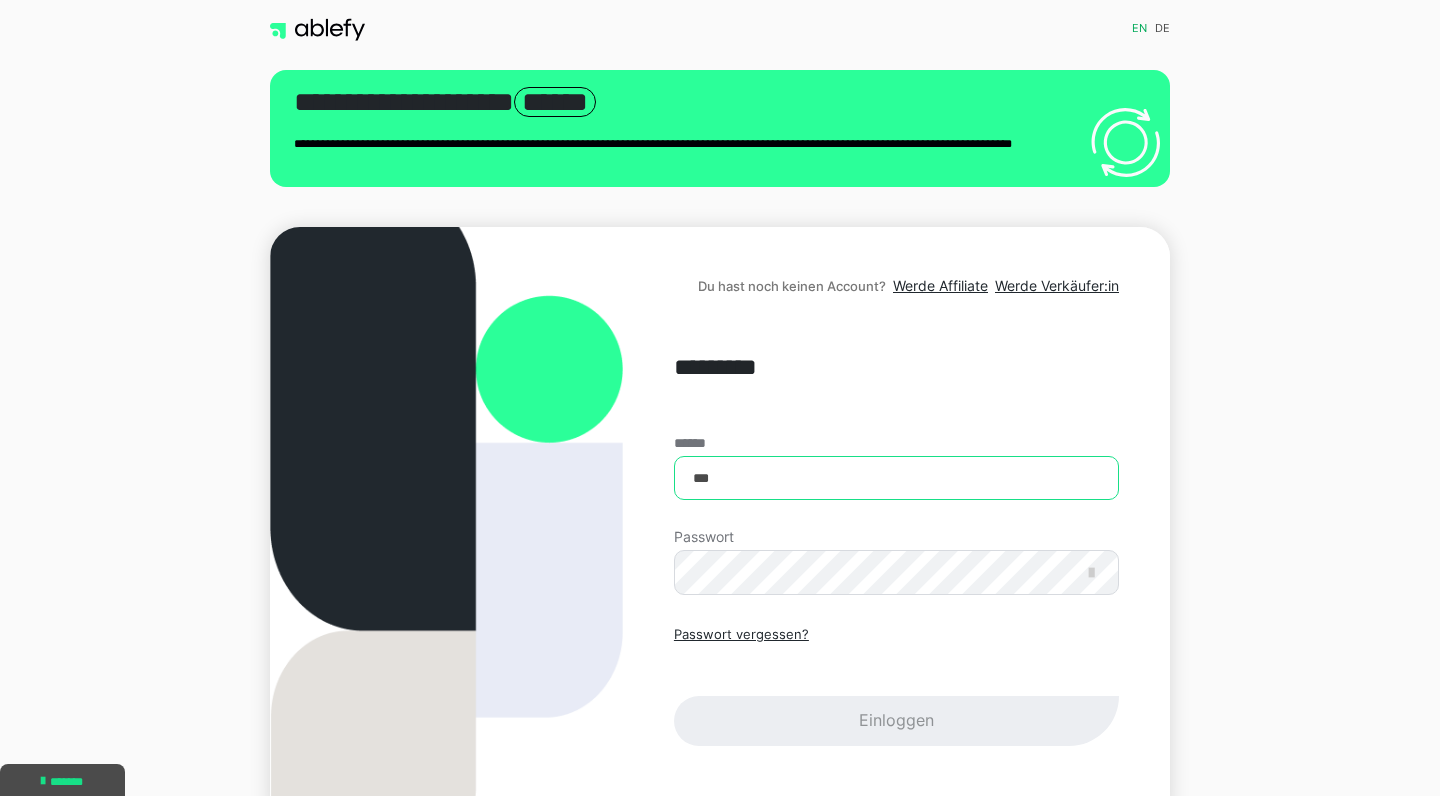 type on "**********" 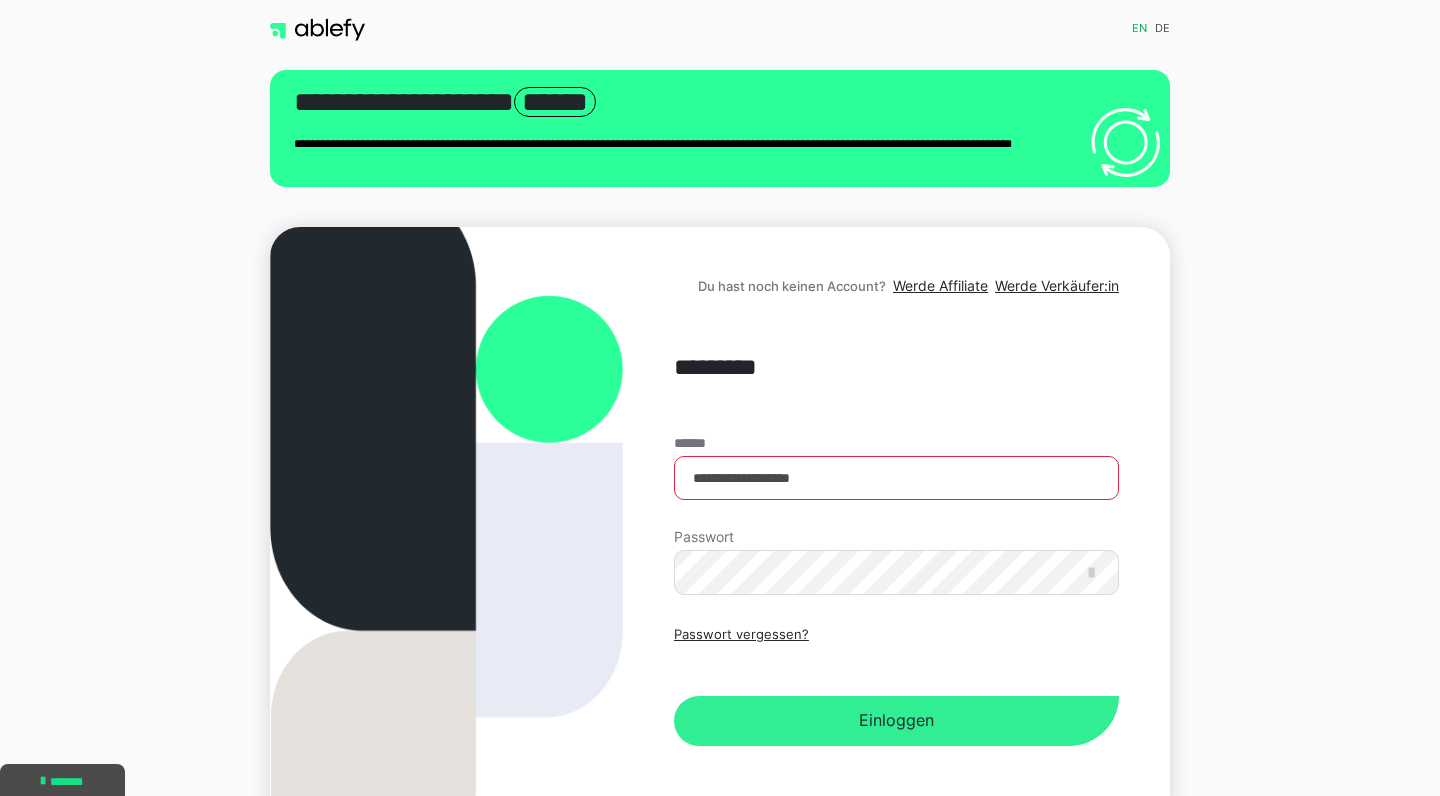 click on "Einloggen" at bounding box center [896, 721] 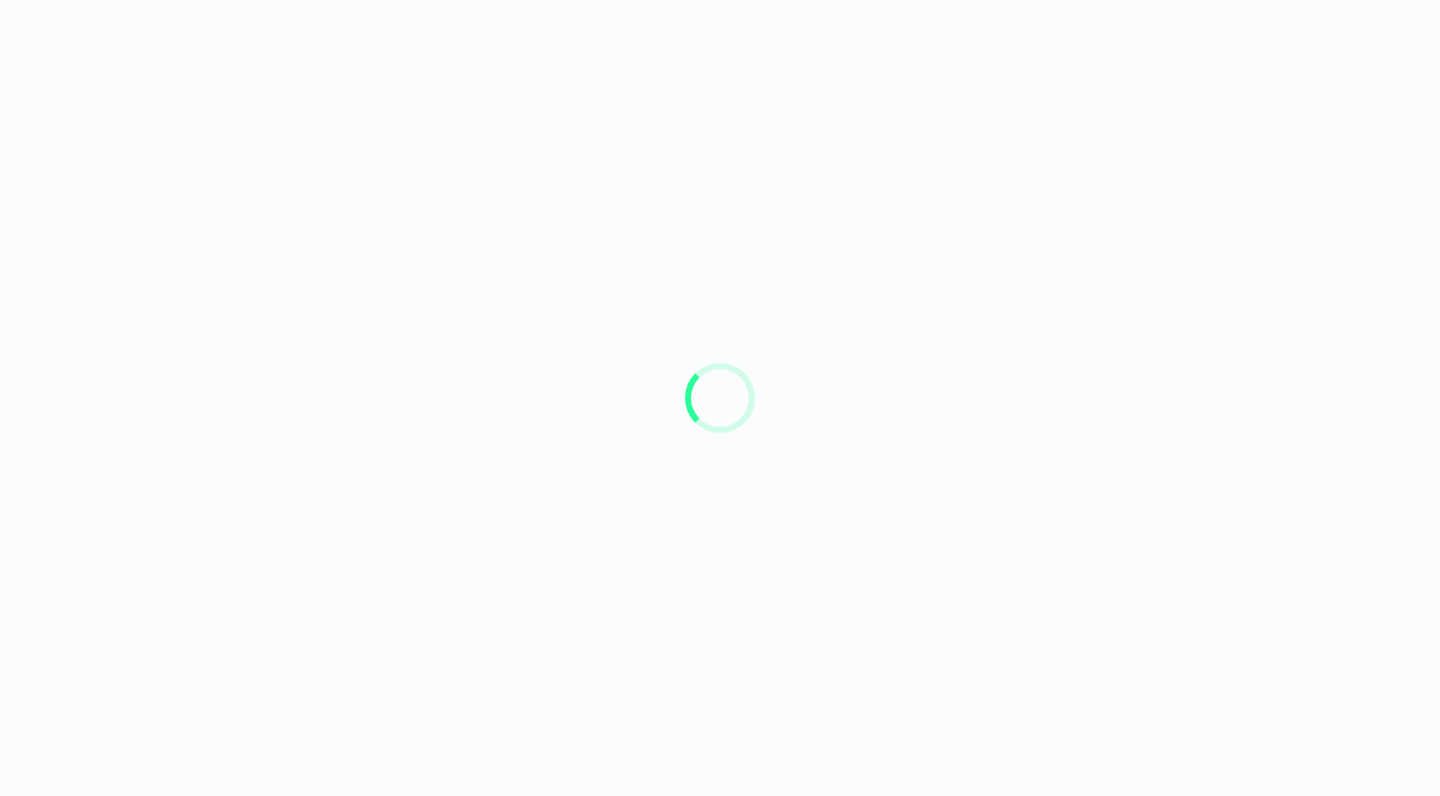 scroll, scrollTop: 0, scrollLeft: 0, axis: both 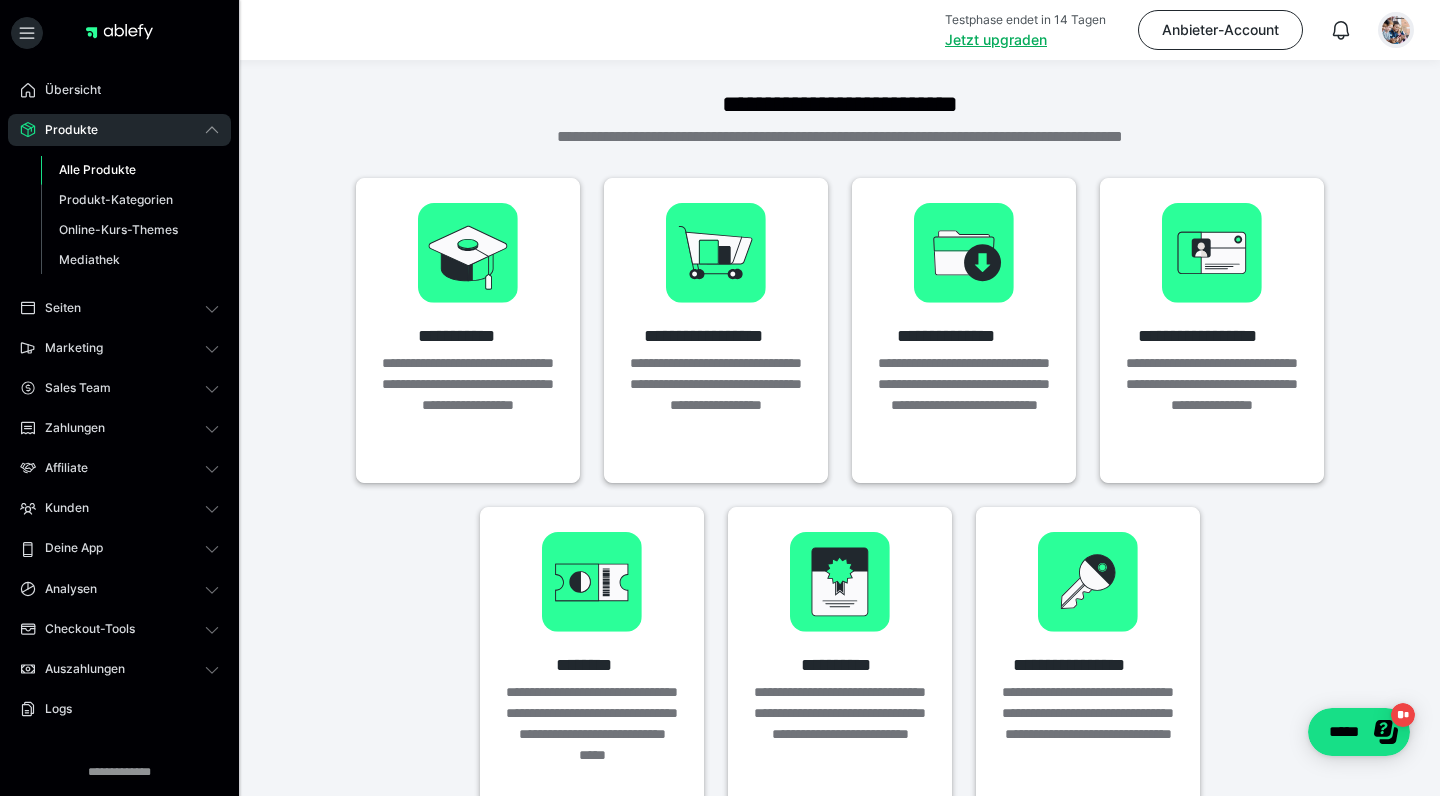 click at bounding box center (1396, 30) 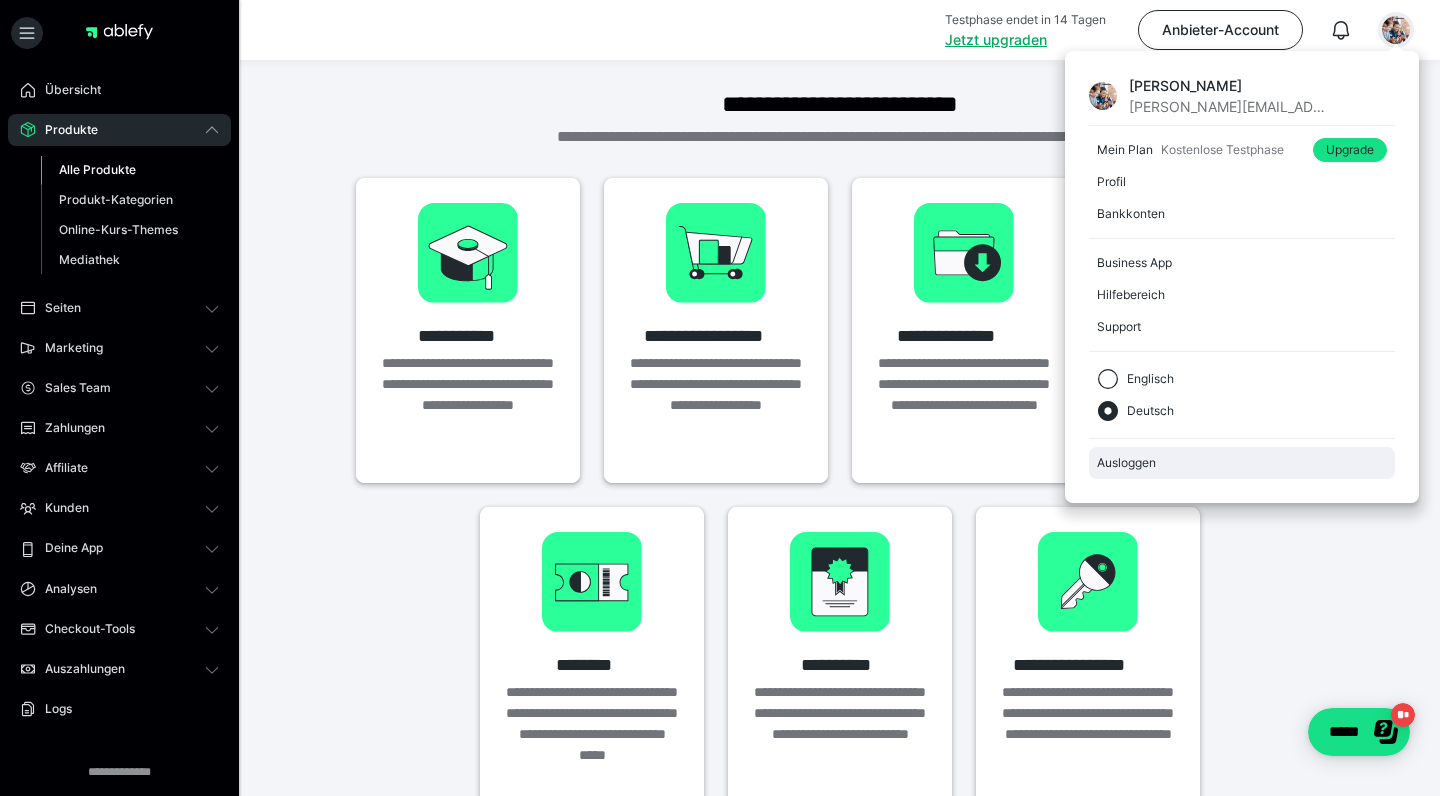 click on "Ausloggen" at bounding box center [1242, 463] 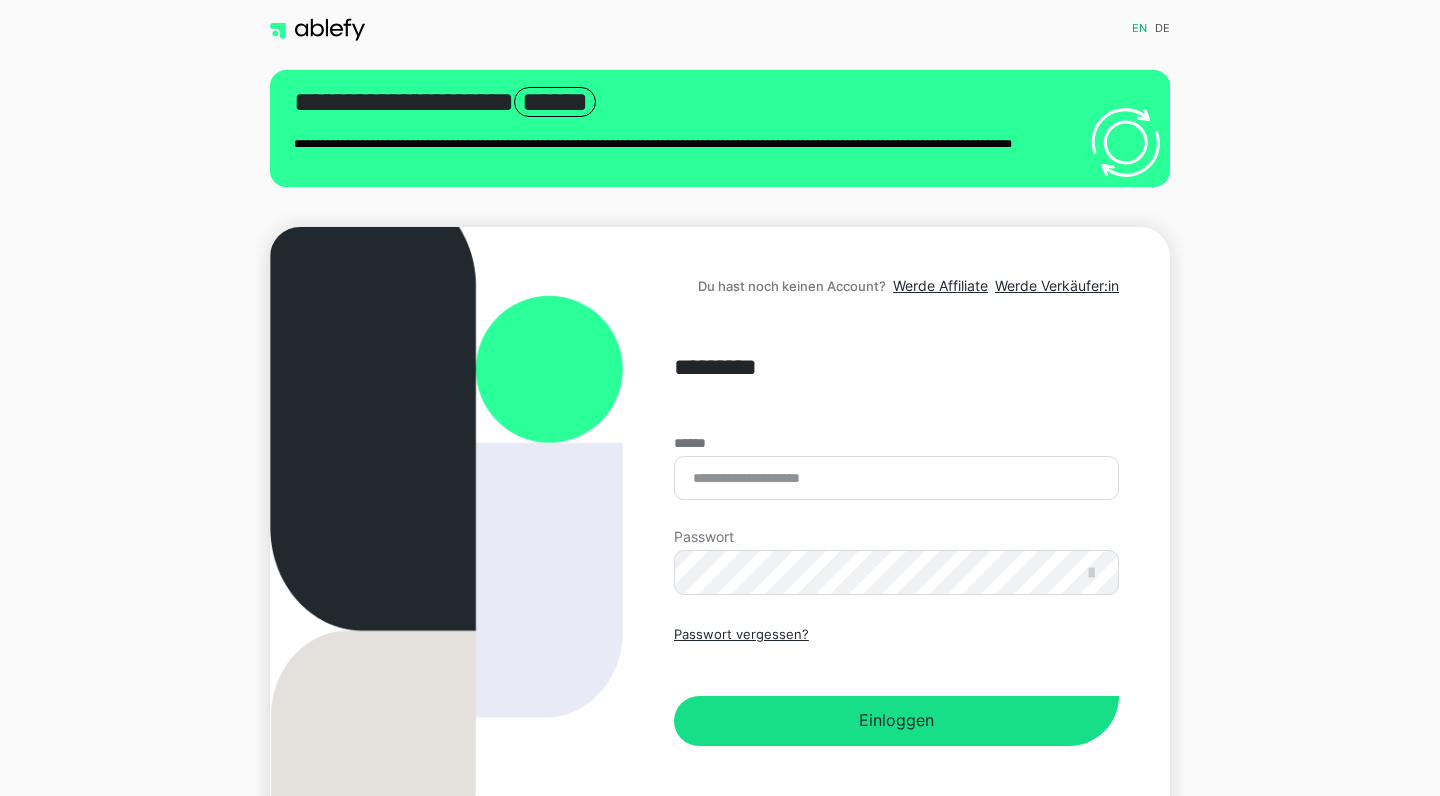 scroll, scrollTop: 0, scrollLeft: 0, axis: both 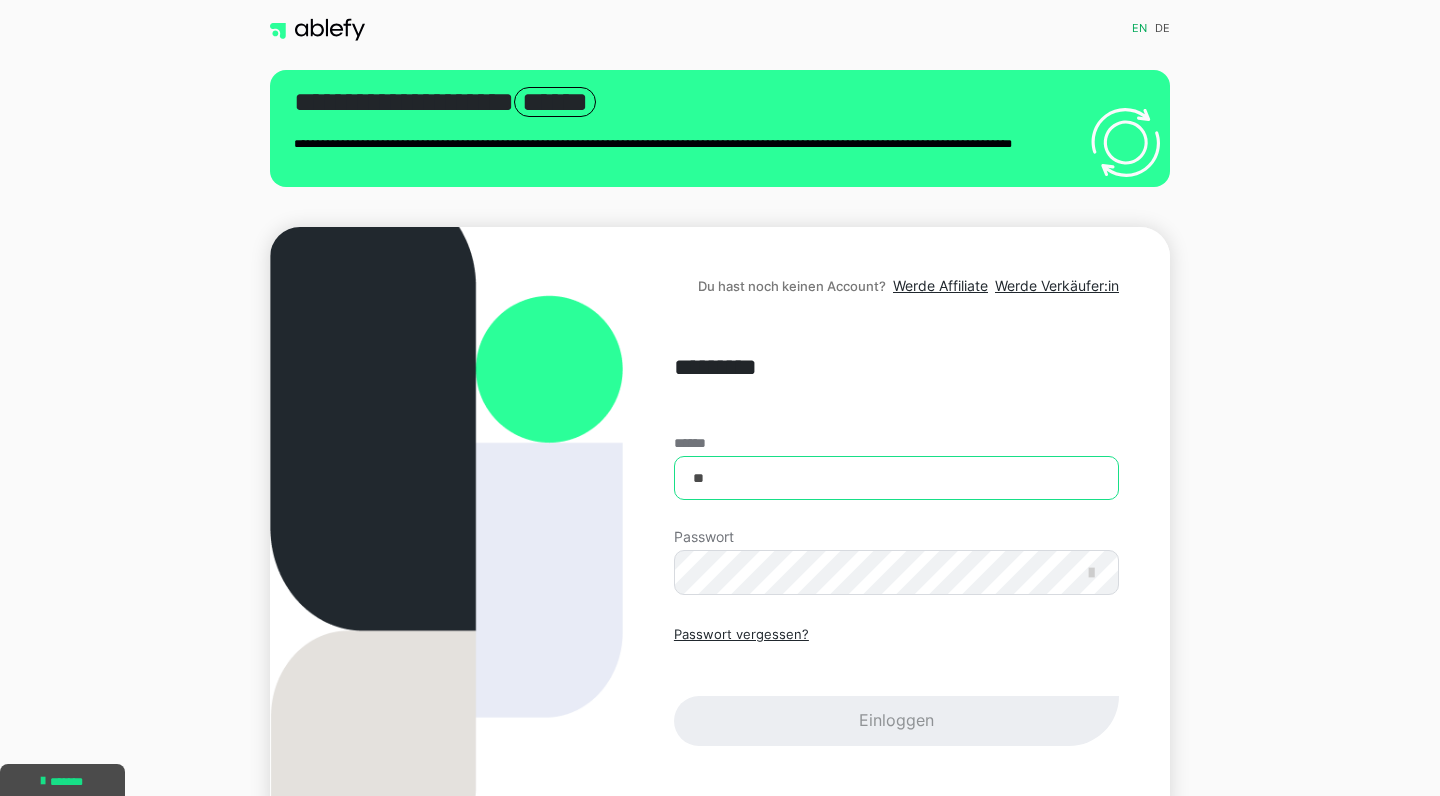 type on "**********" 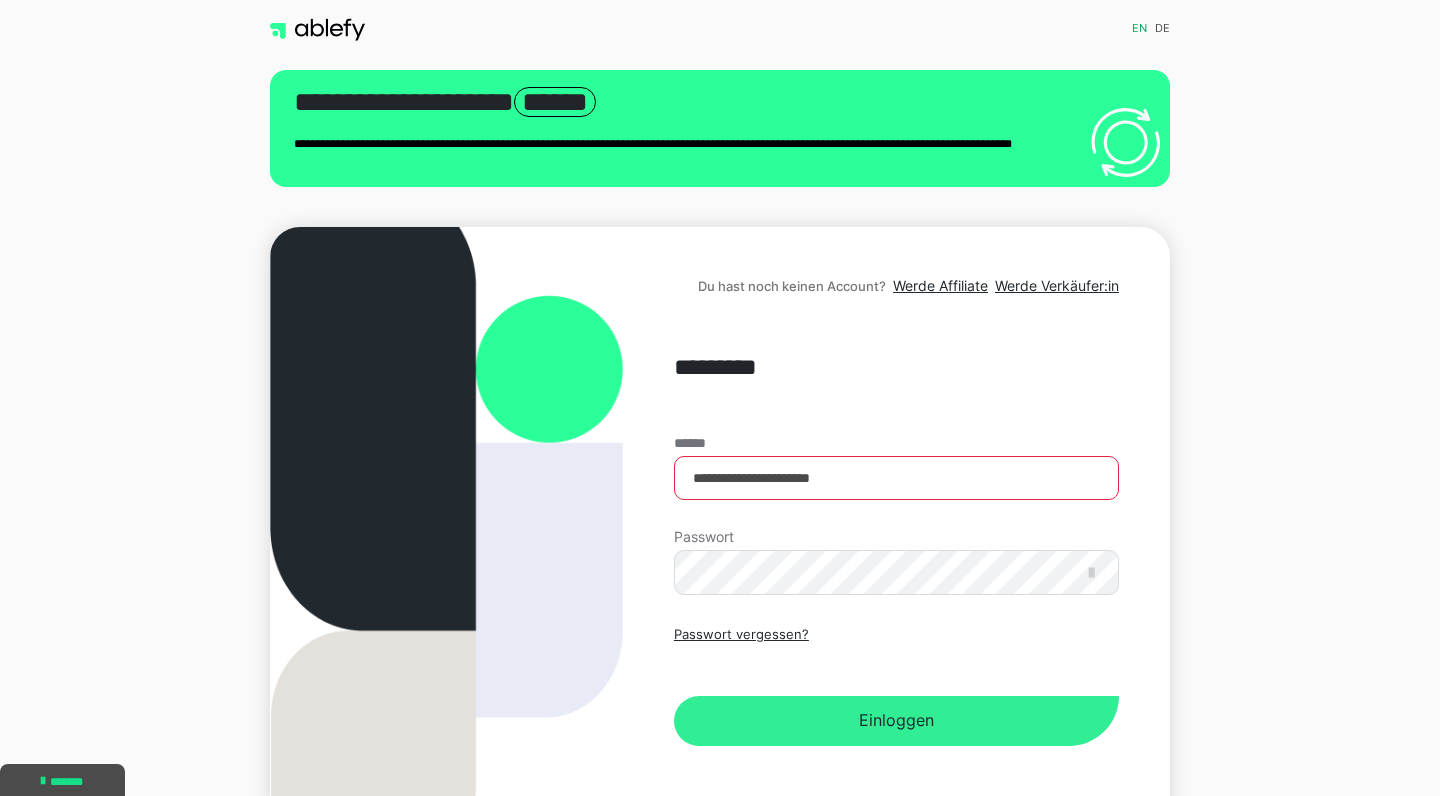 click on "Einloggen" at bounding box center (896, 721) 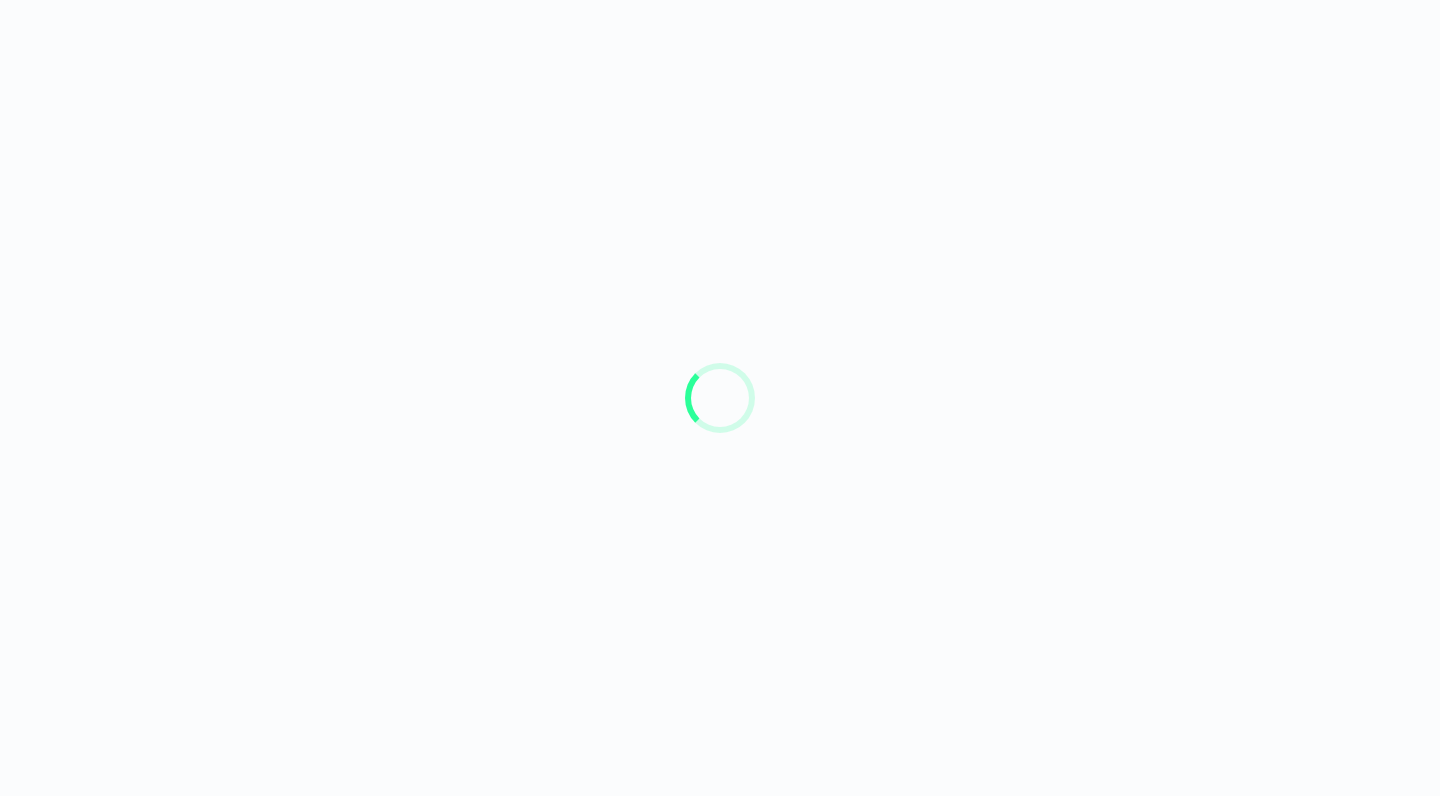 scroll, scrollTop: 0, scrollLeft: 0, axis: both 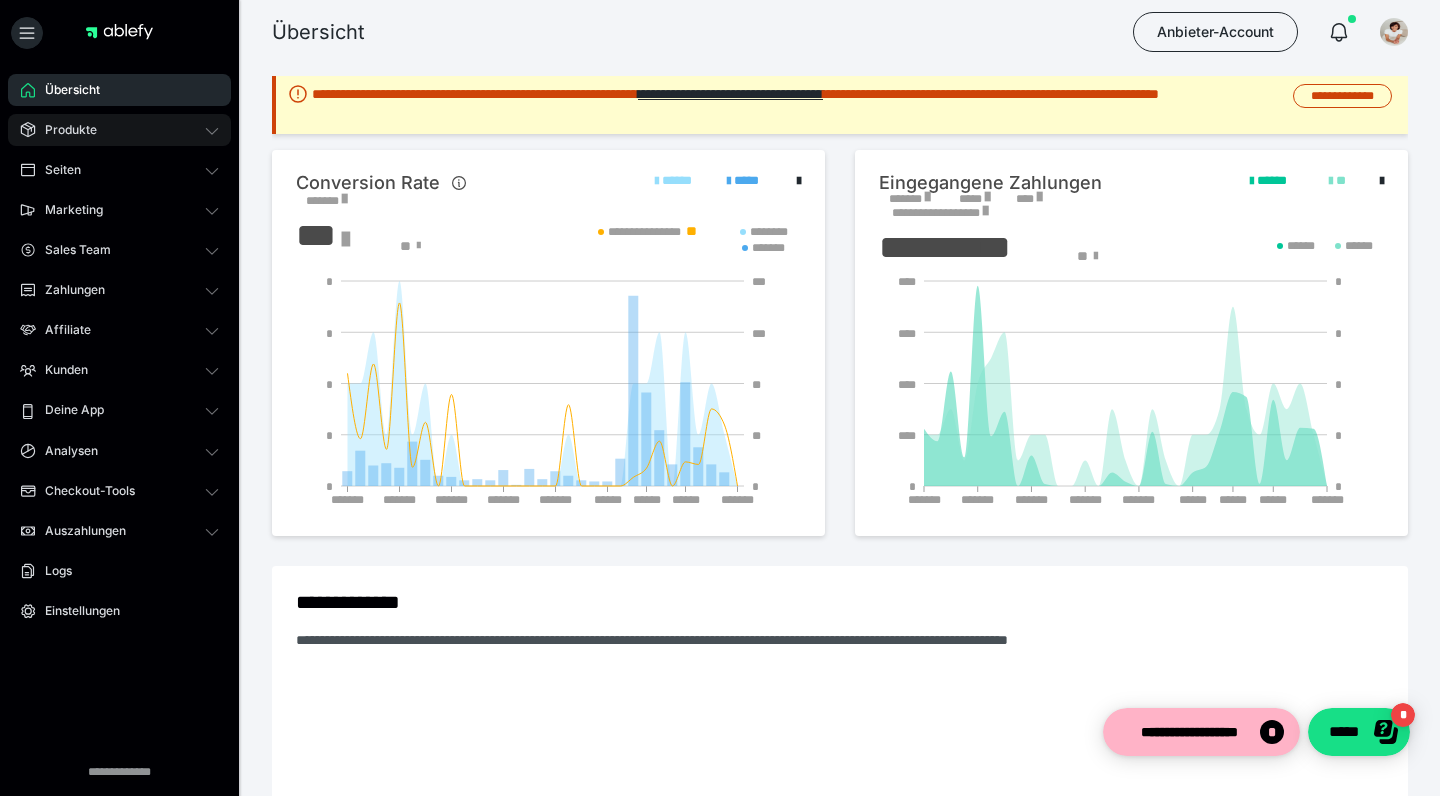 click on "Produkte" at bounding box center [119, 130] 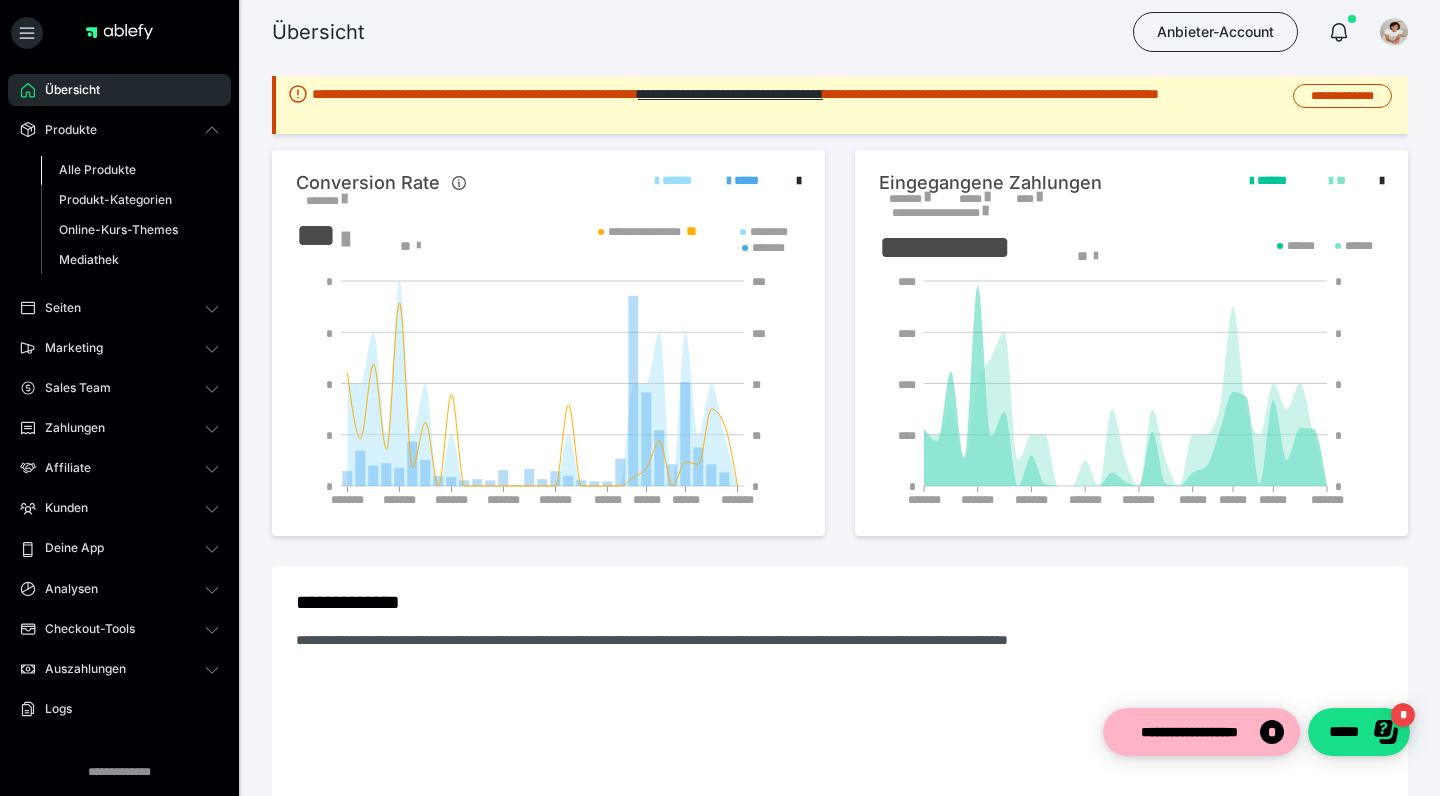 click on "Alle Produkte" at bounding box center [97, 169] 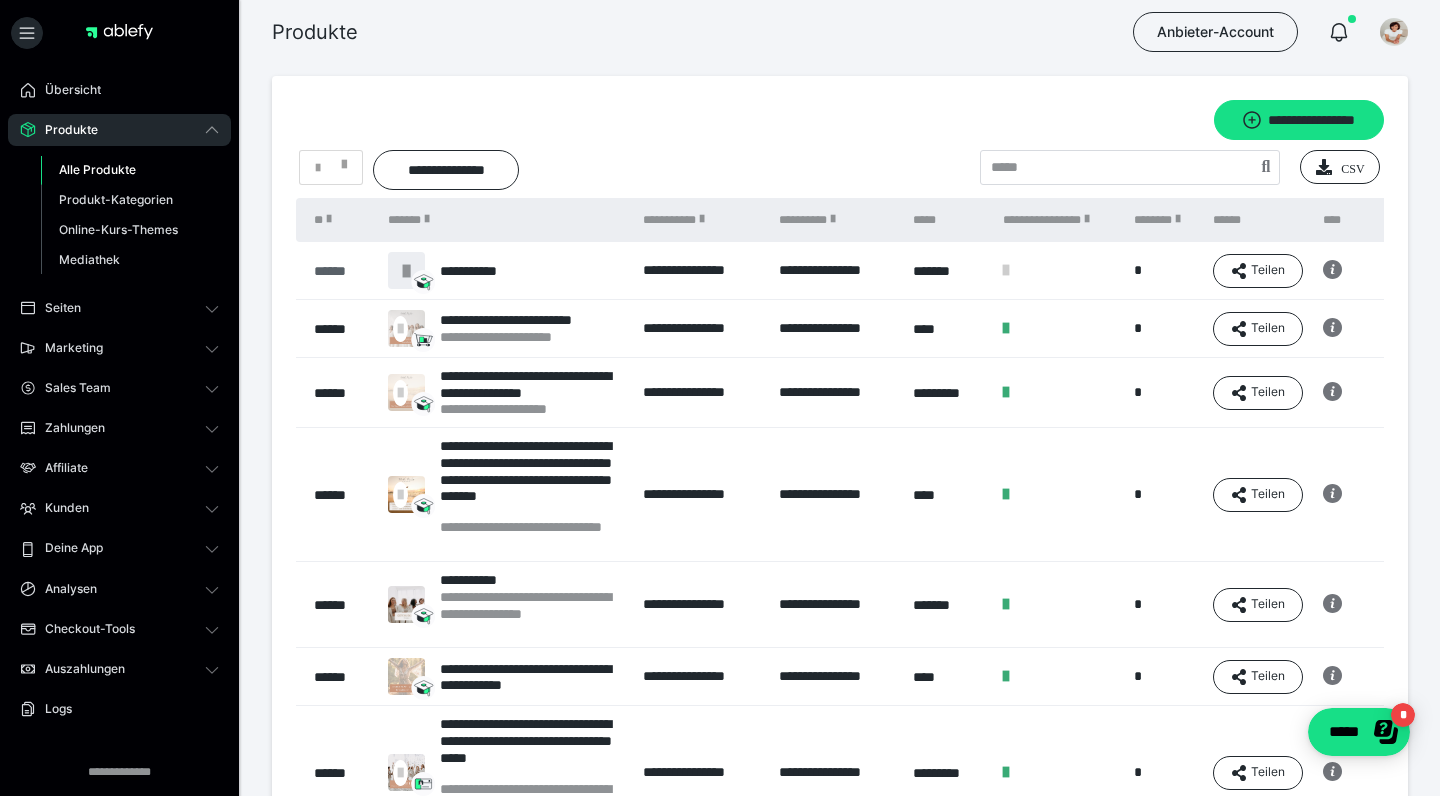 click on "******" at bounding box center [341, 271] 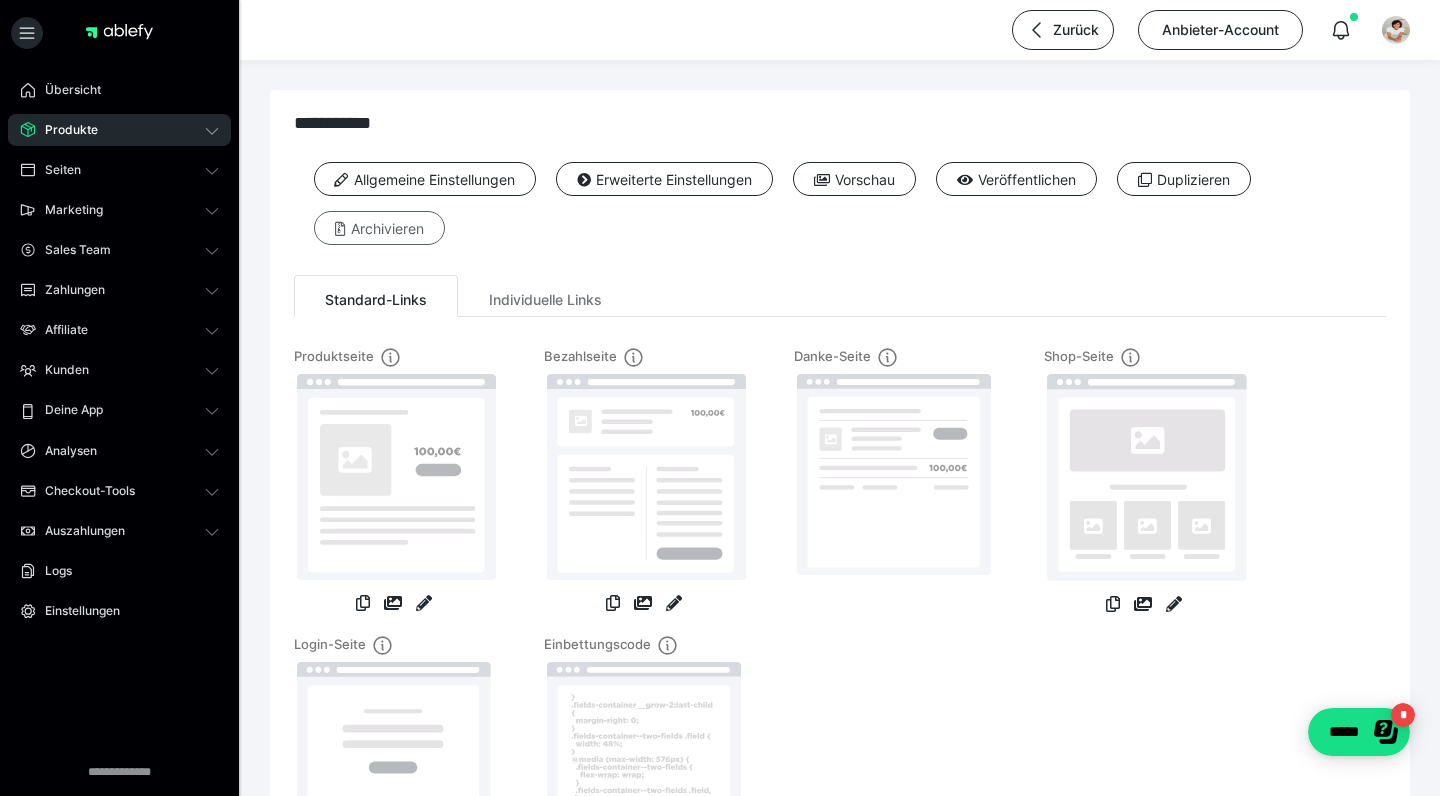 click on "Archivieren" at bounding box center (379, 228) 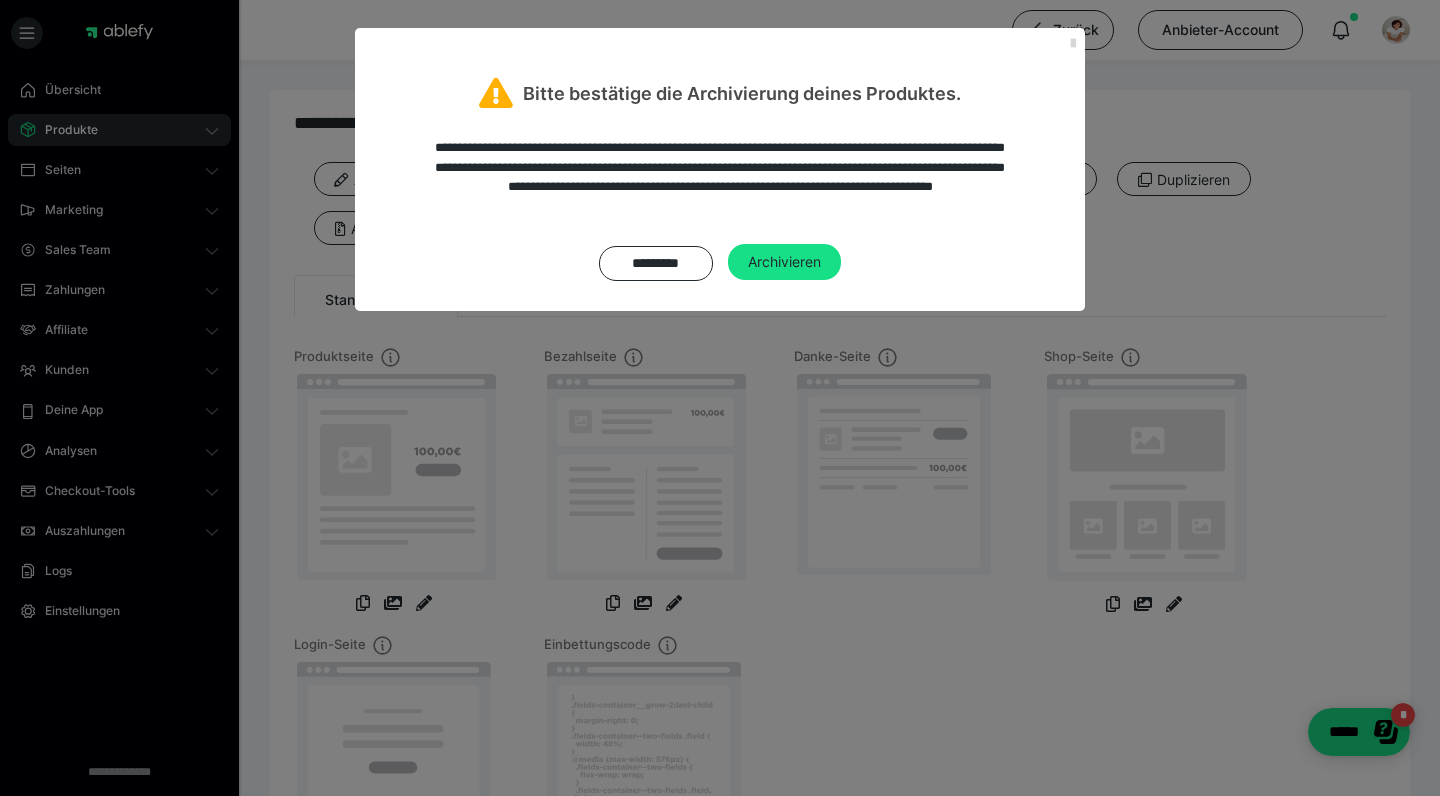 click at bounding box center (1073, 44) 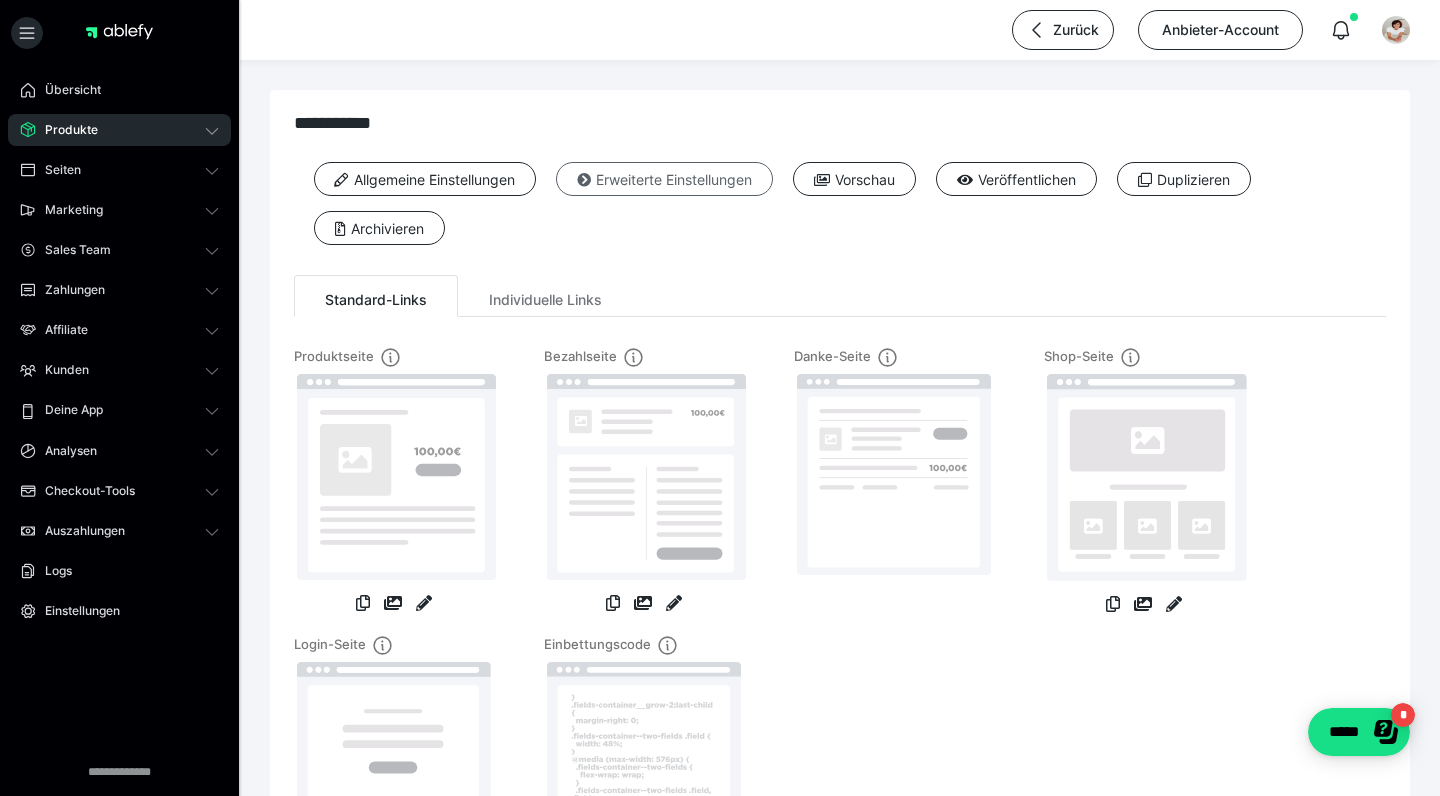 click on "Erweiterte Einstellungen" at bounding box center (664, 179) 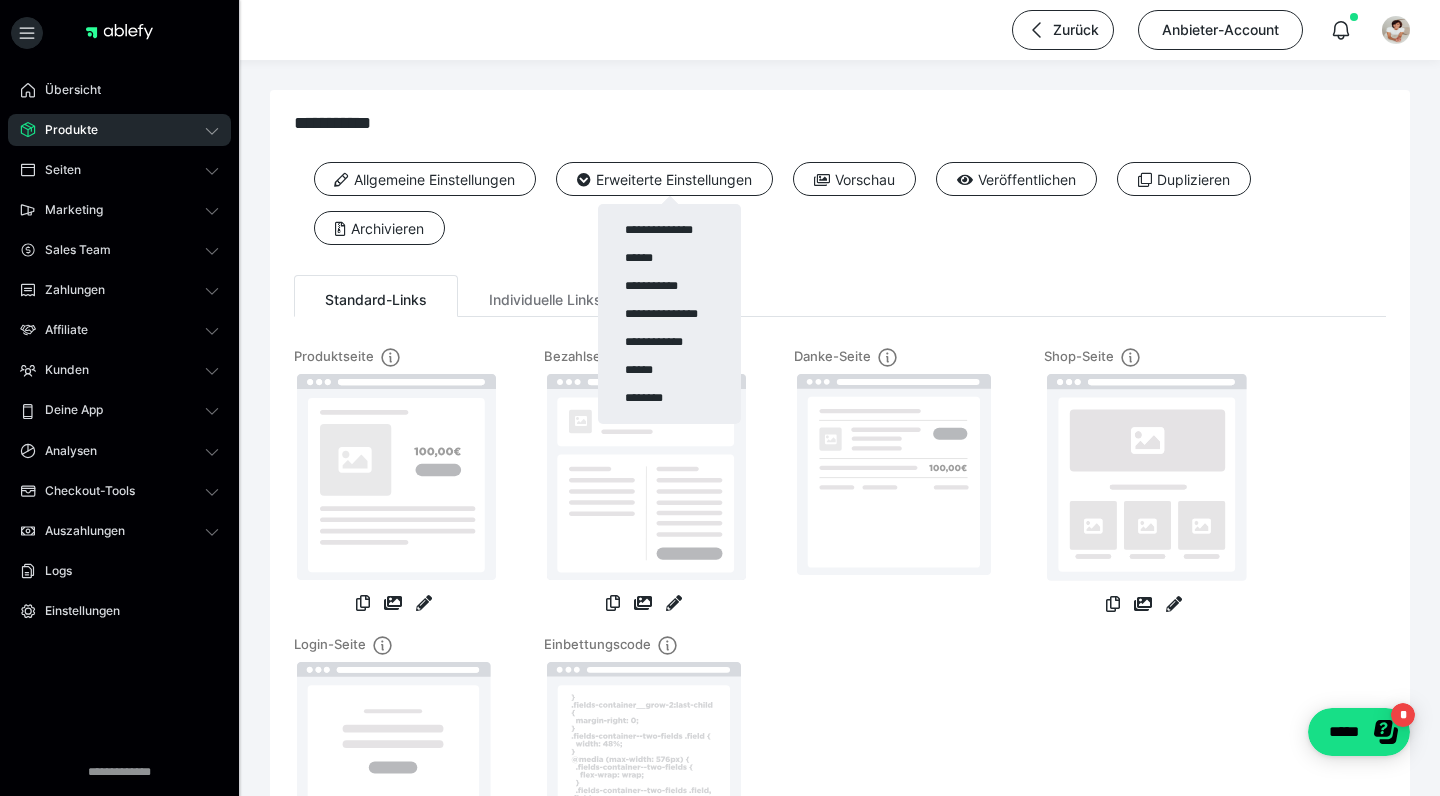 click at bounding box center [720, 398] 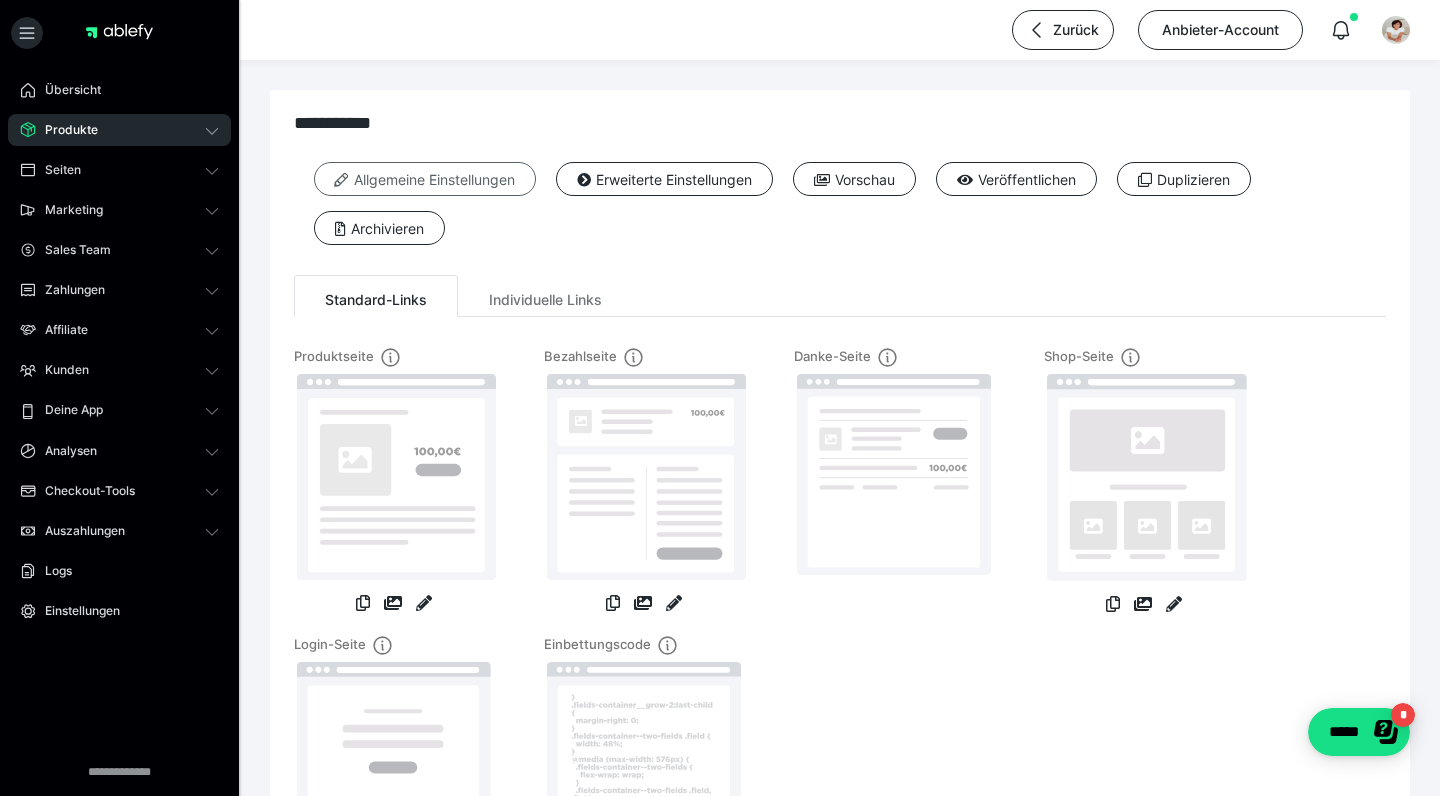 click on "Allgemeine Einstellungen" at bounding box center (425, 179) 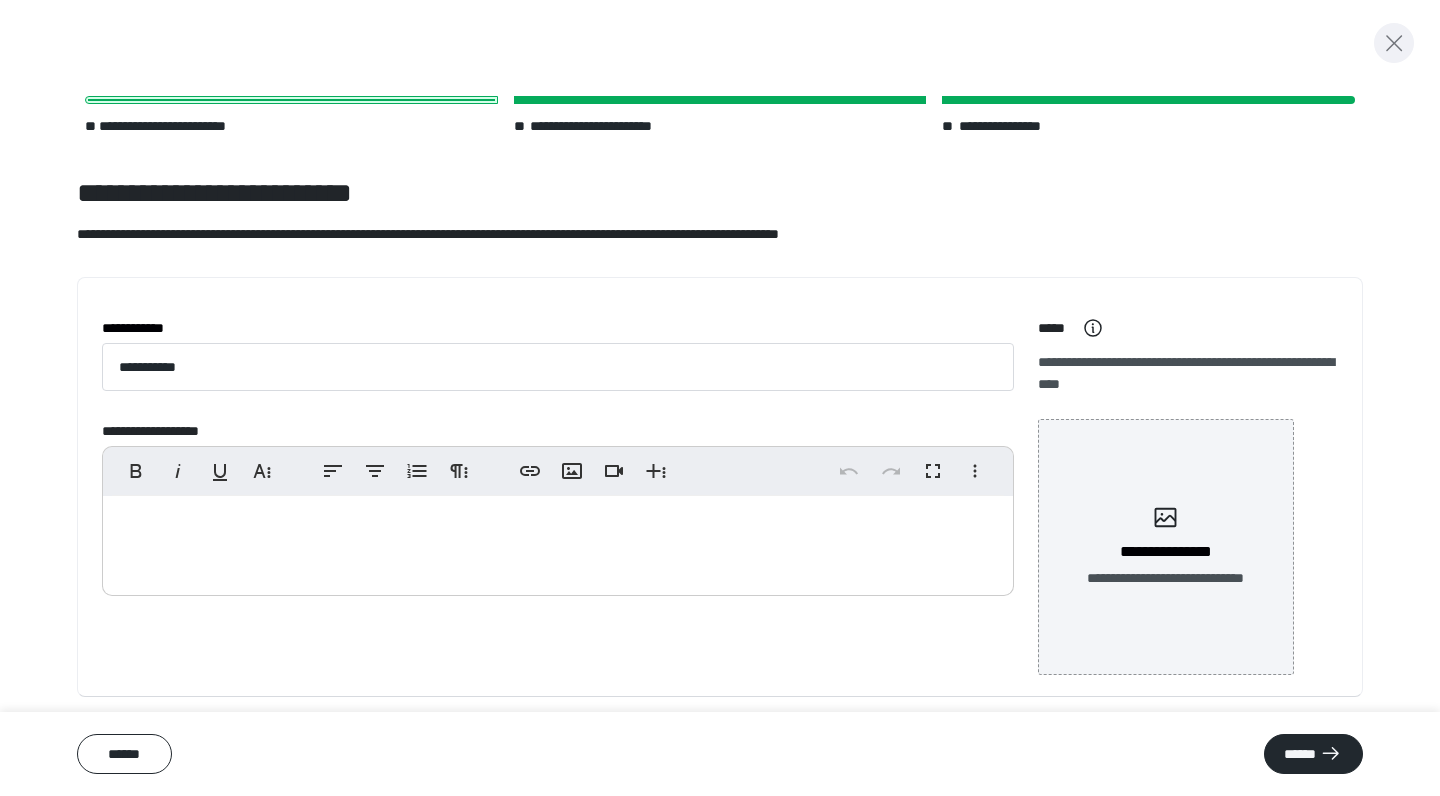 click 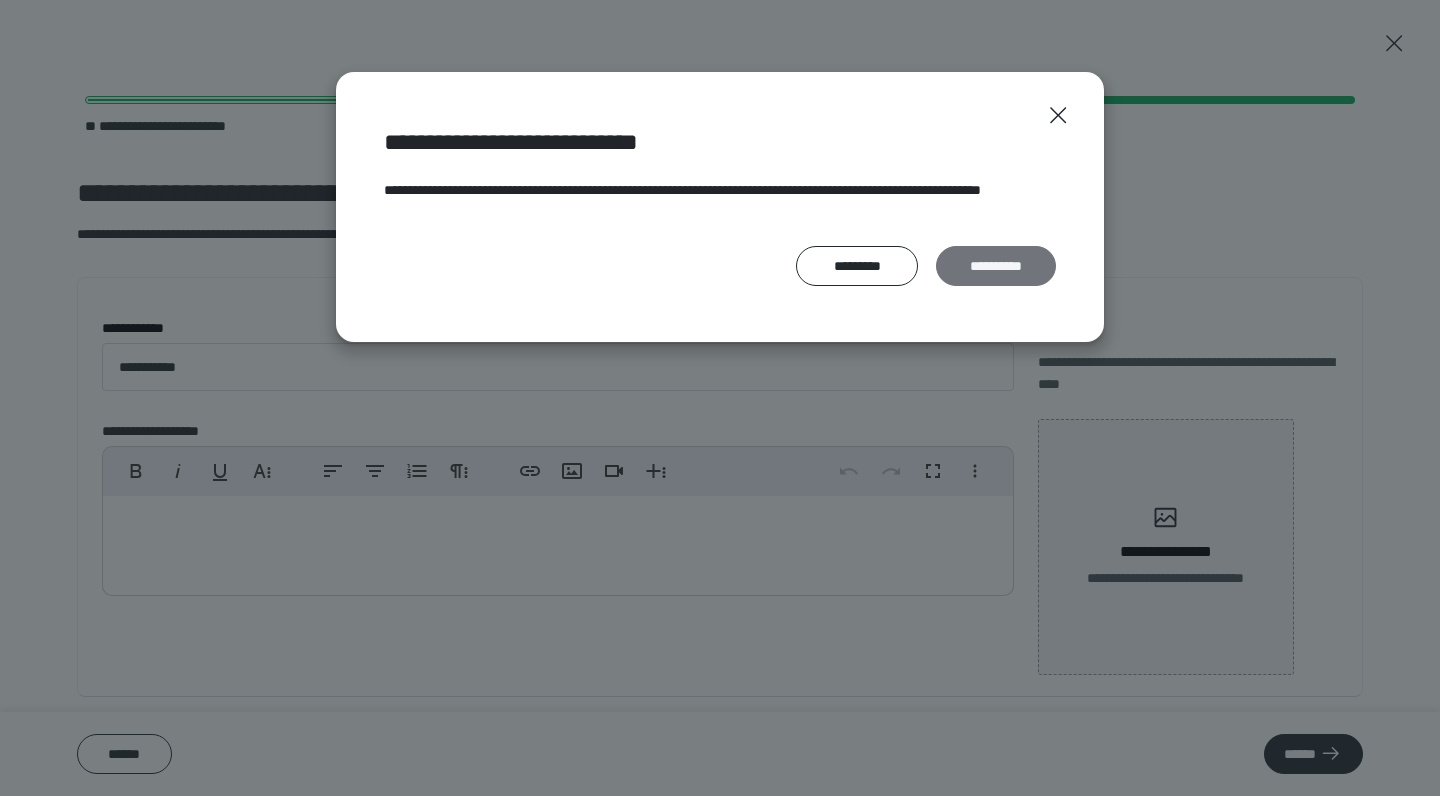 click on "**********" at bounding box center (996, 266) 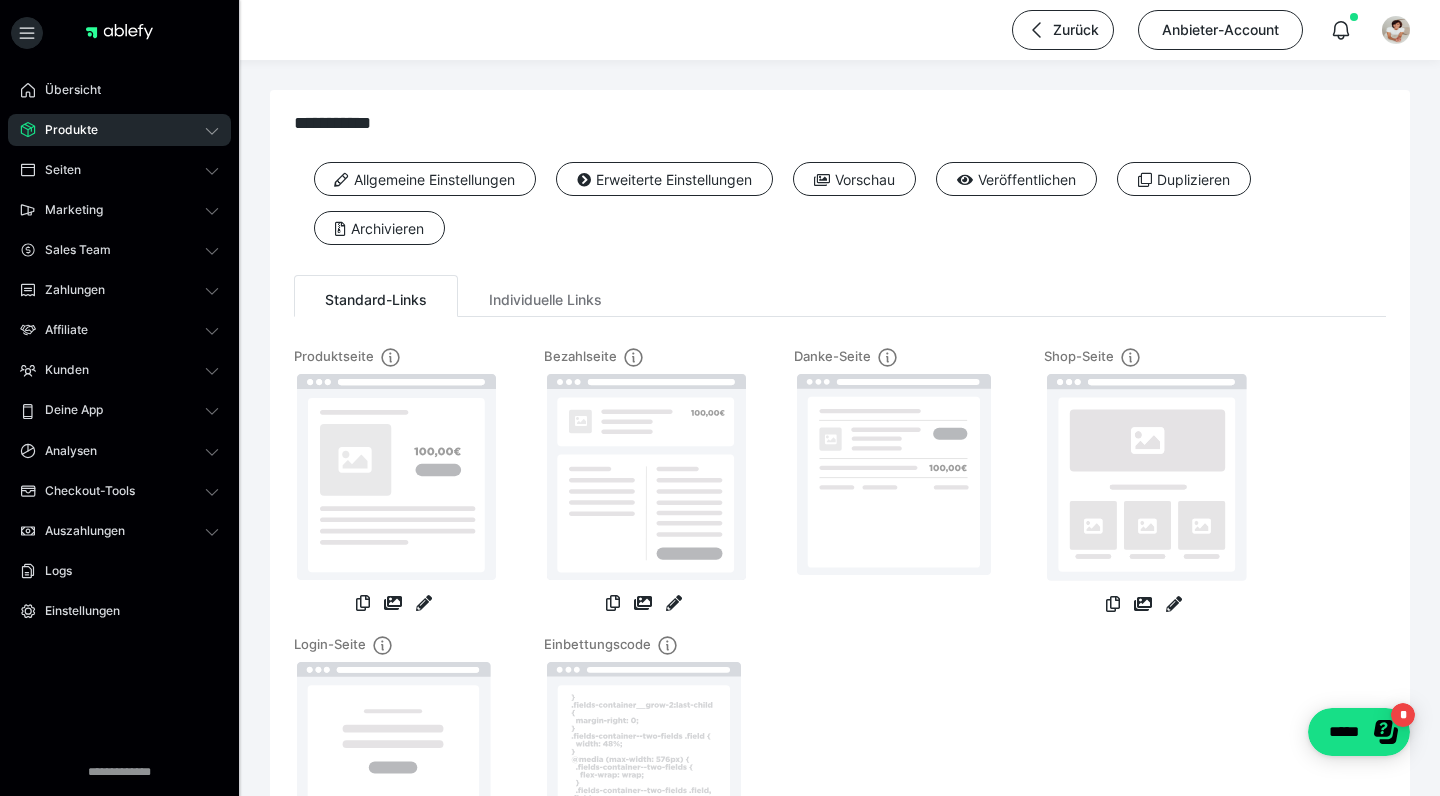 scroll, scrollTop: 0, scrollLeft: 0, axis: both 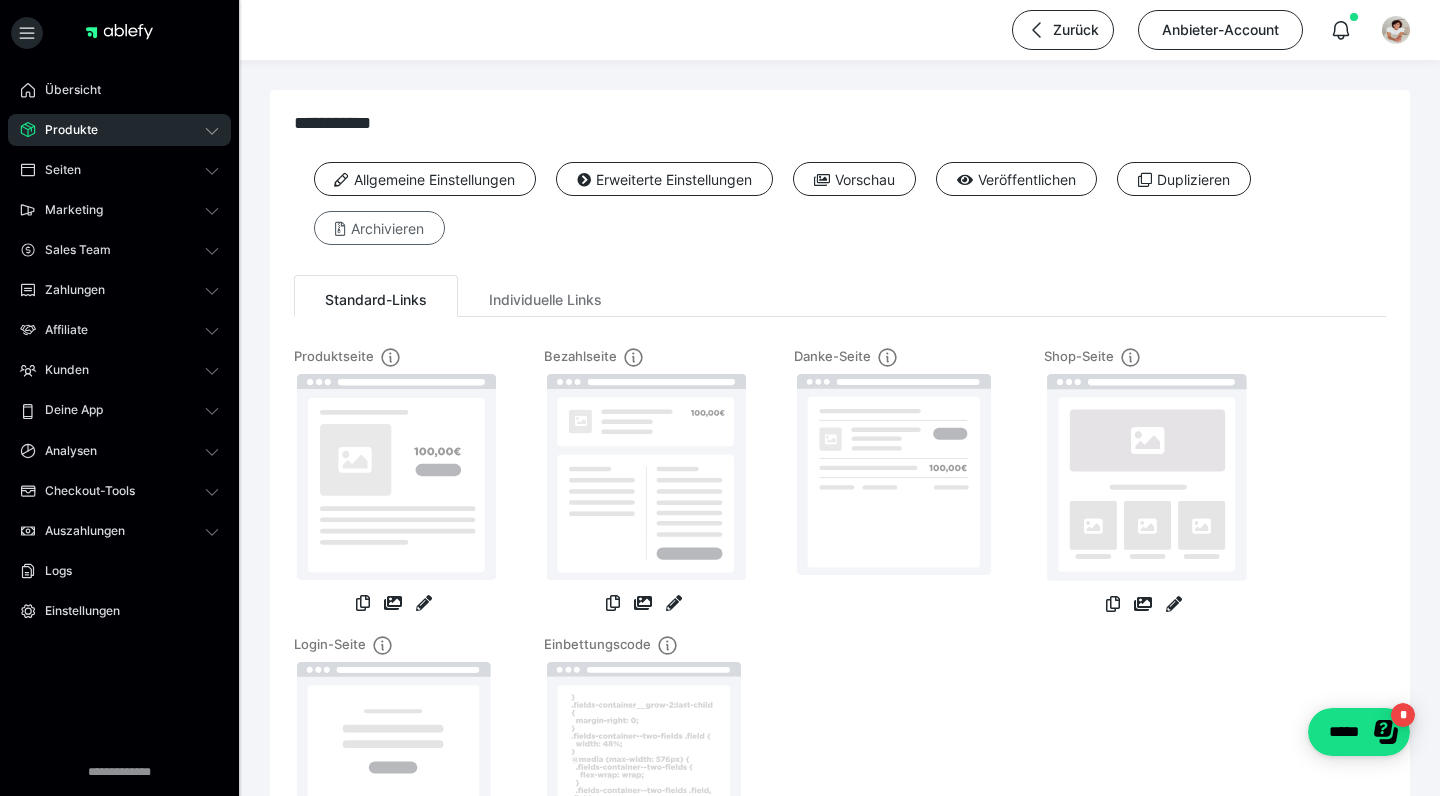 click on "Archivieren" at bounding box center [379, 228] 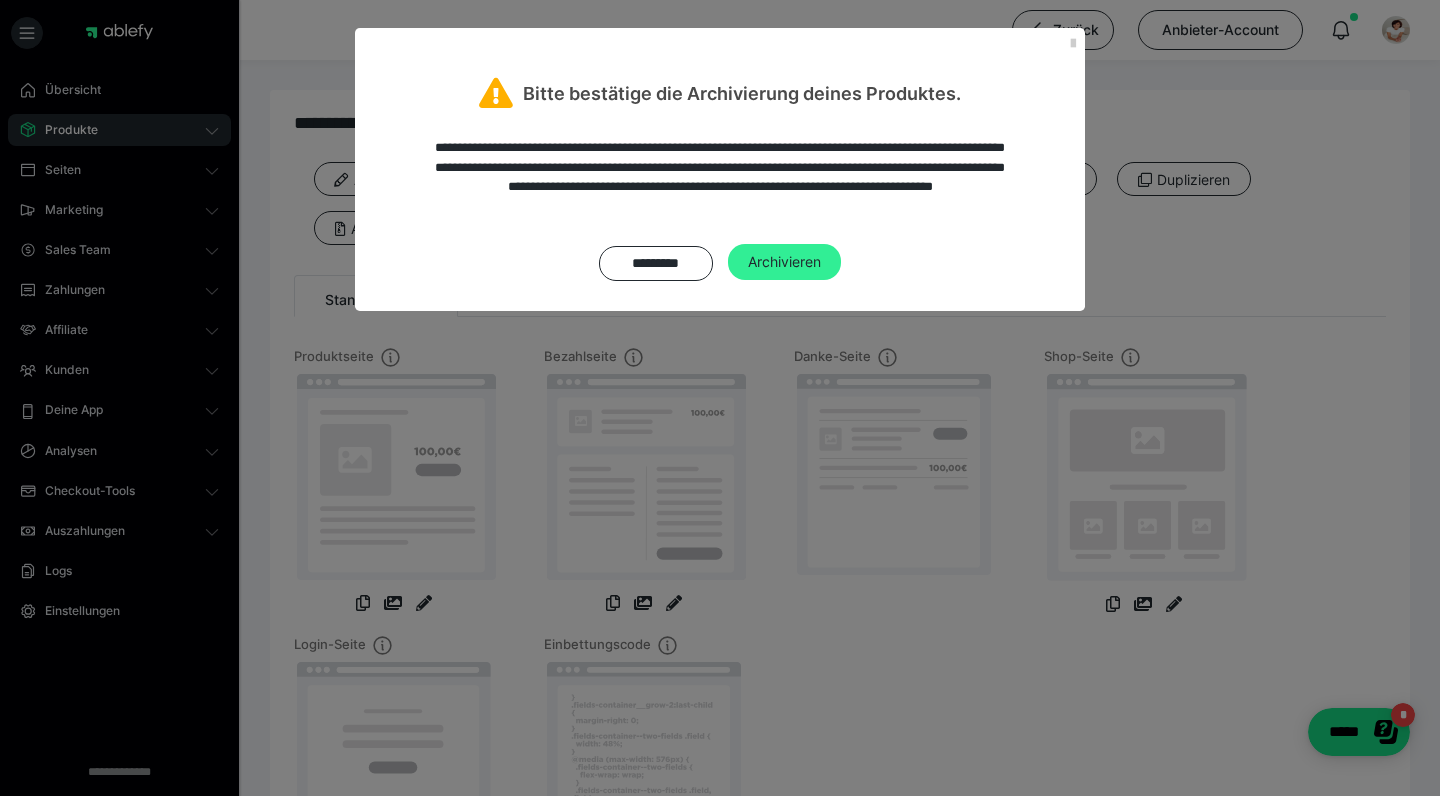 drag, startPoint x: 775, startPoint y: 281, endPoint x: 784, endPoint y: 262, distance: 21.023796 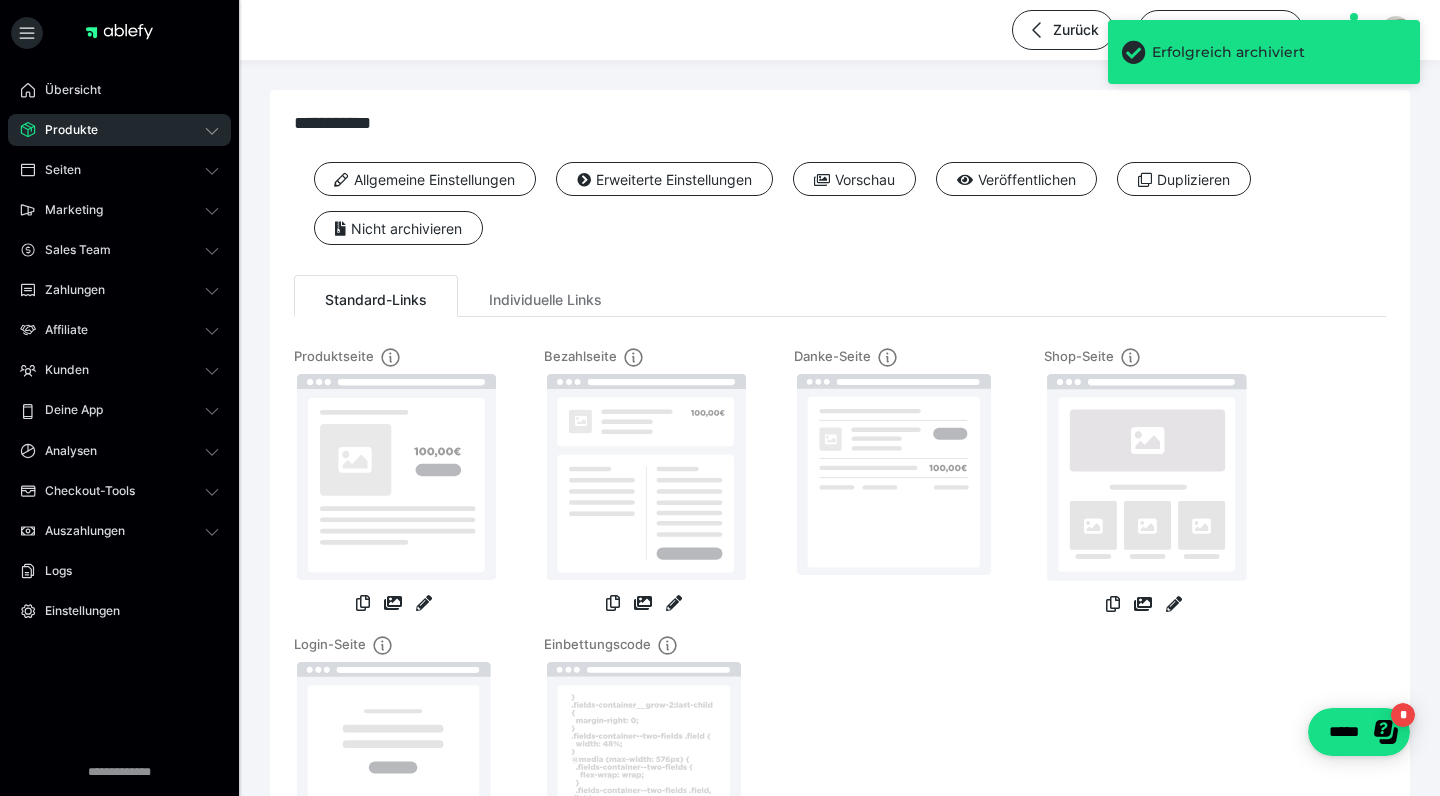 click on "Produkte" at bounding box center [64, 130] 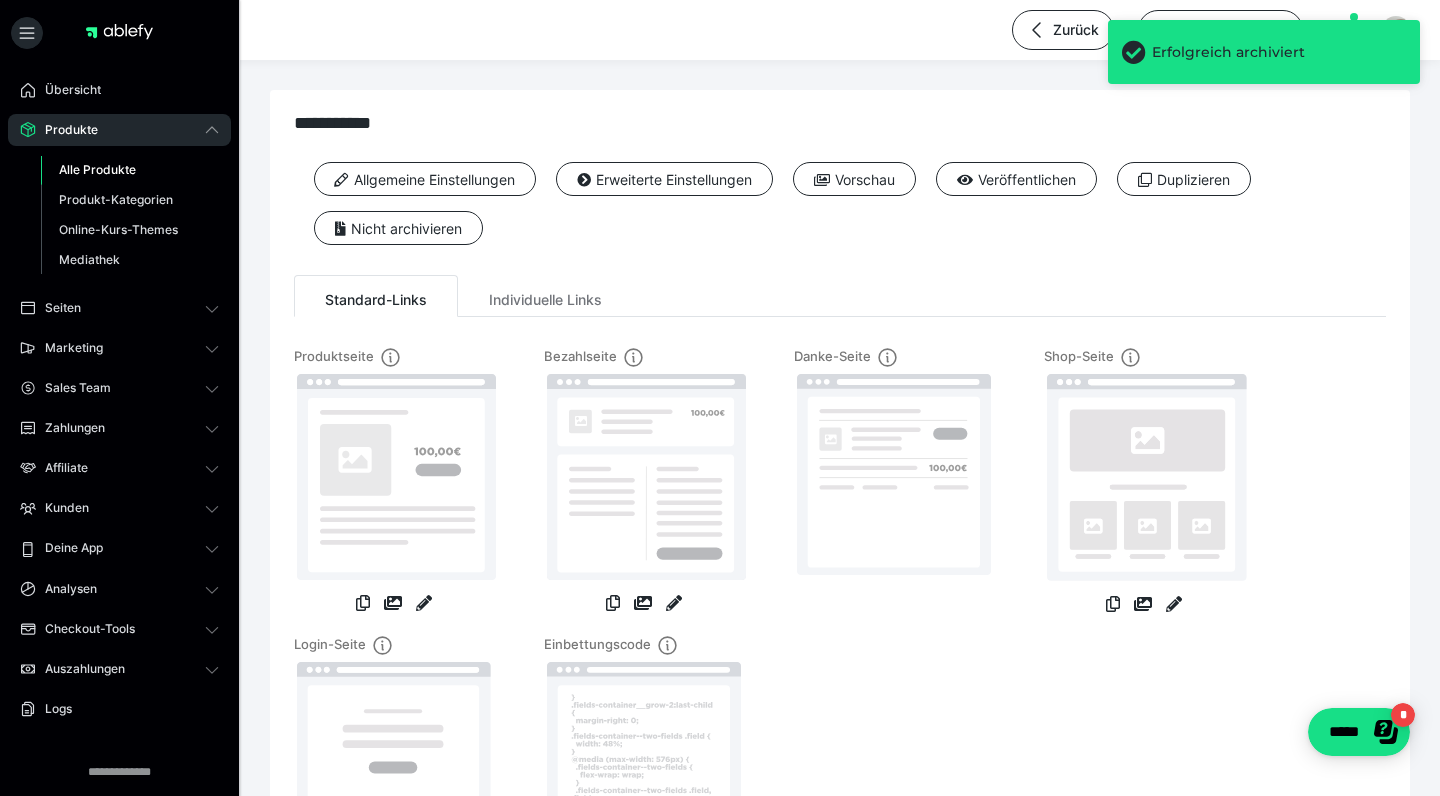 click on "Alle Produkte" at bounding box center [97, 169] 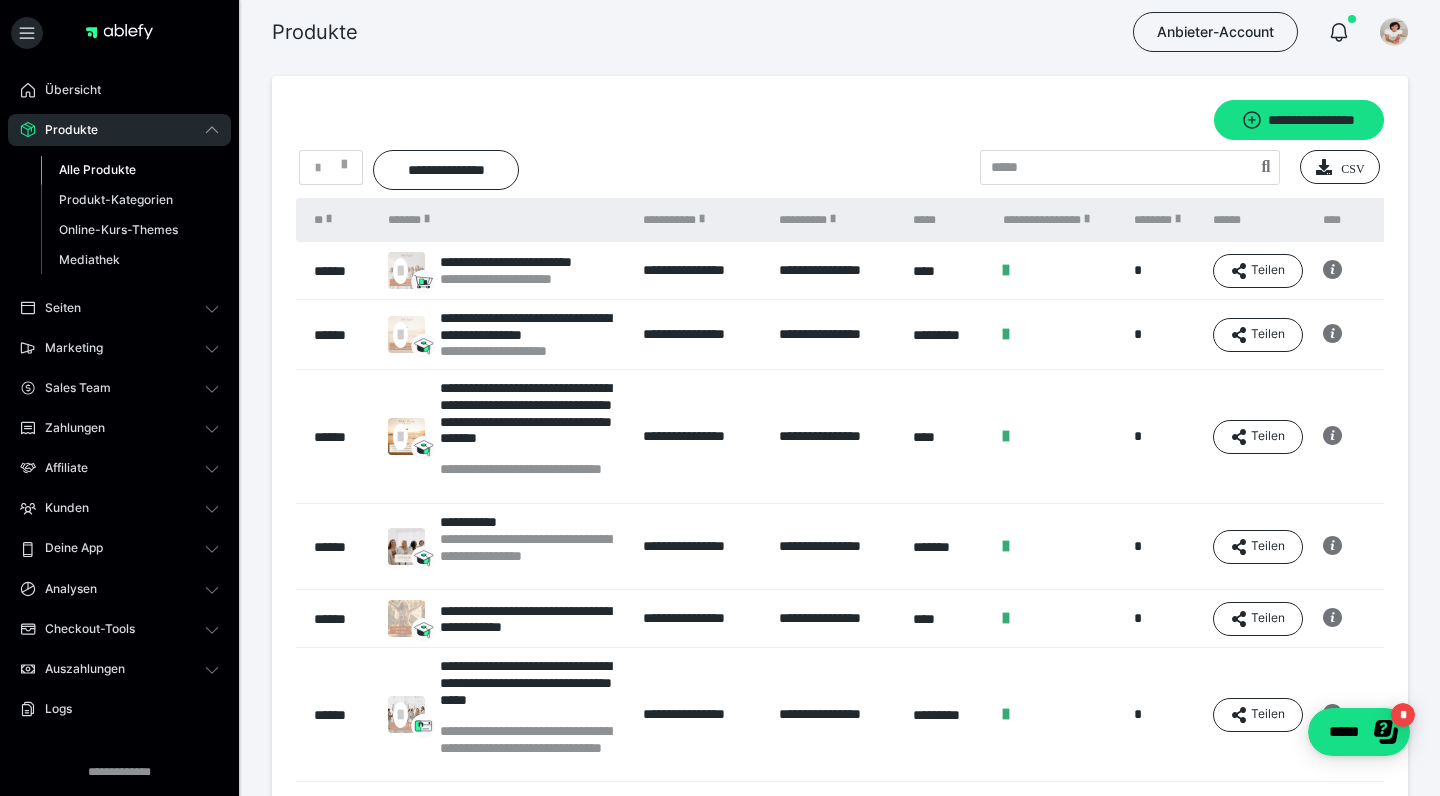 scroll, scrollTop: 0, scrollLeft: 0, axis: both 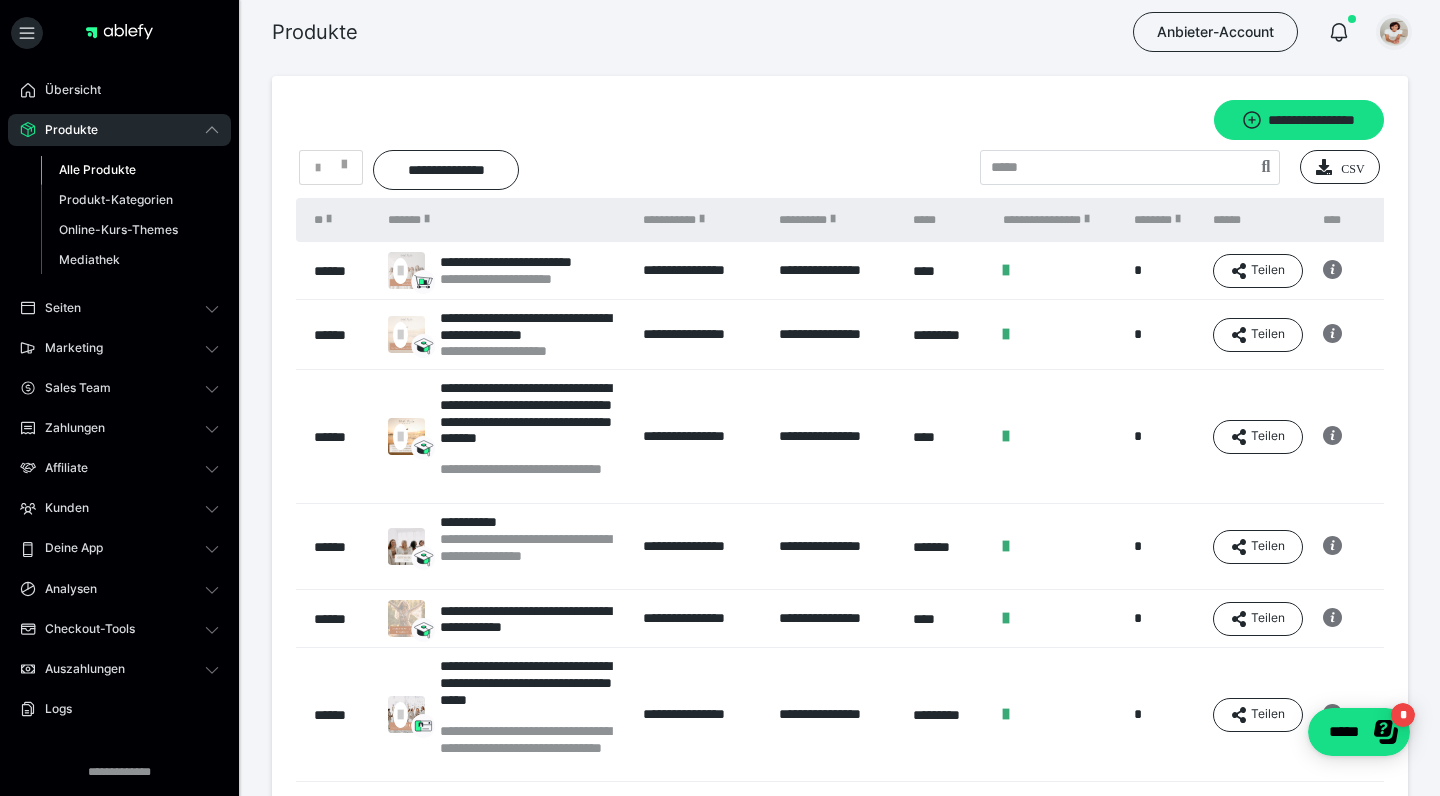click at bounding box center [1394, 32] 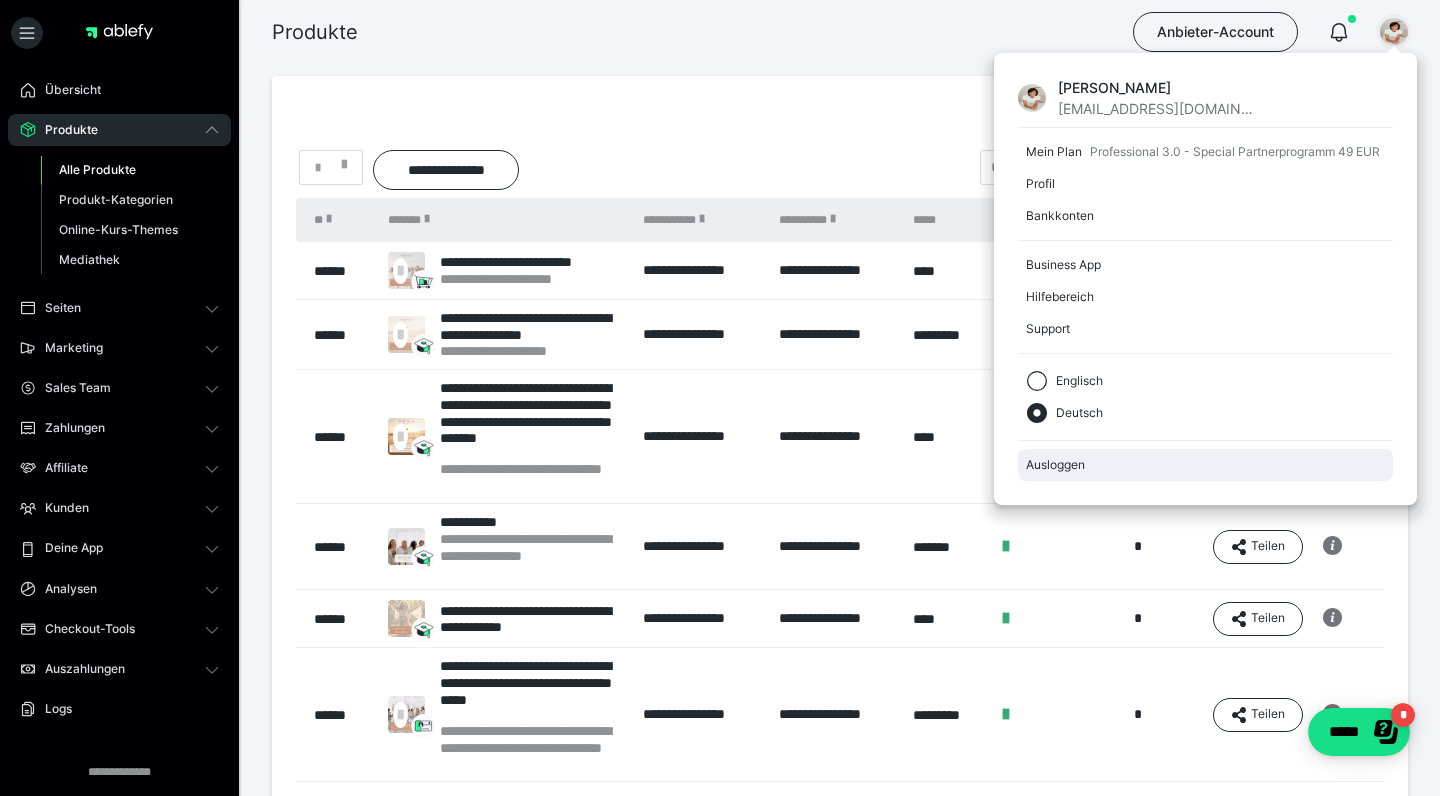 click on "Ausloggen" at bounding box center [1205, 465] 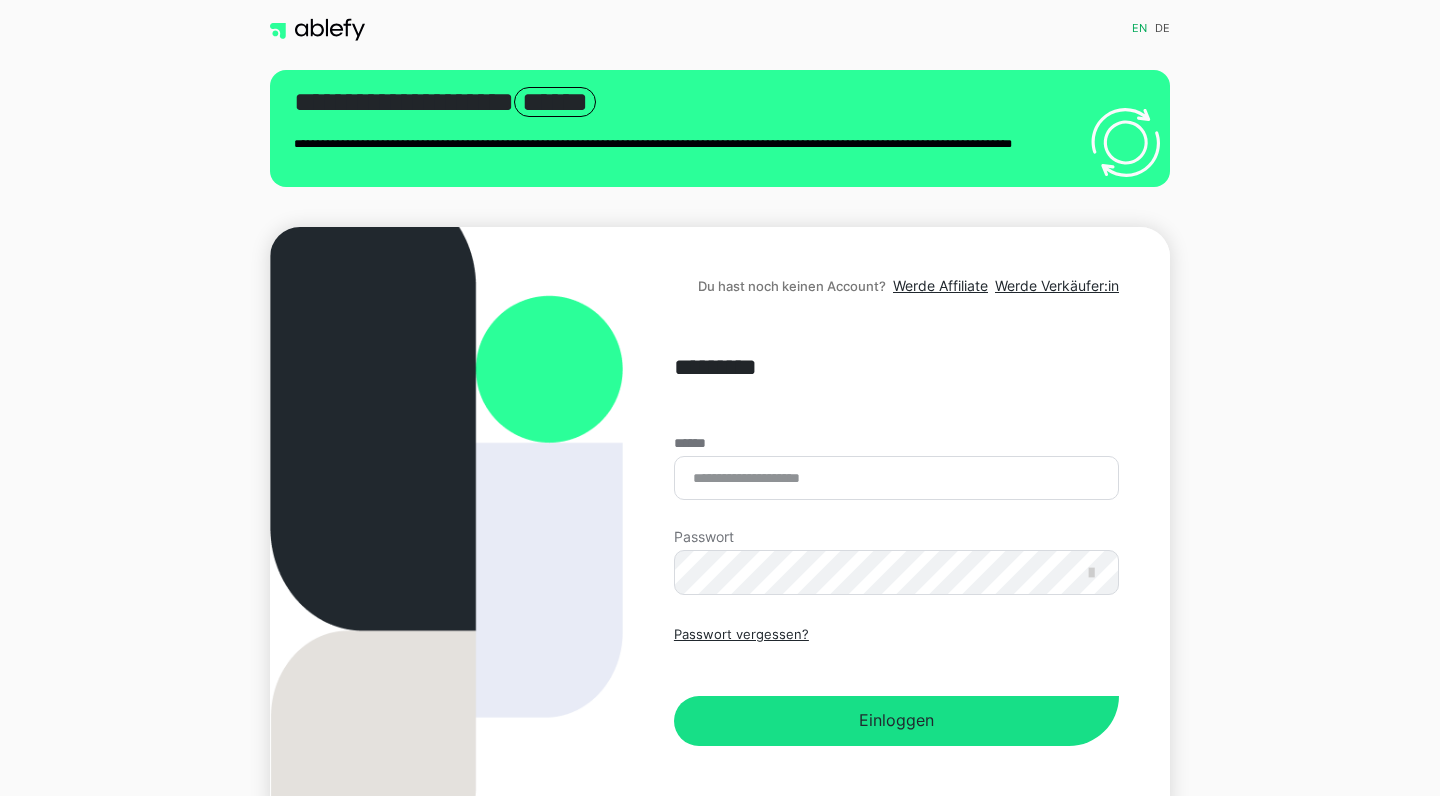 scroll, scrollTop: 0, scrollLeft: 0, axis: both 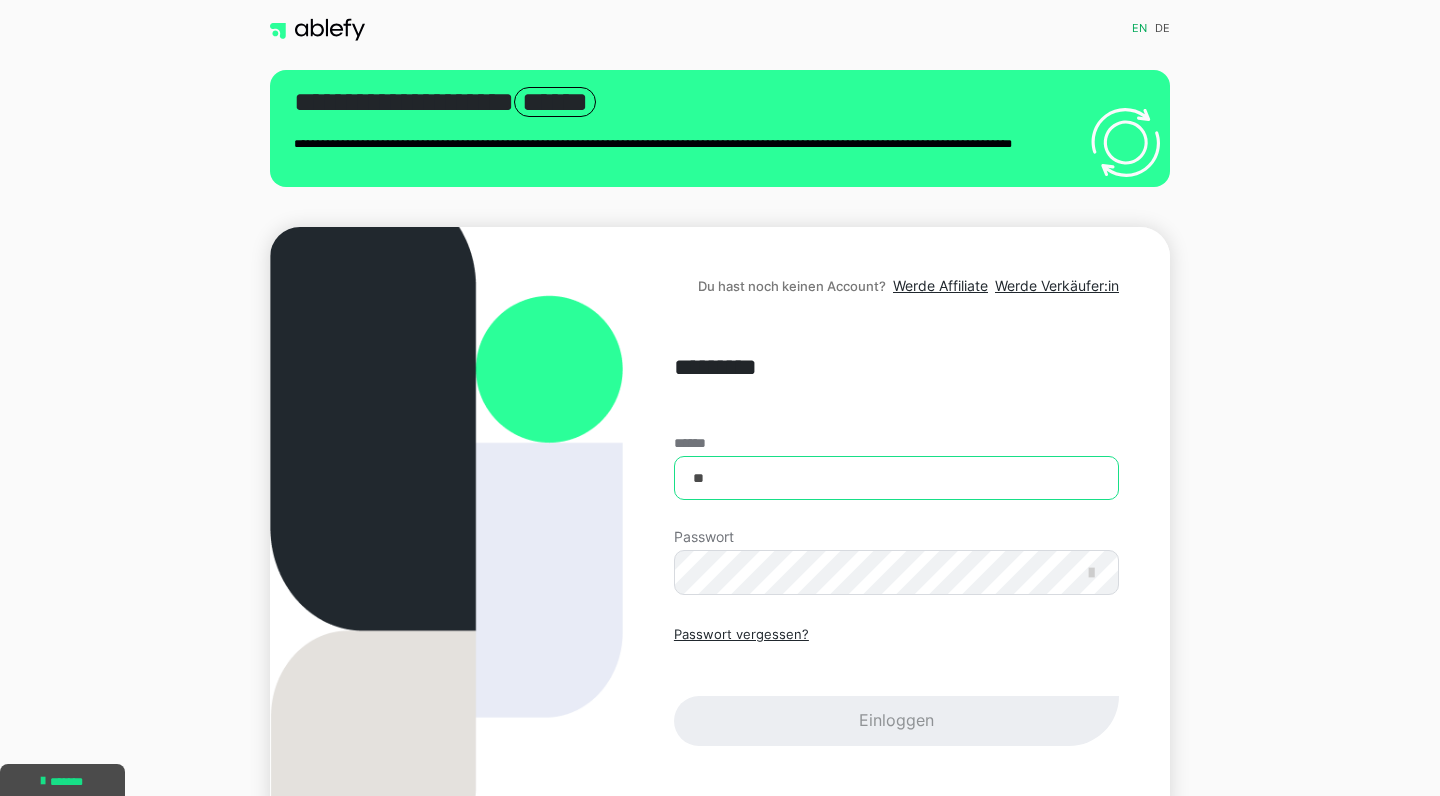 type on "**********" 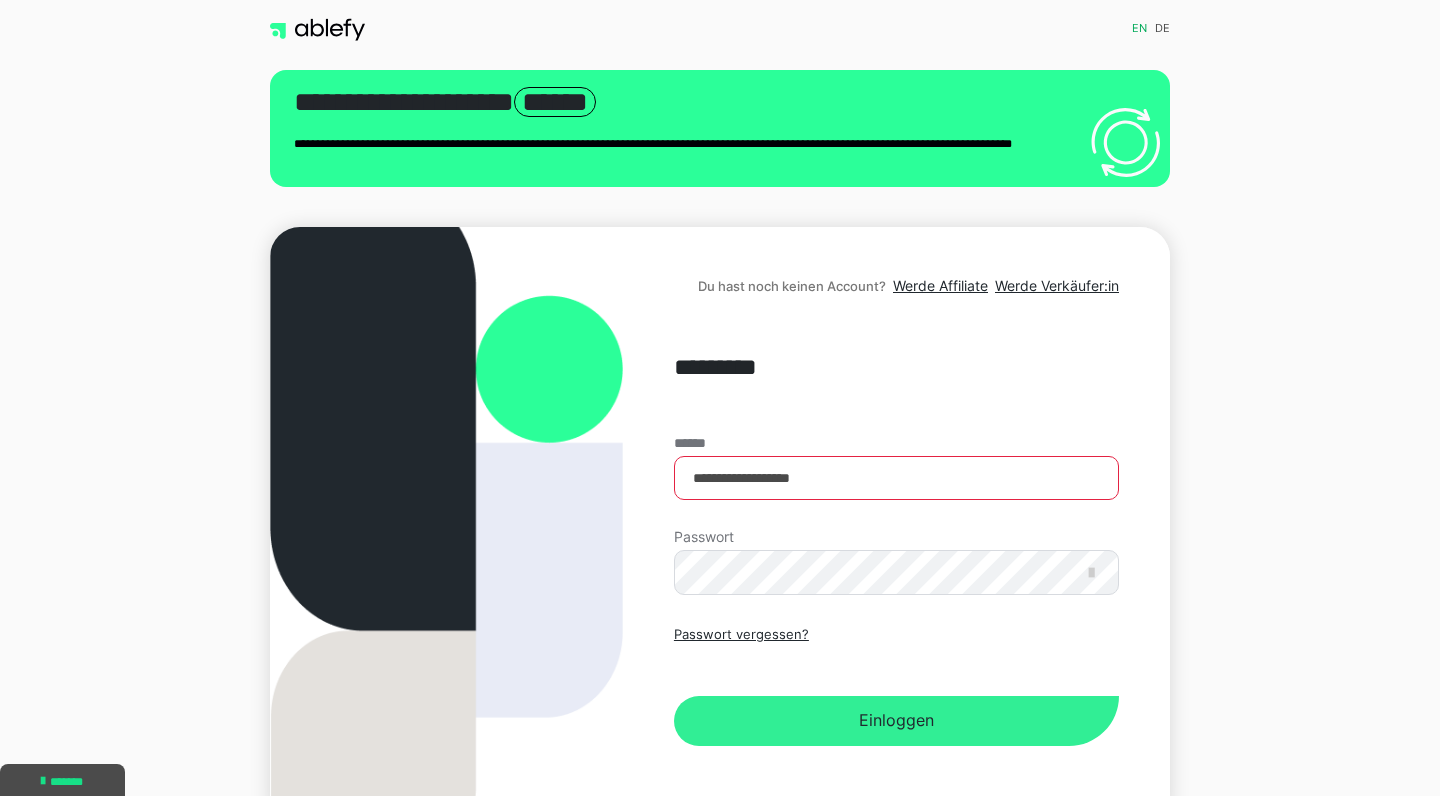 click on "Einloggen" at bounding box center (896, 721) 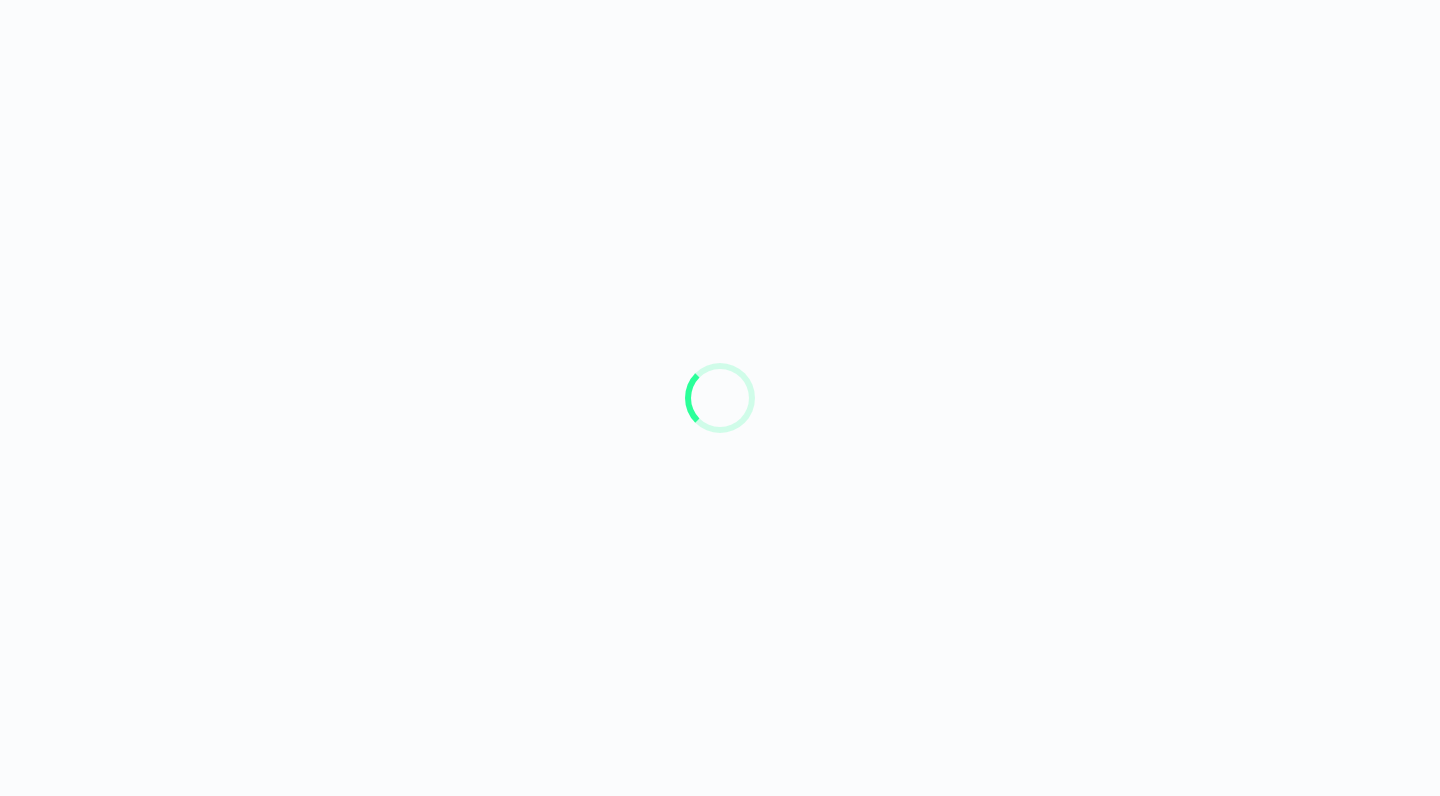 scroll, scrollTop: 0, scrollLeft: 0, axis: both 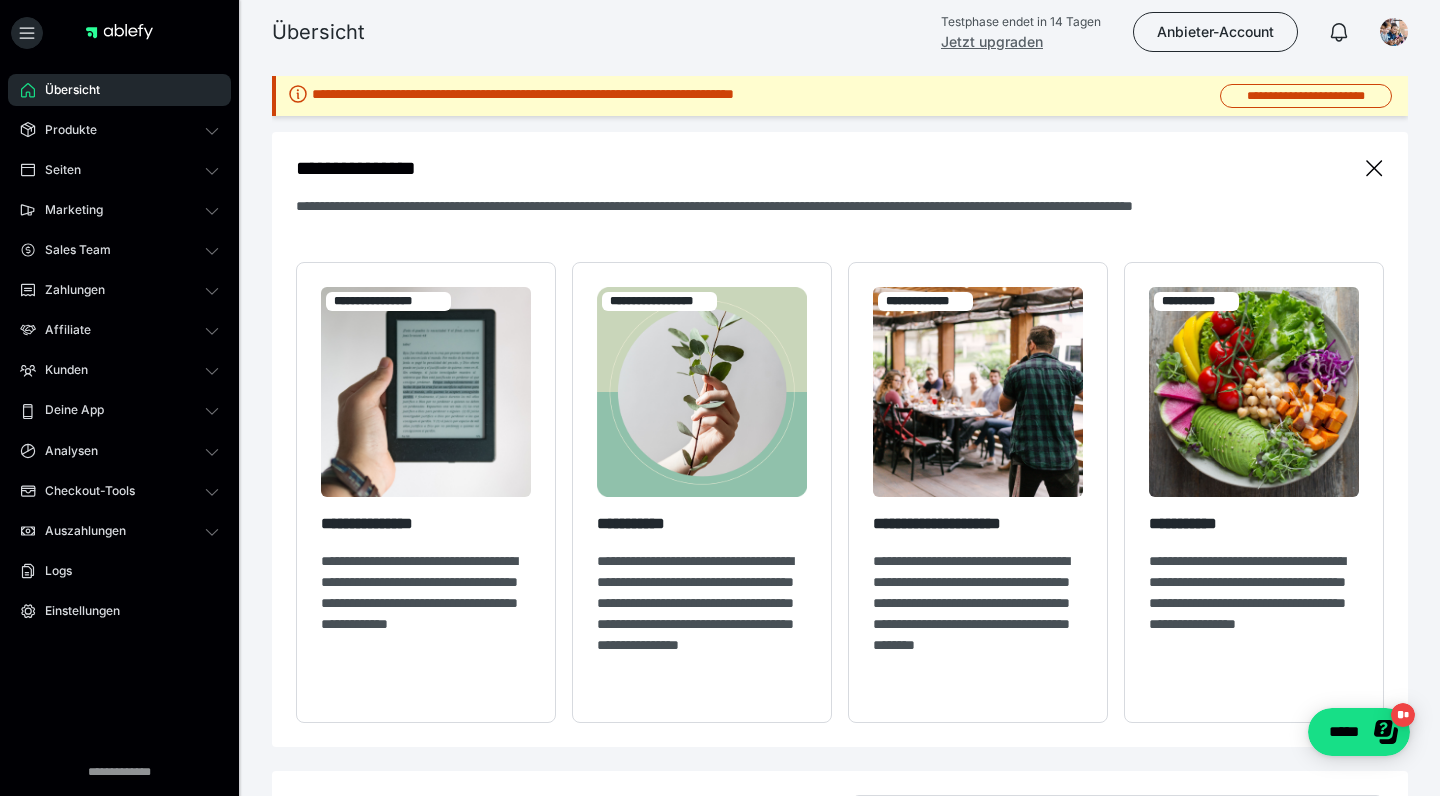 click on "Jetzt upgraden" at bounding box center (992, 41) 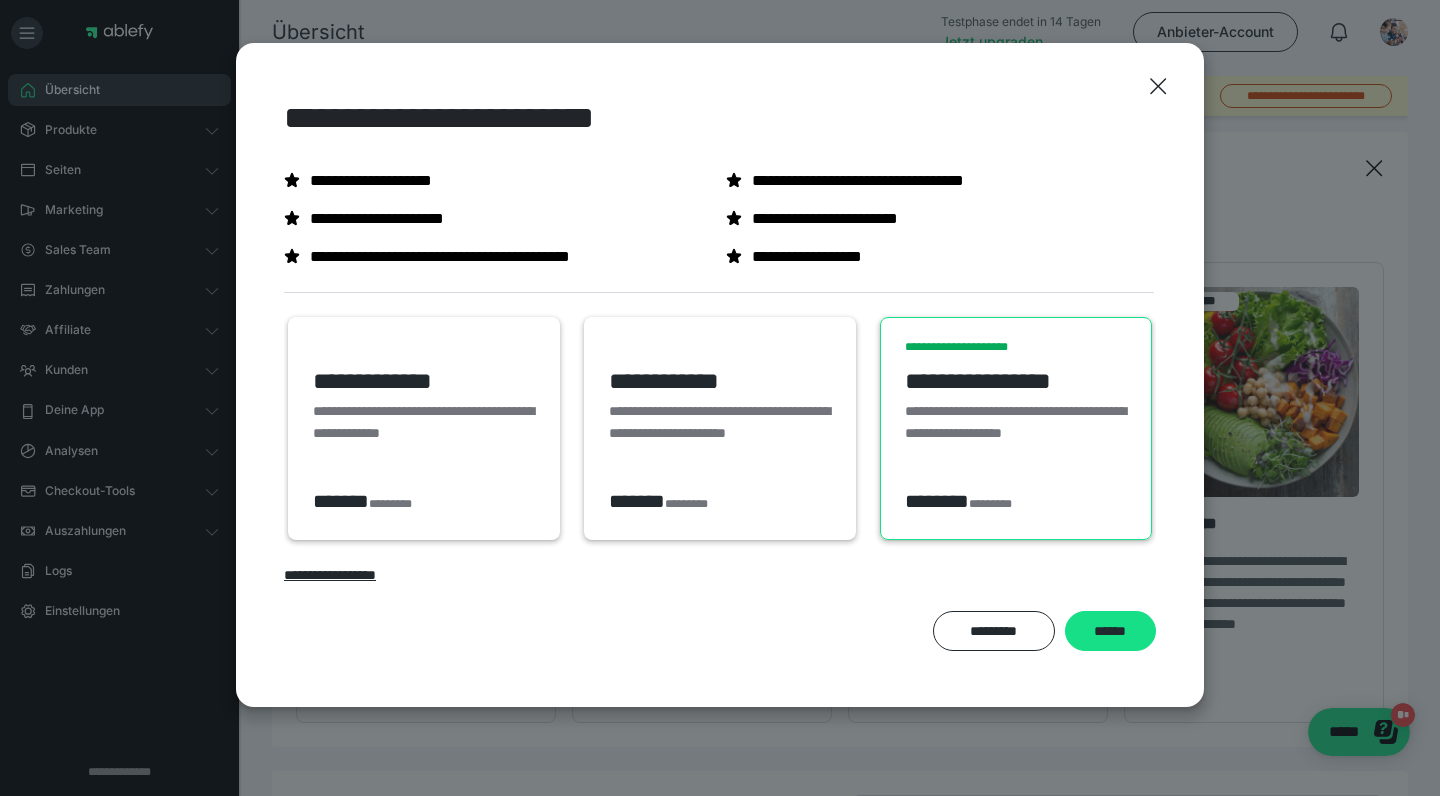 click on "**********" at bounding box center [424, 422] 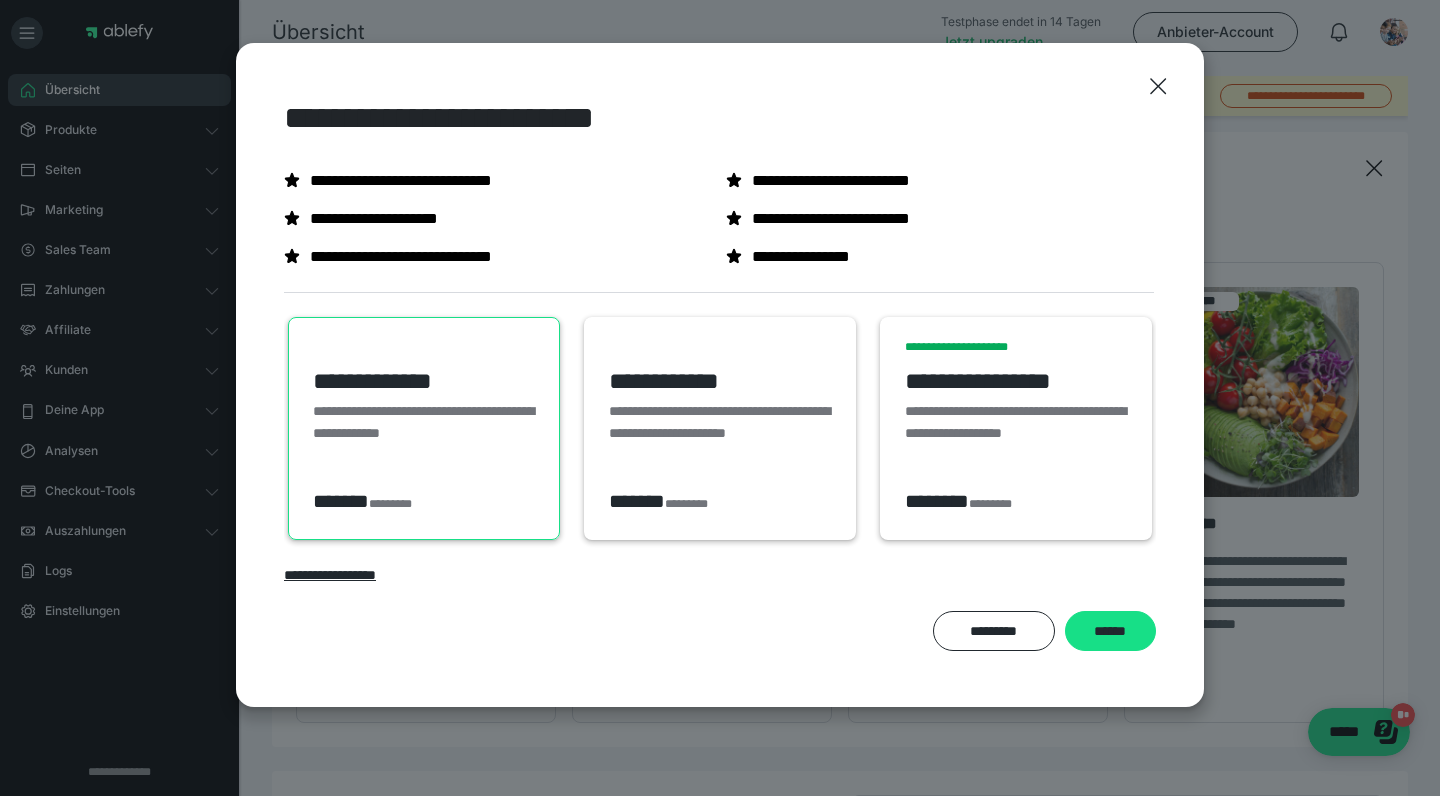 click on "**********" at bounding box center (720, 433) 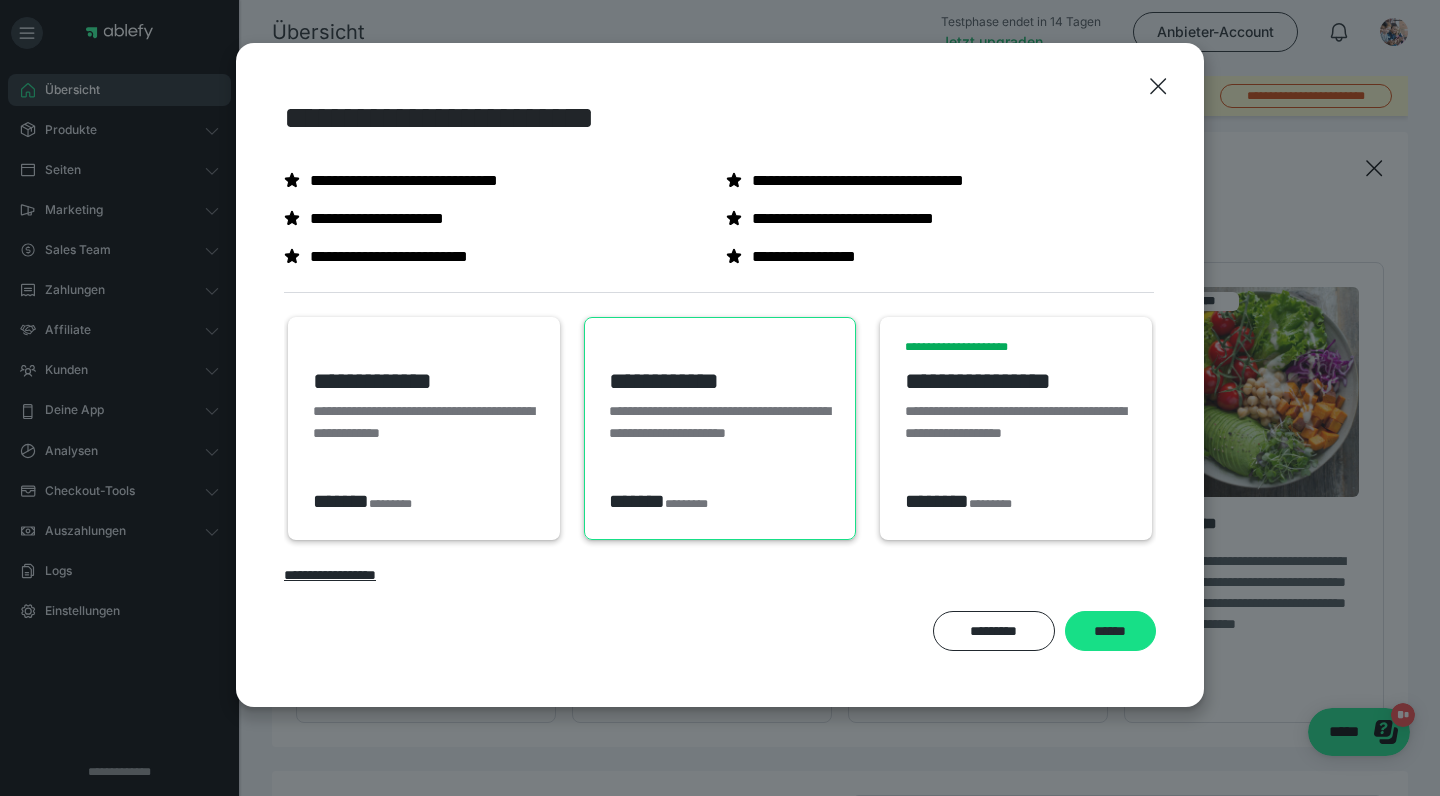 click on "**********" at bounding box center (424, 422) 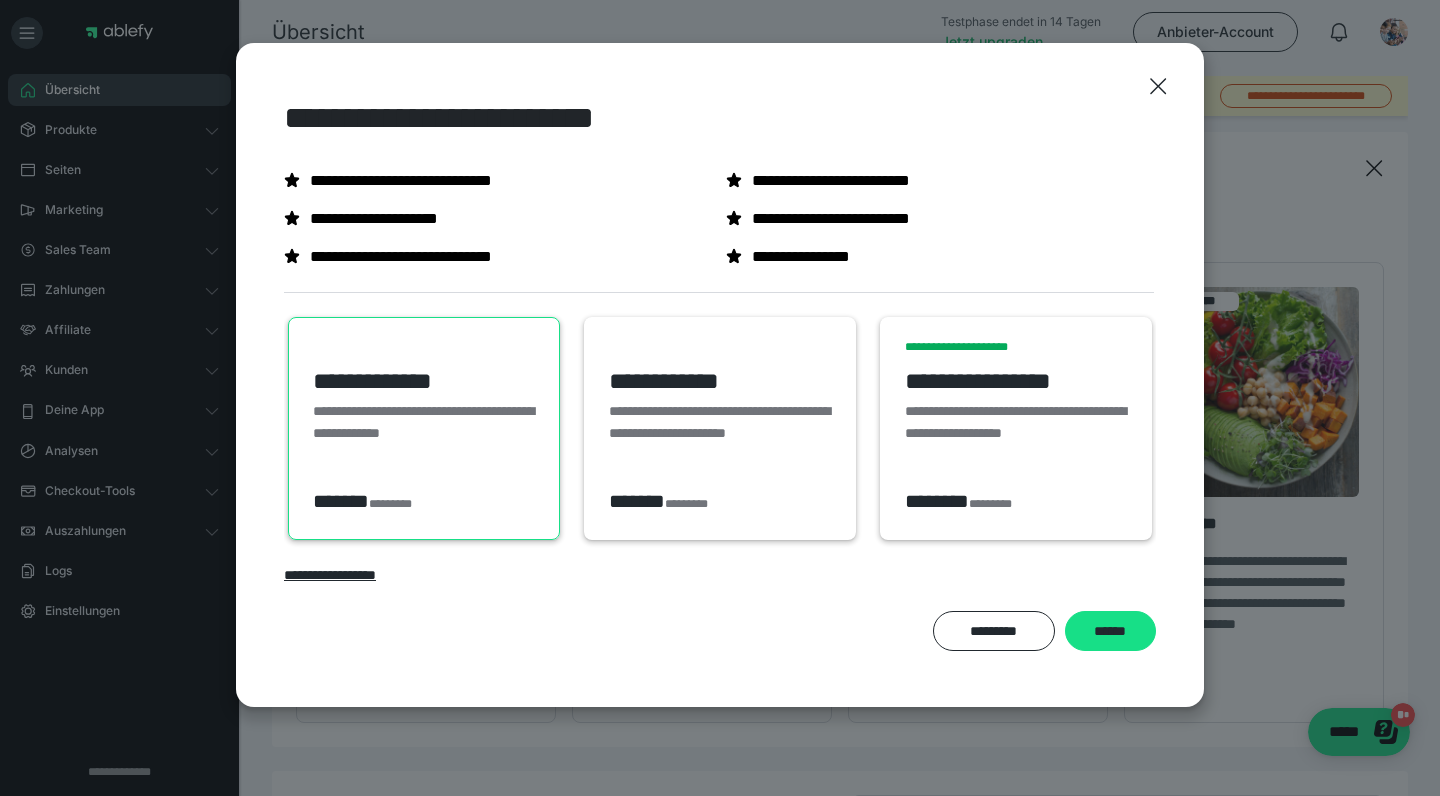 click on "**********" at bounding box center (720, 433) 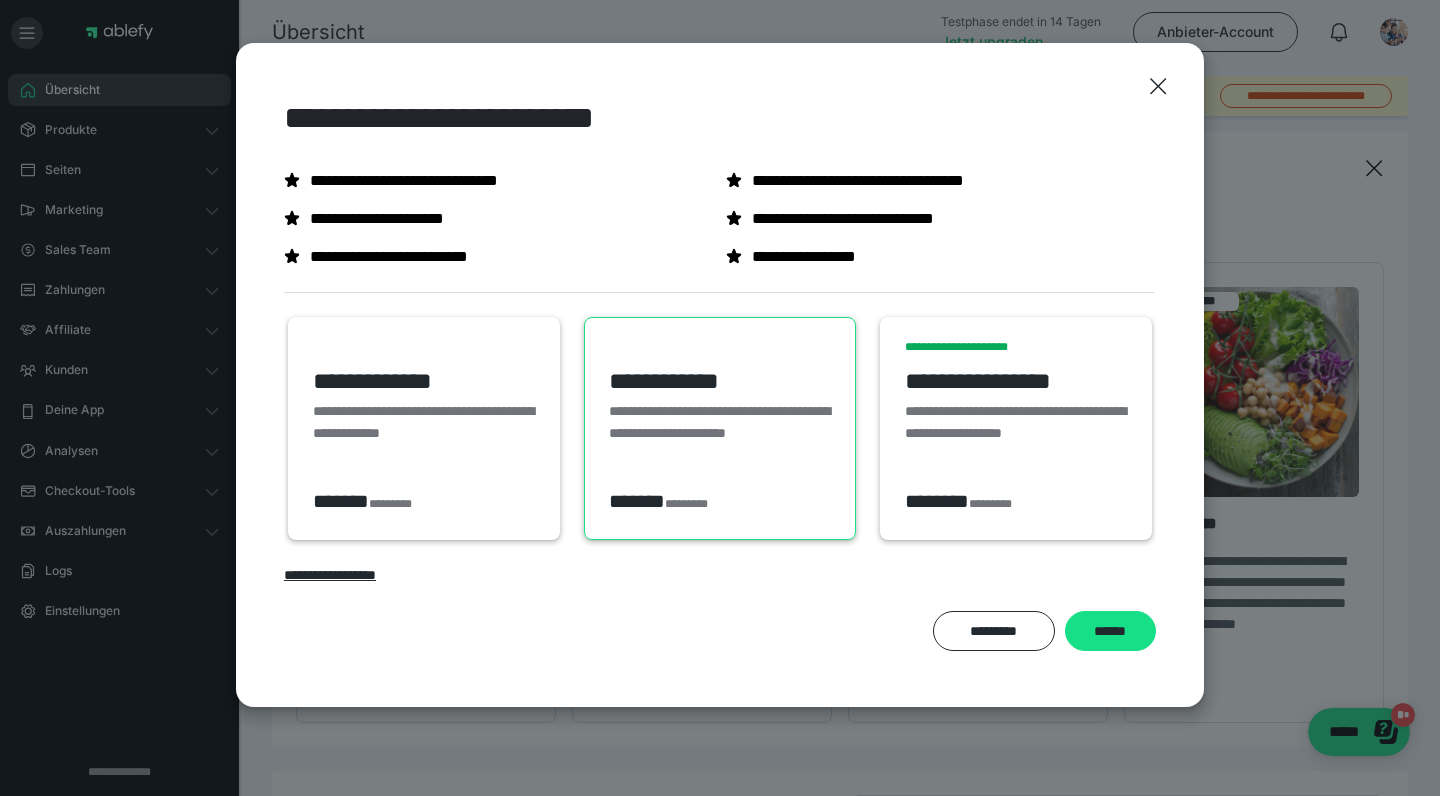 click on "**********" at bounding box center (1016, 381) 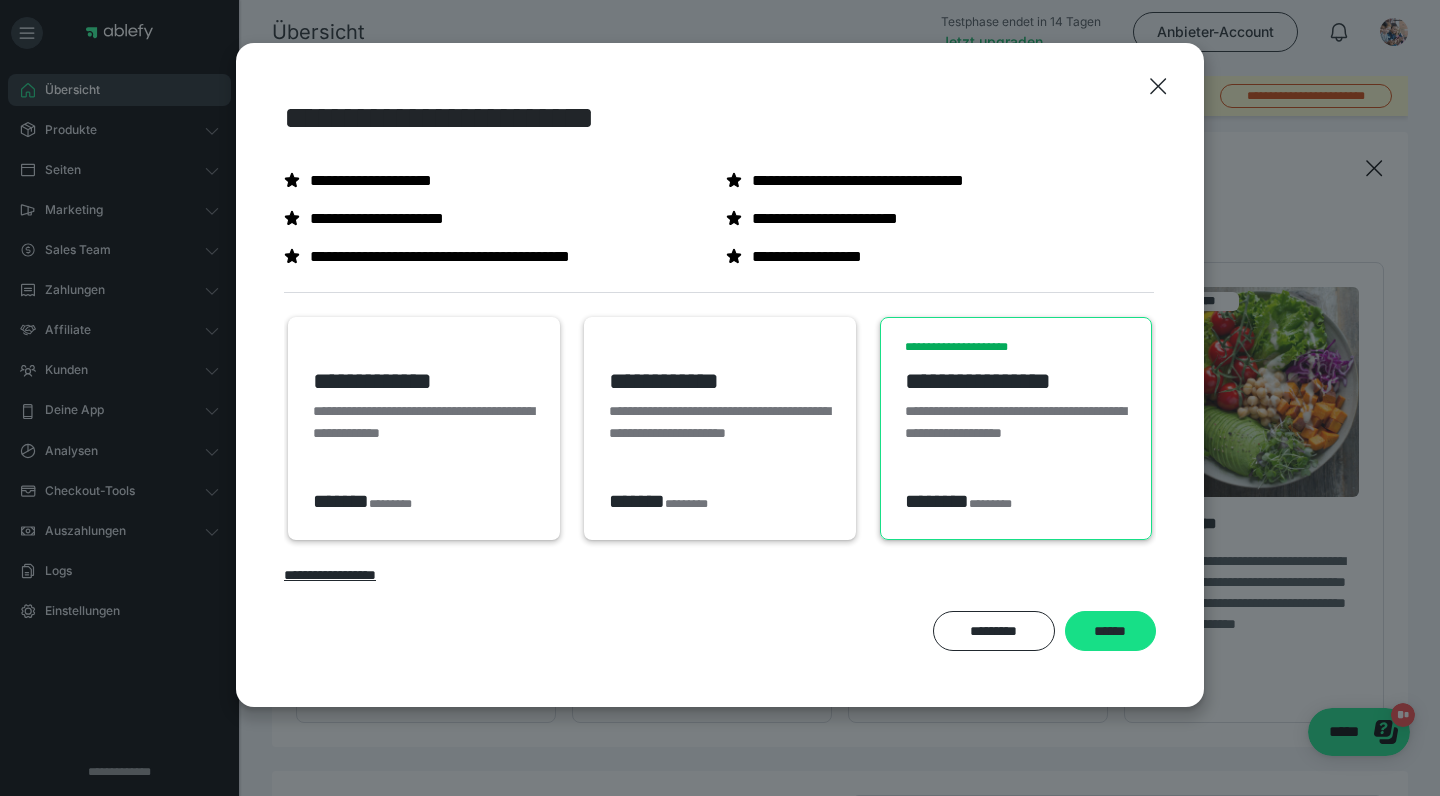 drag, startPoint x: 428, startPoint y: 415, endPoint x: 467, endPoint y: 443, distance: 48.010414 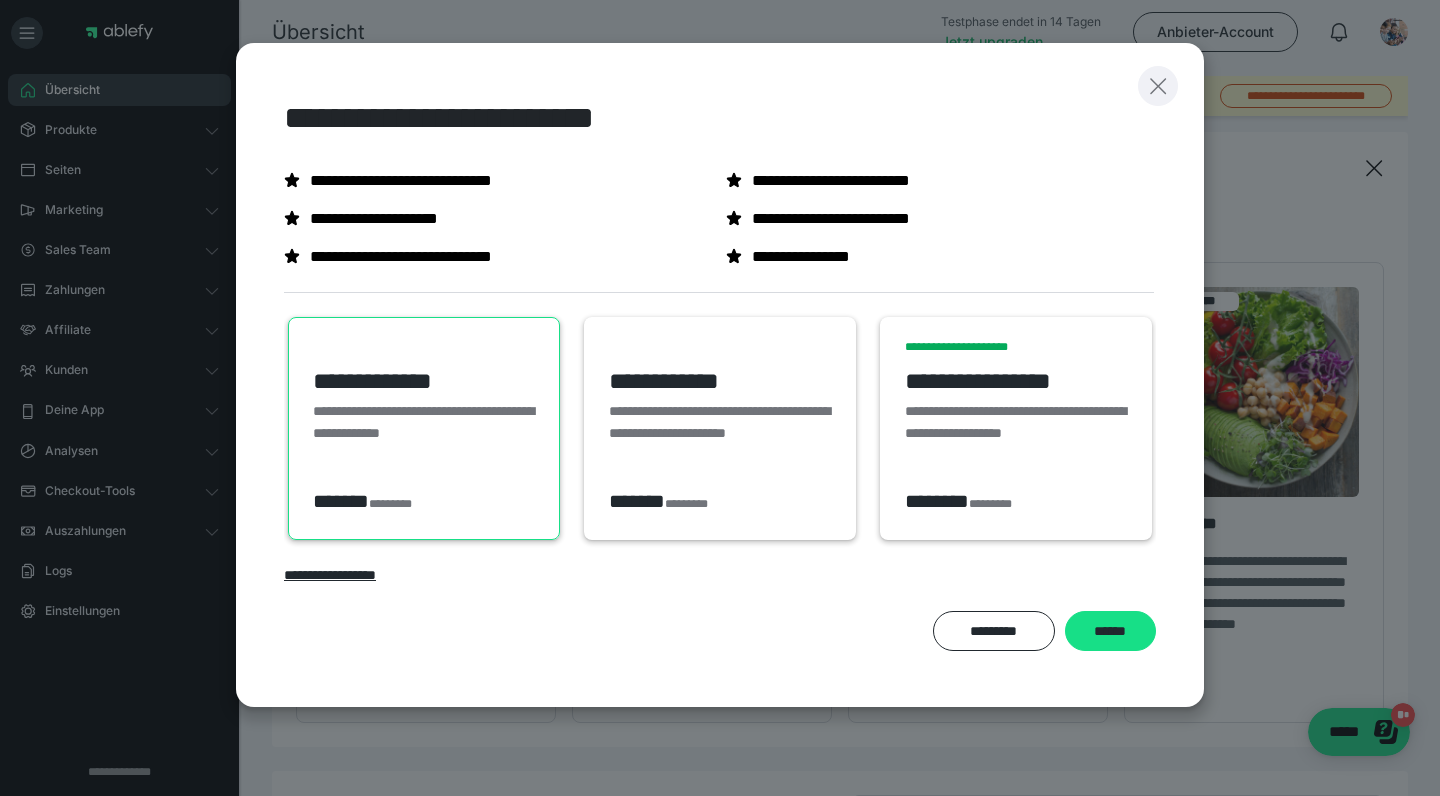 click 